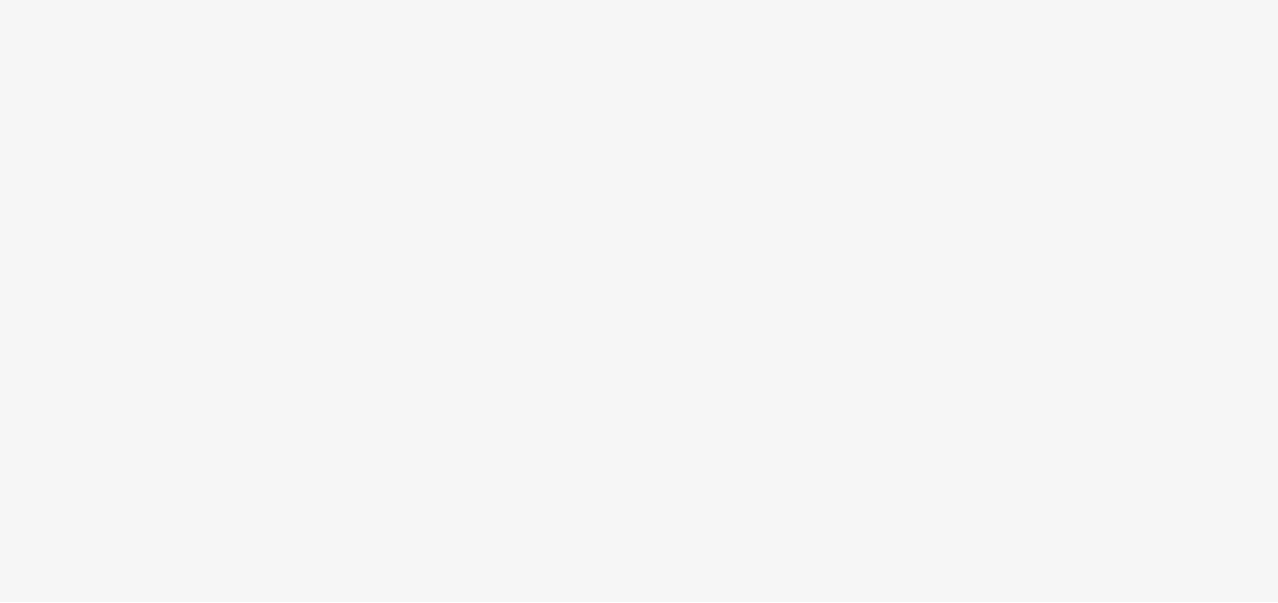 scroll, scrollTop: 0, scrollLeft: 0, axis: both 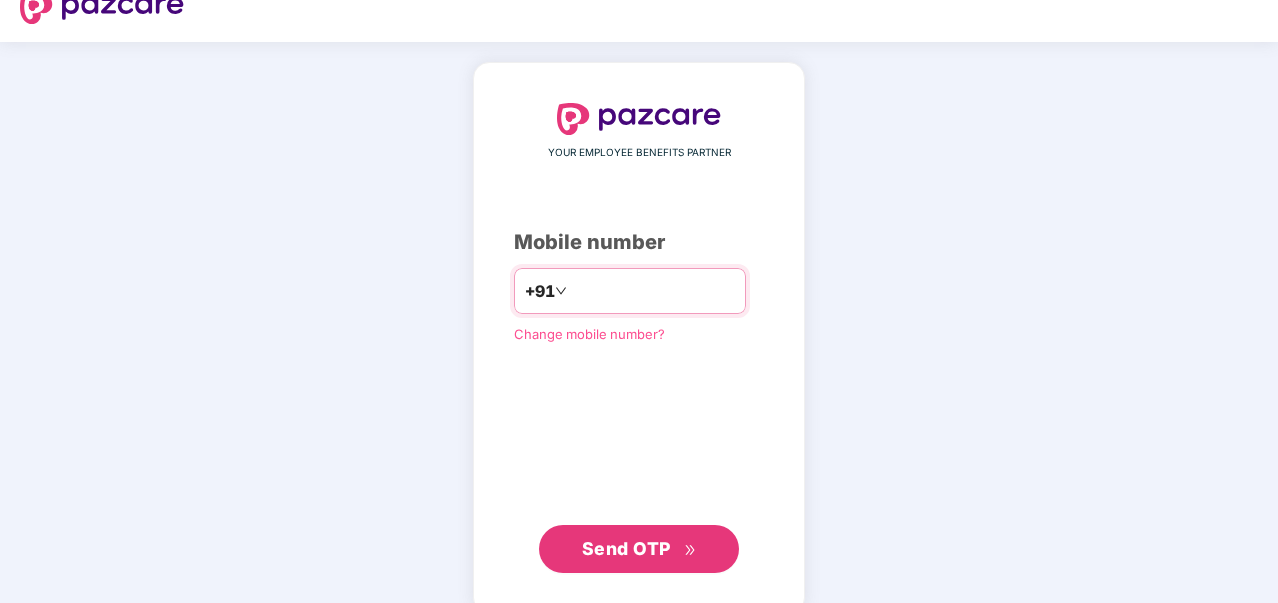 click at bounding box center [653, 291] 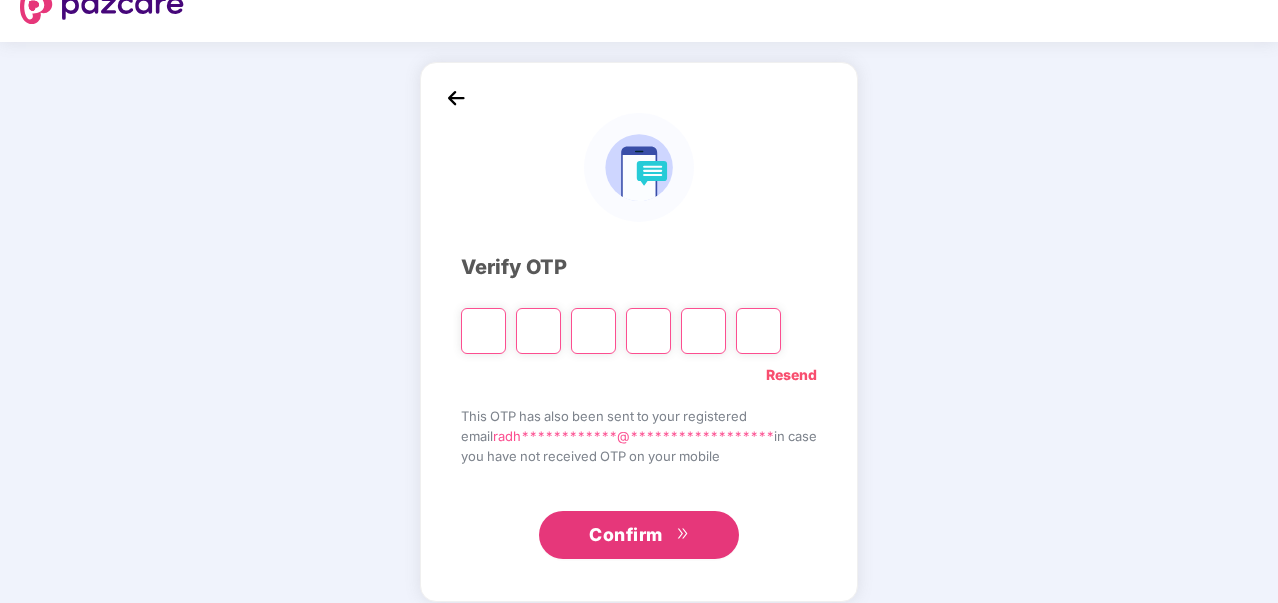 type on "*" 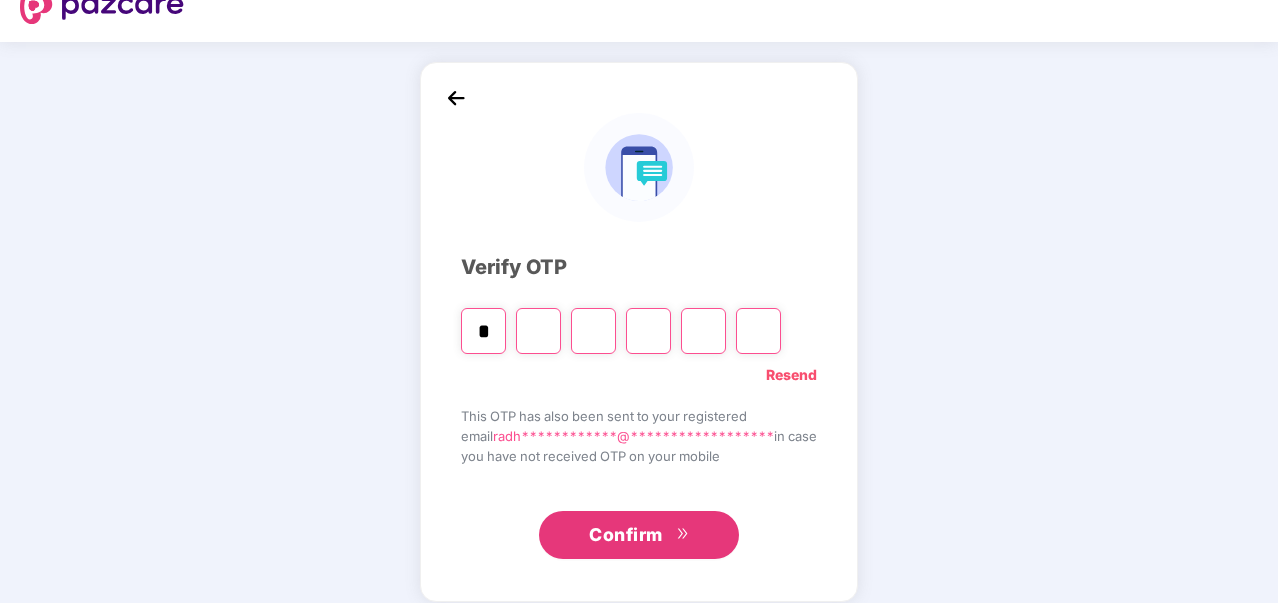 type on "*" 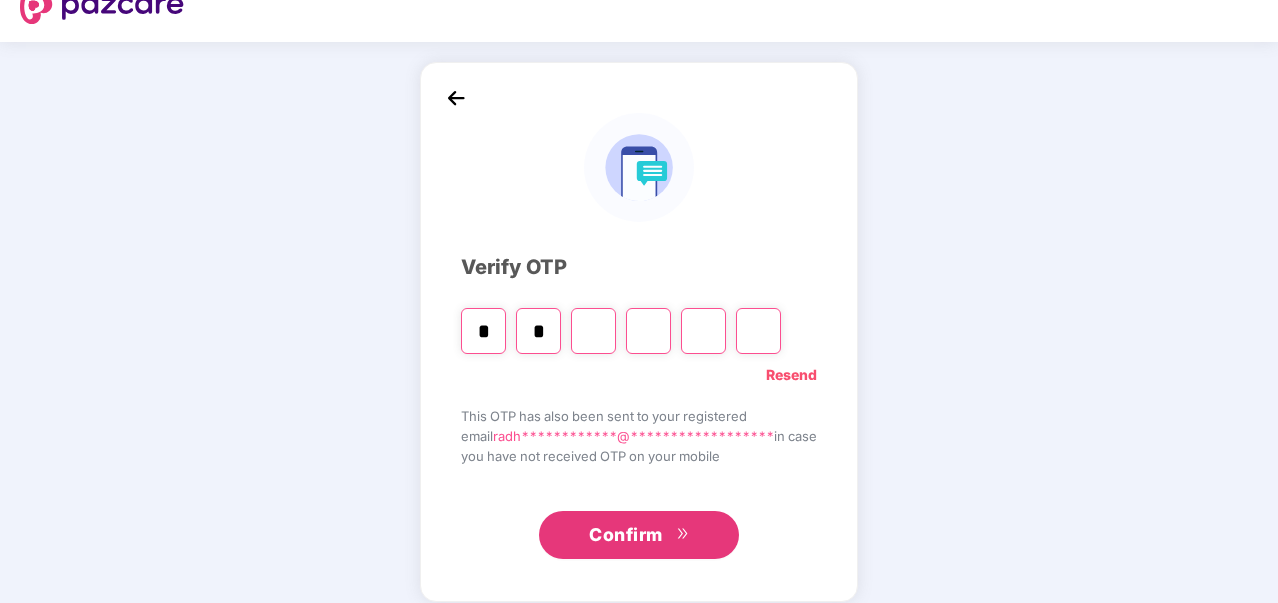 type on "*" 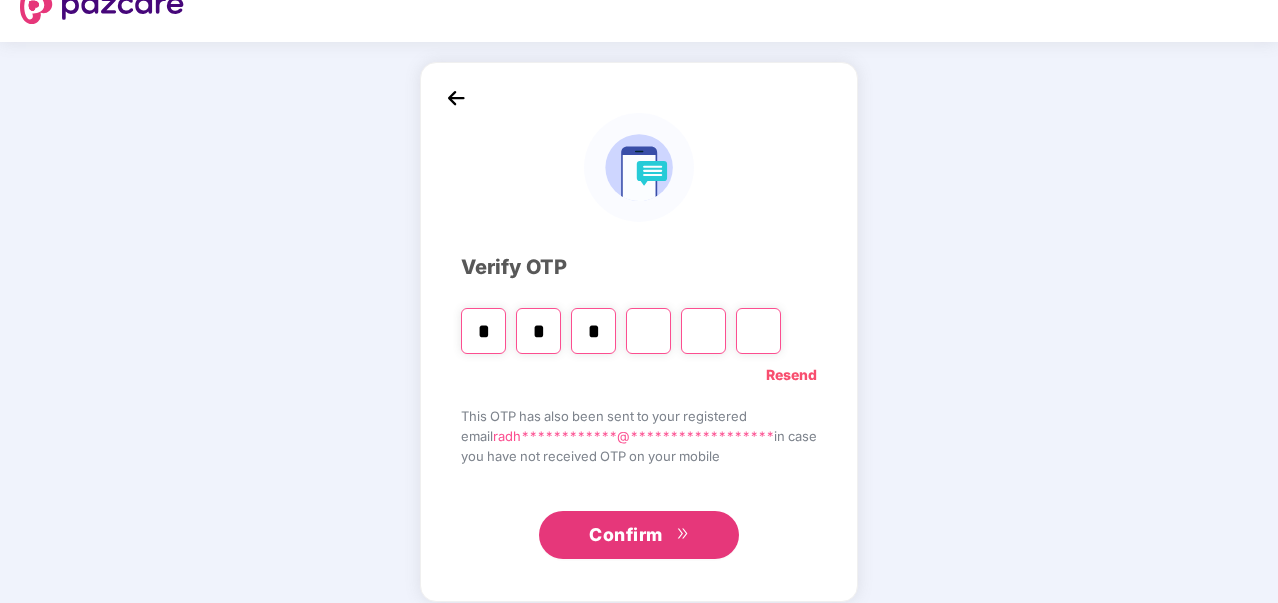type on "*" 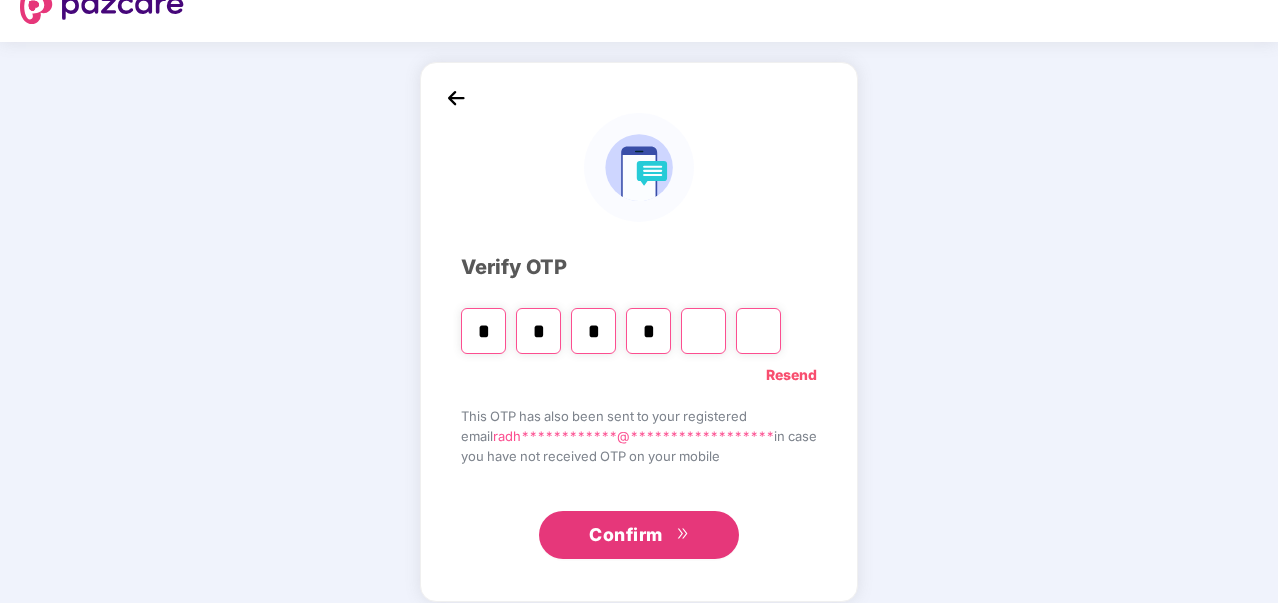 type on "*" 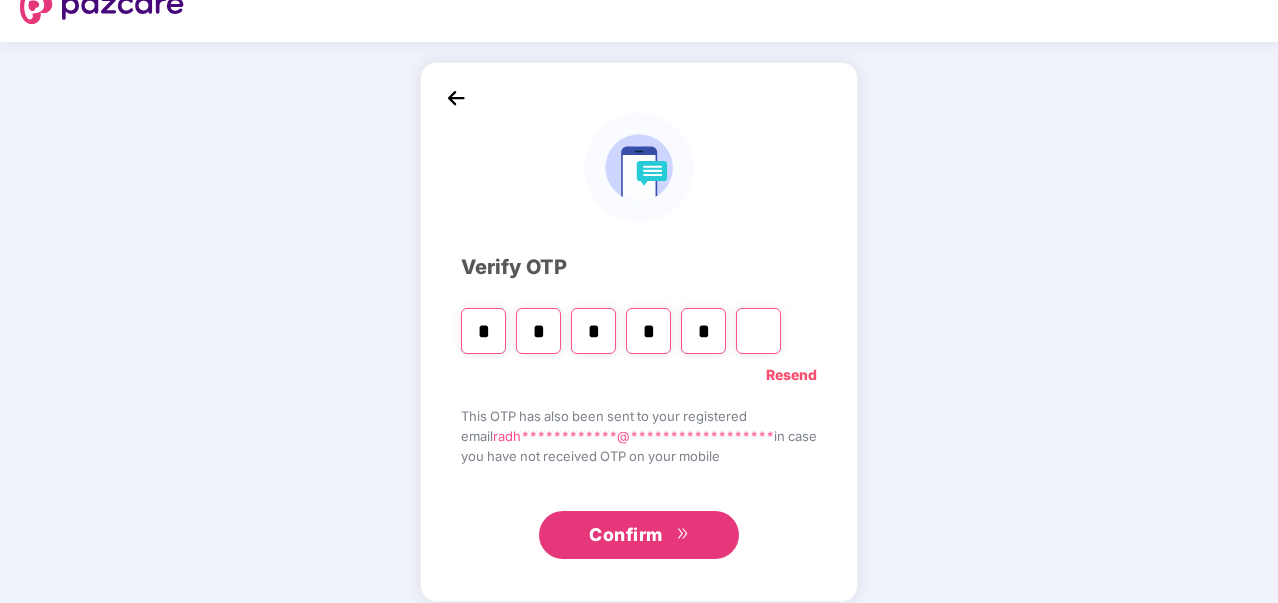 type on "*" 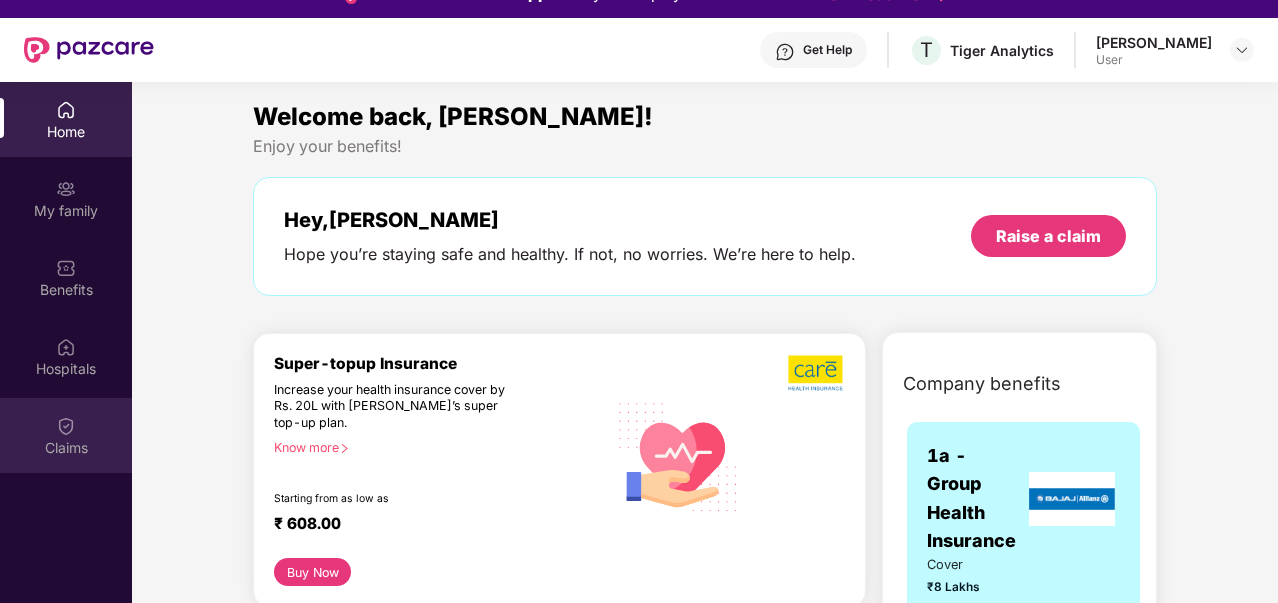 click on "Claims" at bounding box center [66, 435] 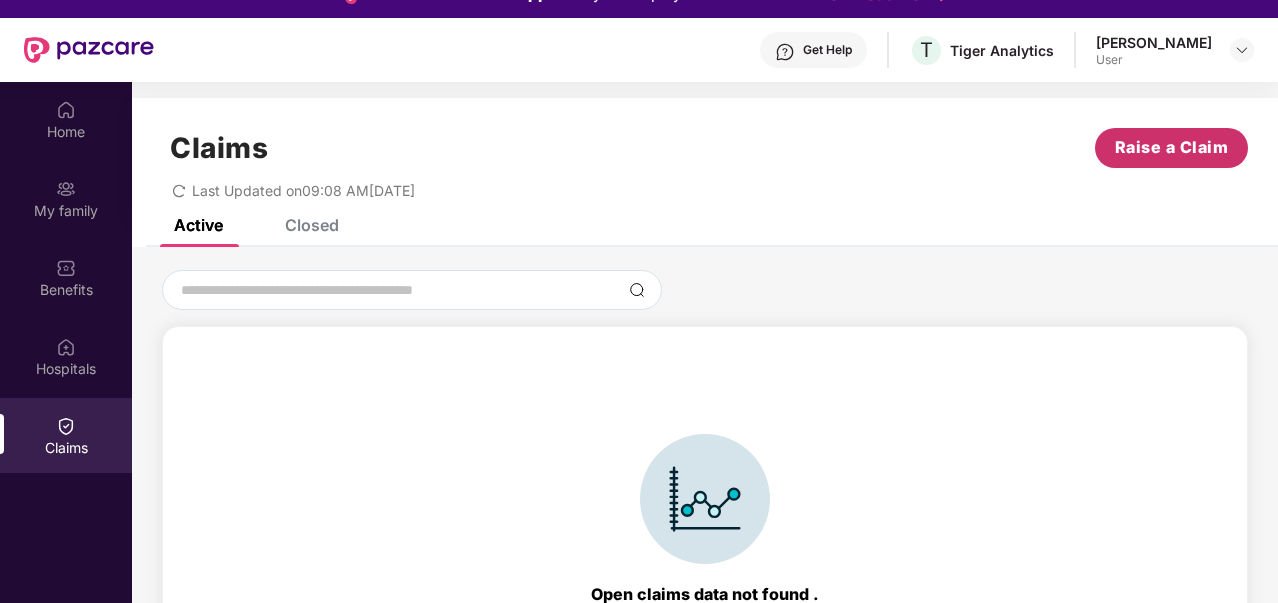click on "Raise a Claim" at bounding box center (1172, 147) 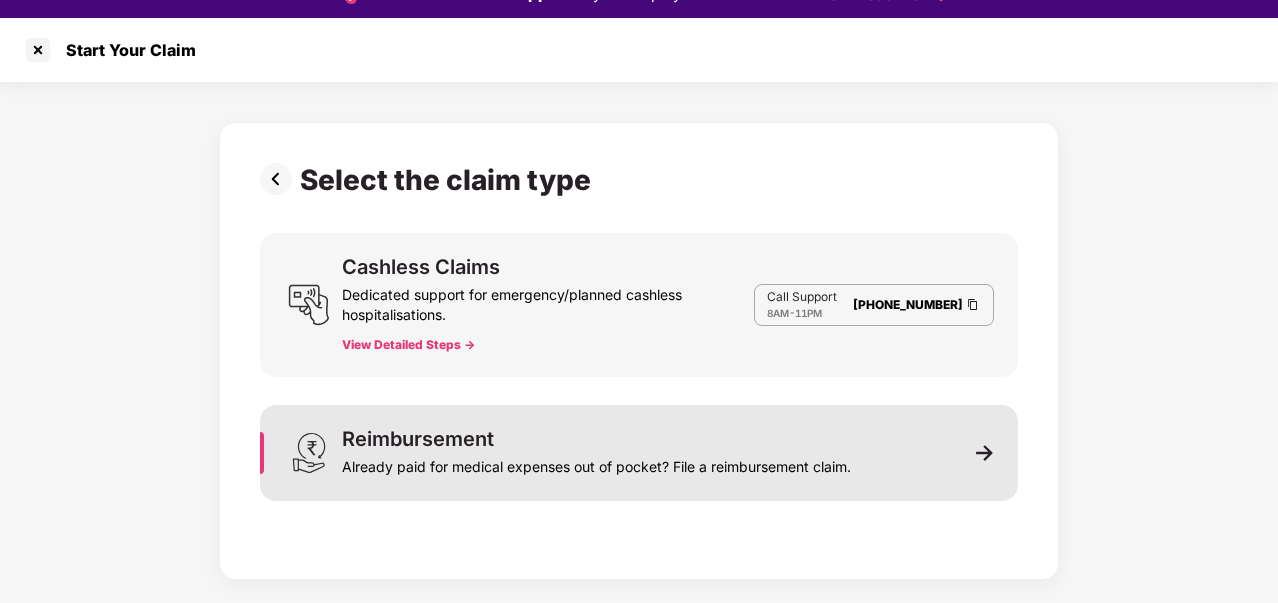 click on "Already paid for medical expenses out of pocket? File a reimbursement claim." at bounding box center (596, 463) 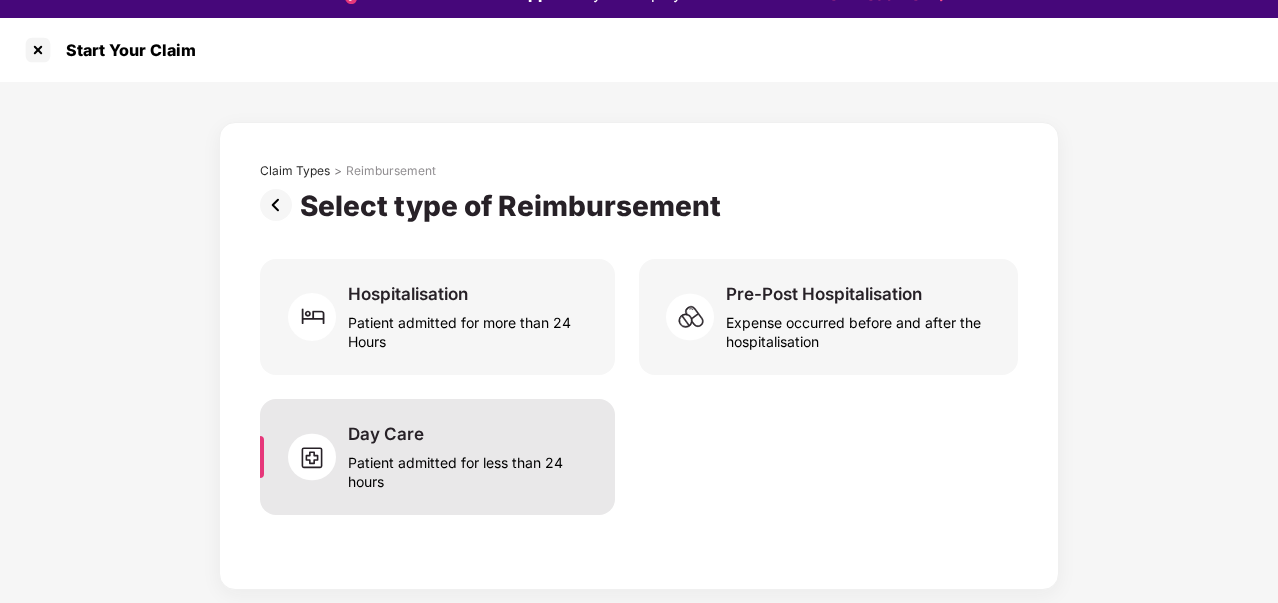 click on "Patient admitted for less than 24 hours" at bounding box center (469, 468) 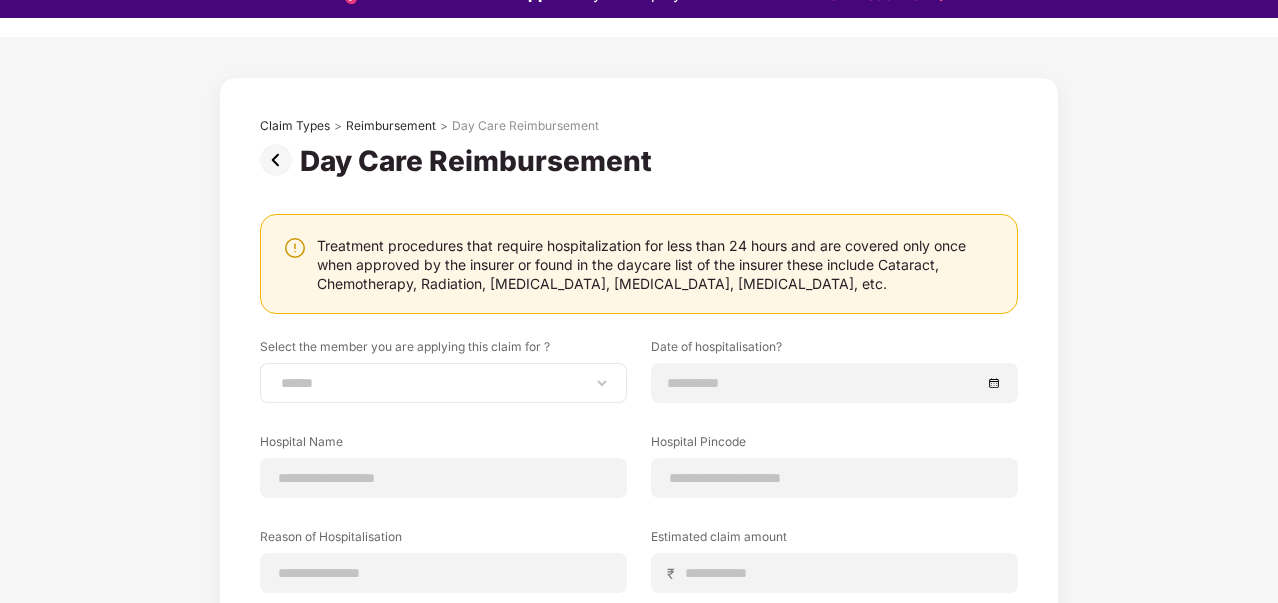 scroll, scrollTop: 44, scrollLeft: 0, axis: vertical 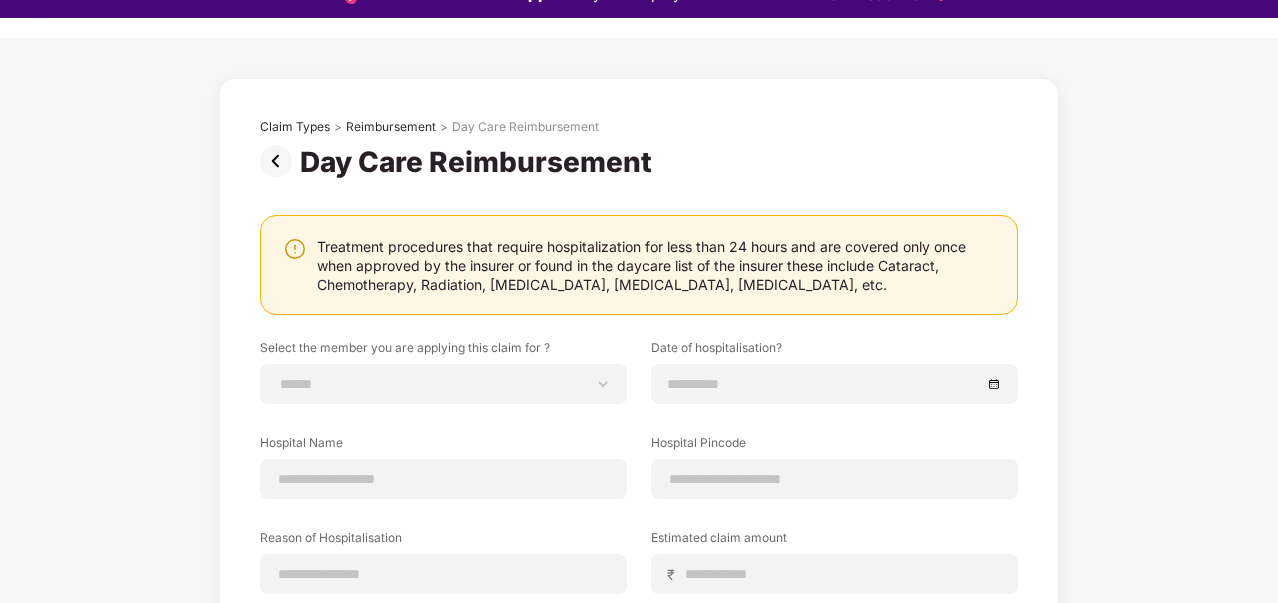 click at bounding box center (280, 161) 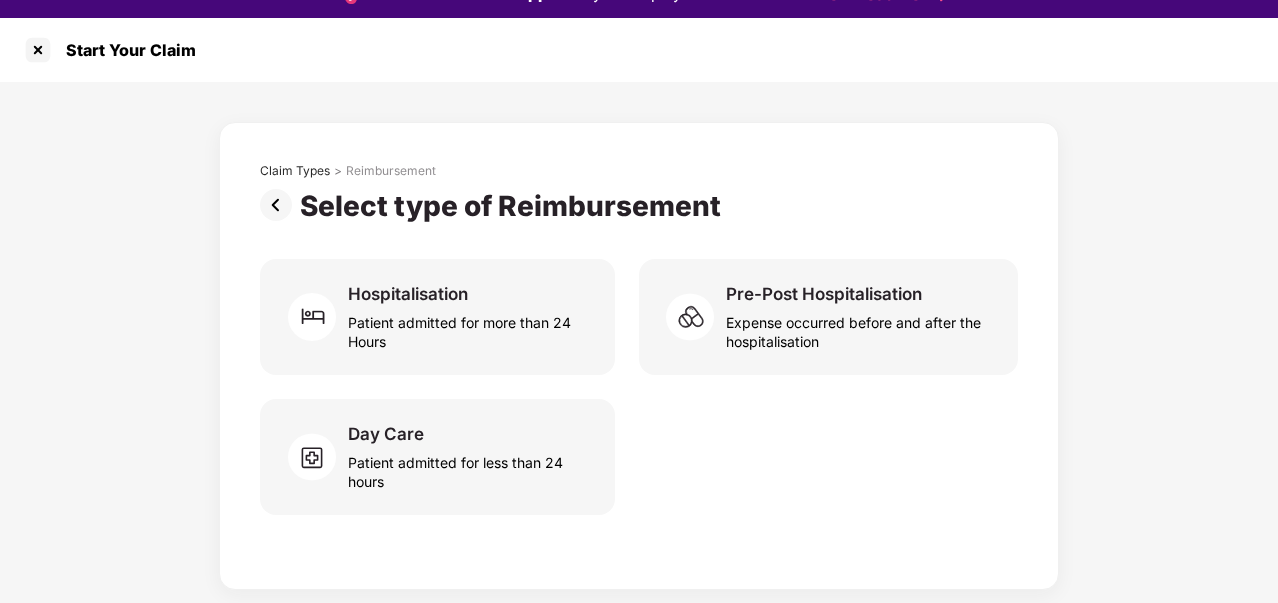 scroll, scrollTop: 0, scrollLeft: 0, axis: both 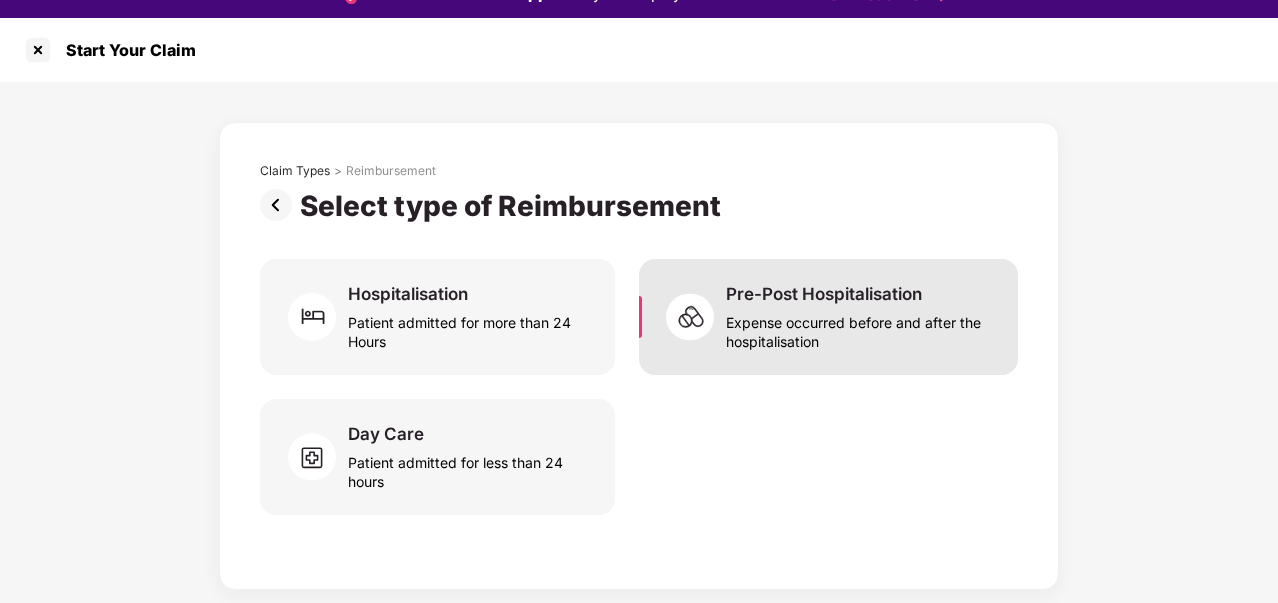 click on "Expense occurred before and after the hospitalisation" at bounding box center (860, 328) 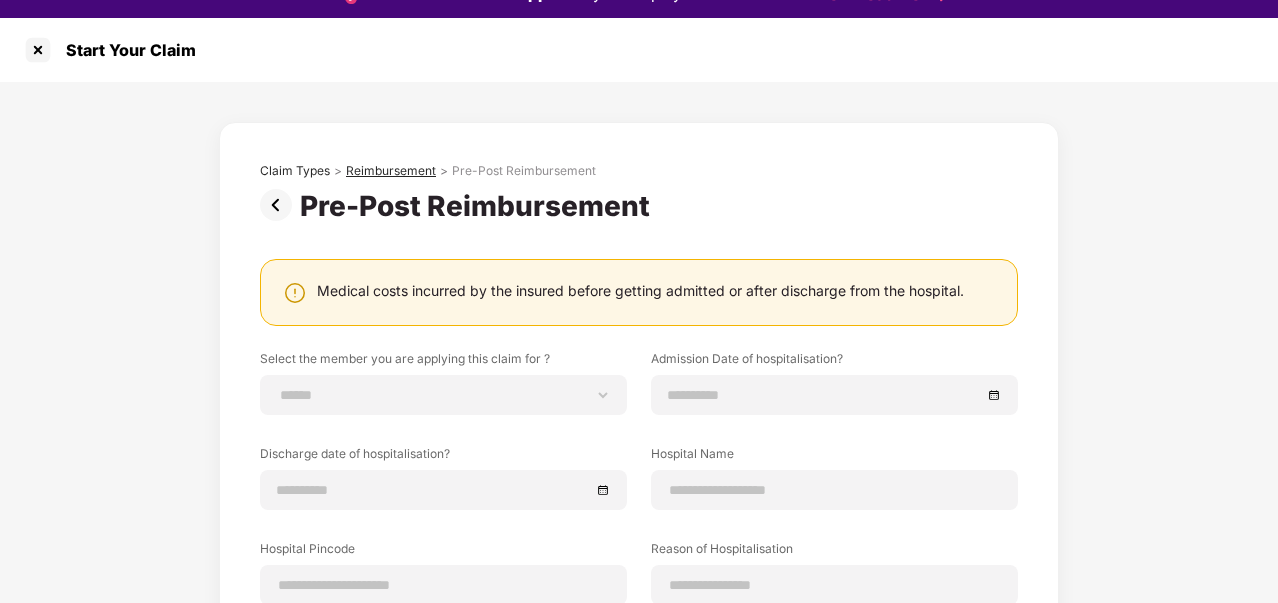 click on "Reimbursement" at bounding box center (391, 171) 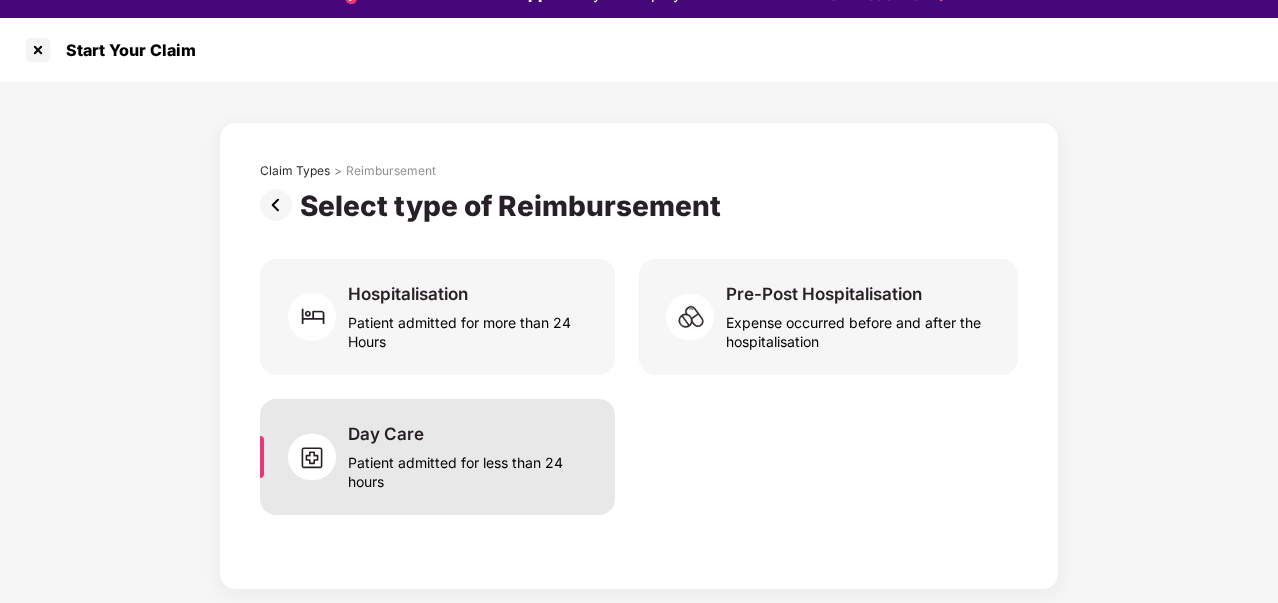 click on "Day Care Patient admitted for less than 24 hours" at bounding box center [437, 457] 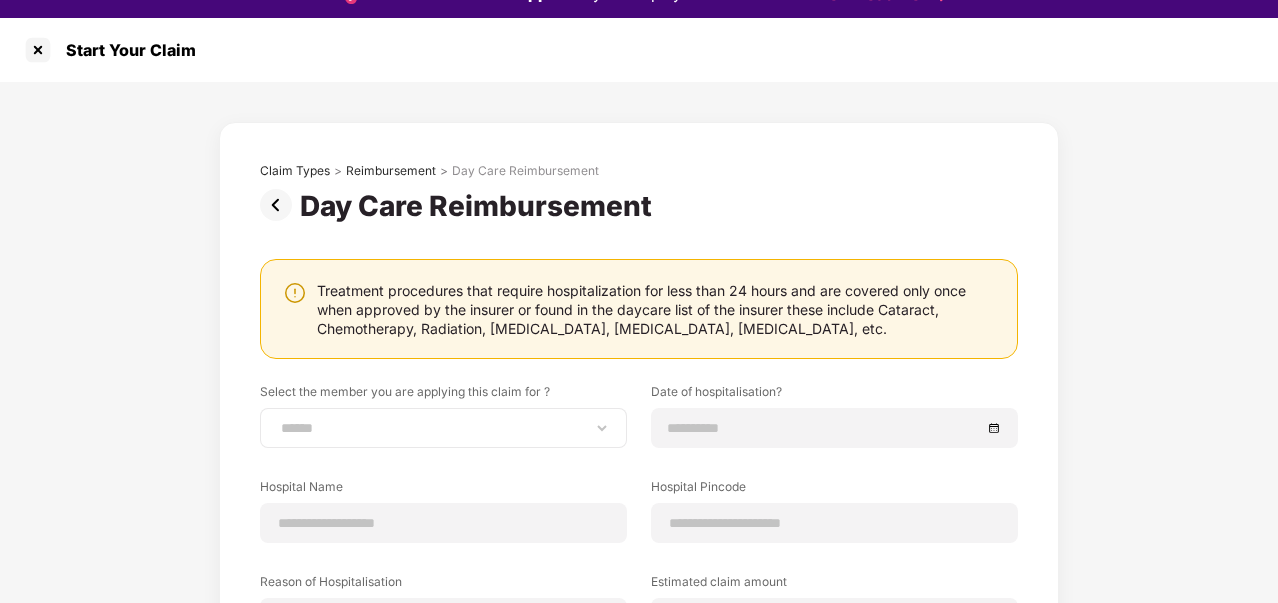 click on "**********" at bounding box center (443, 428) 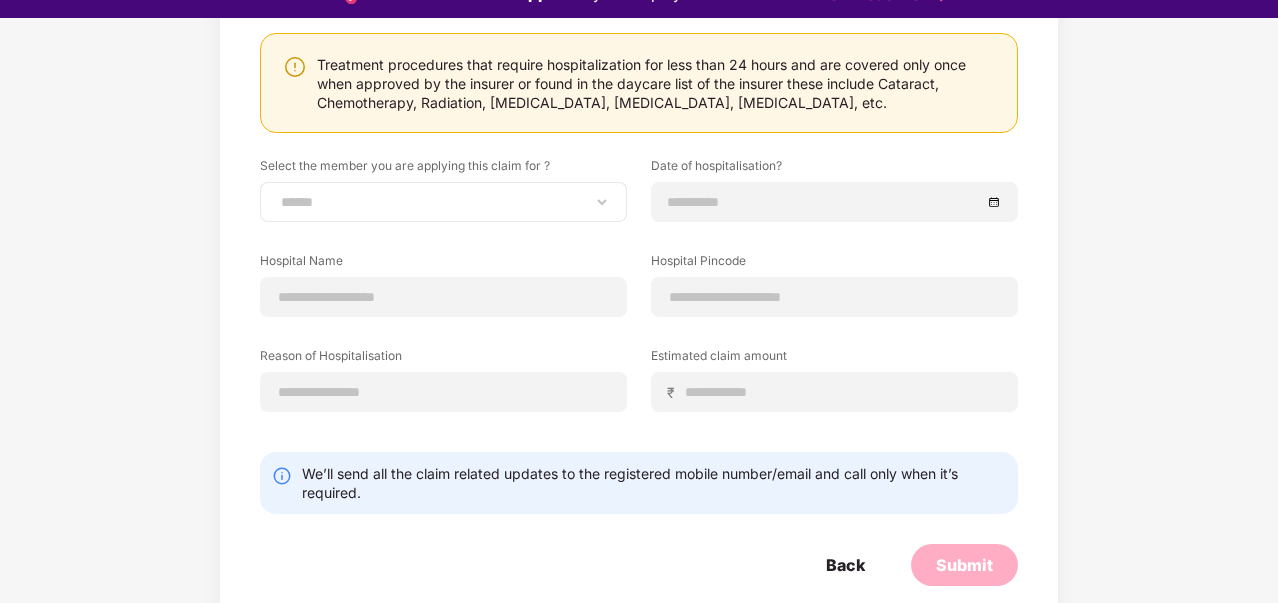 scroll, scrollTop: 240, scrollLeft: 0, axis: vertical 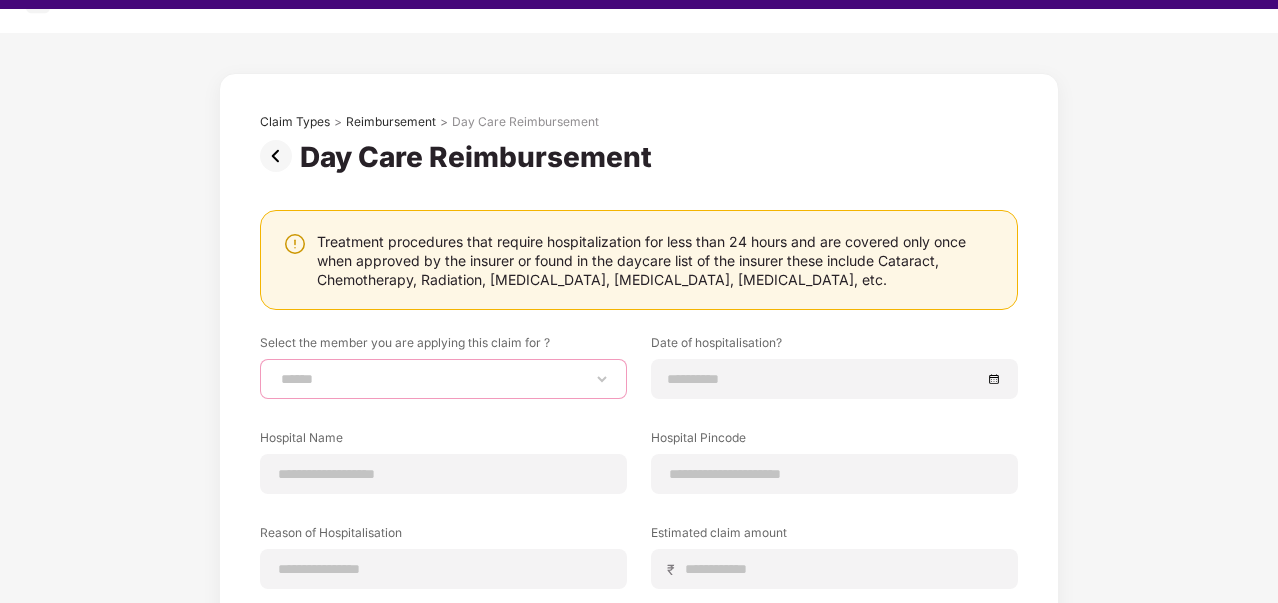 click on "**********" at bounding box center [443, 379] 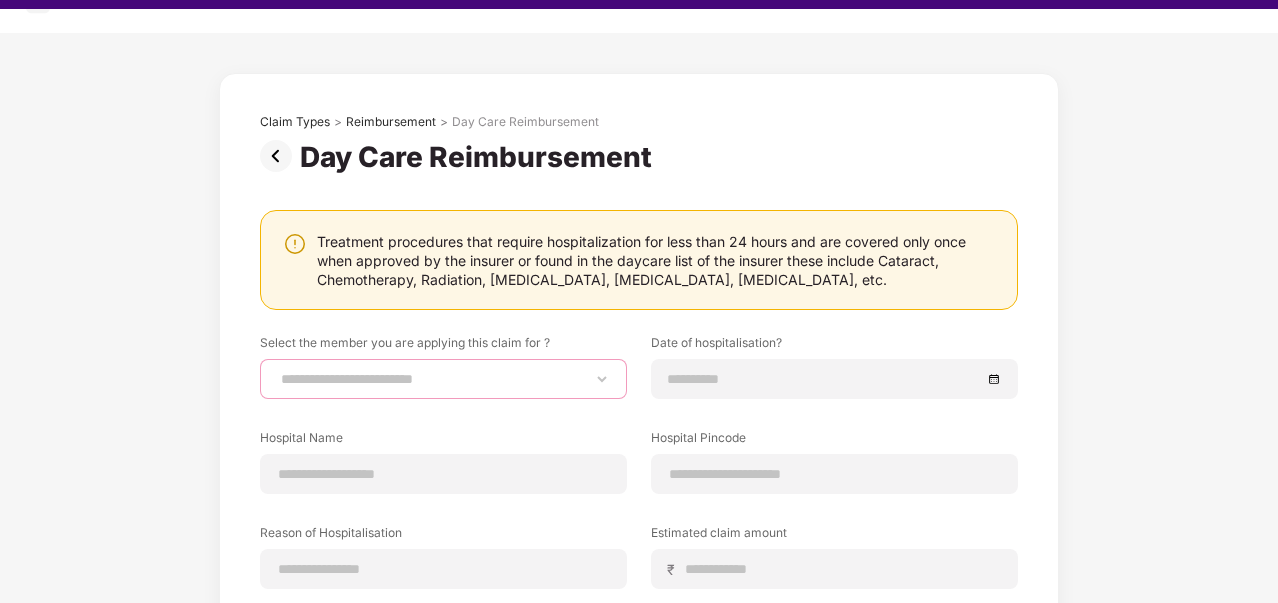 click on "**********" at bounding box center (443, 379) 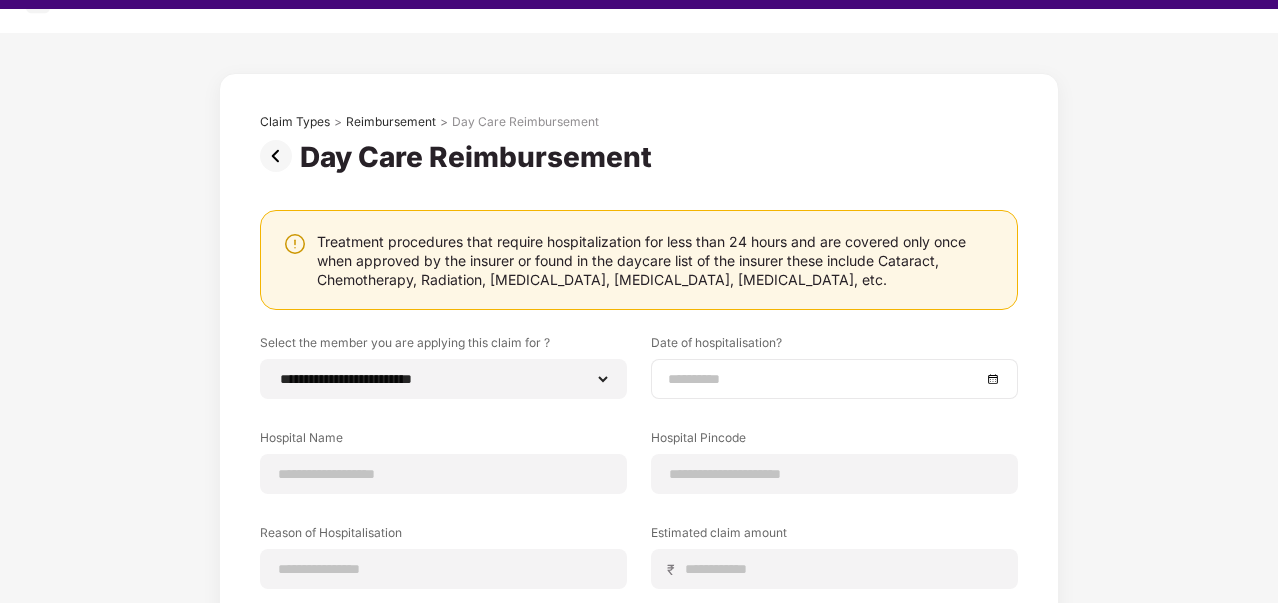 click at bounding box center (824, 379) 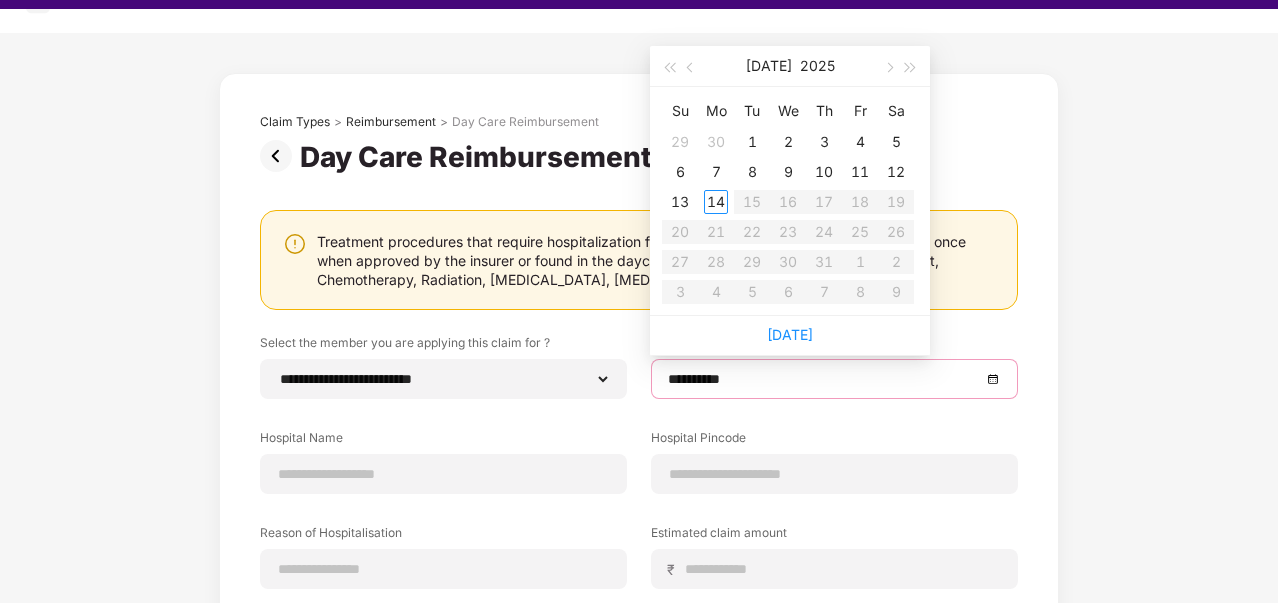 type on "**********" 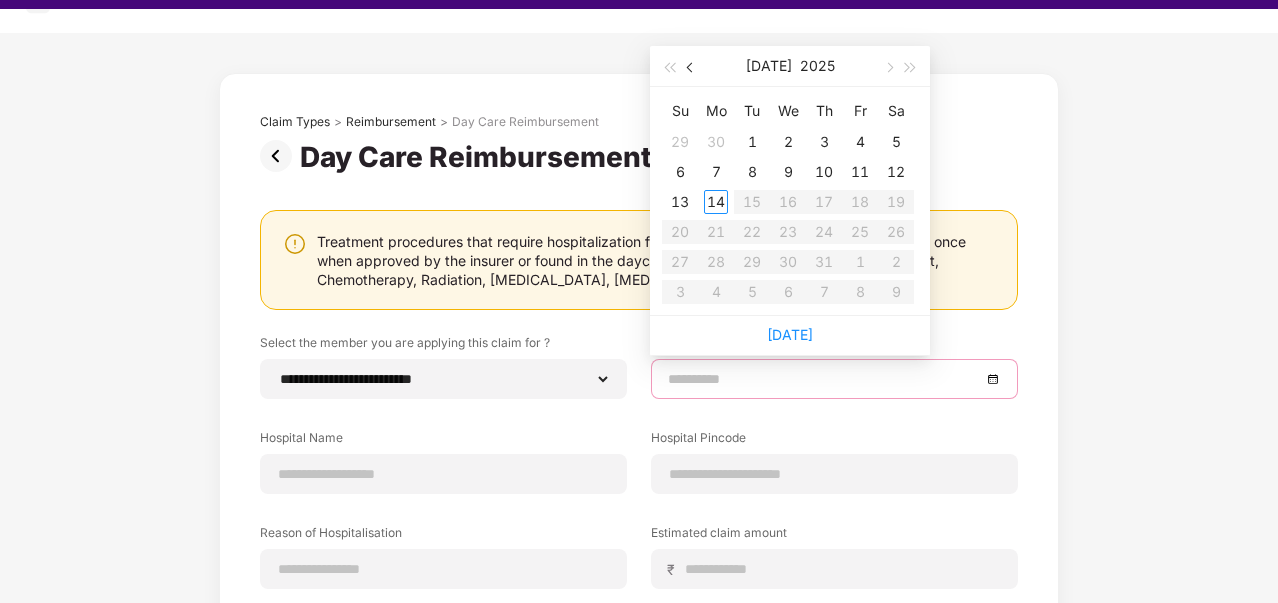 click at bounding box center [691, 66] 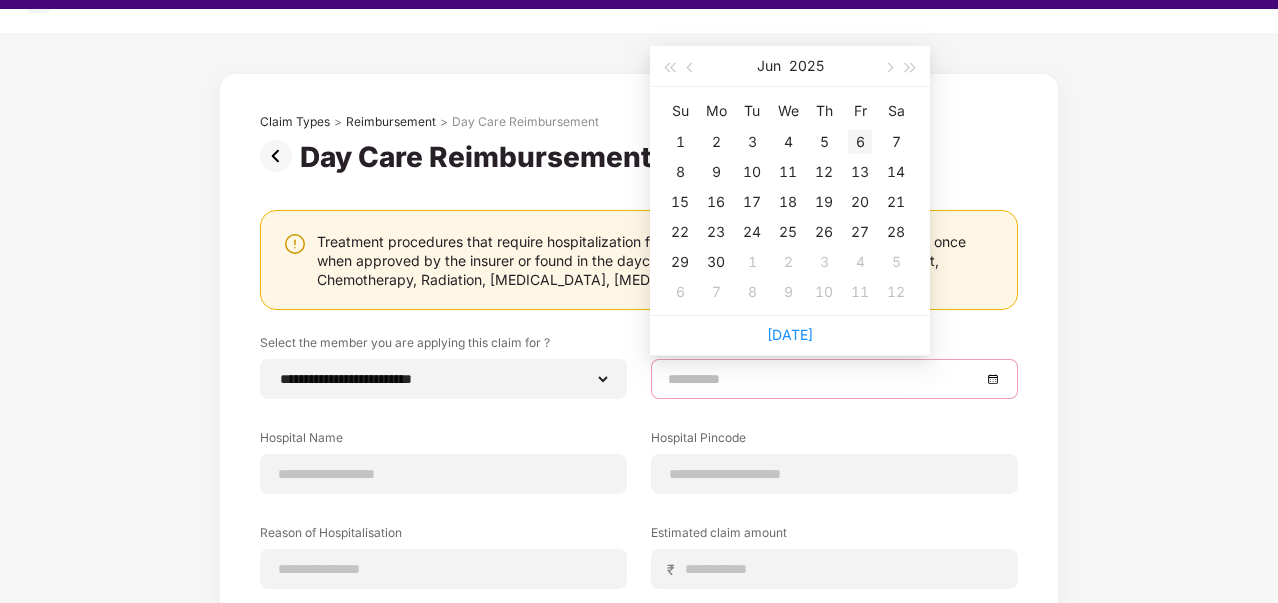 type on "**********" 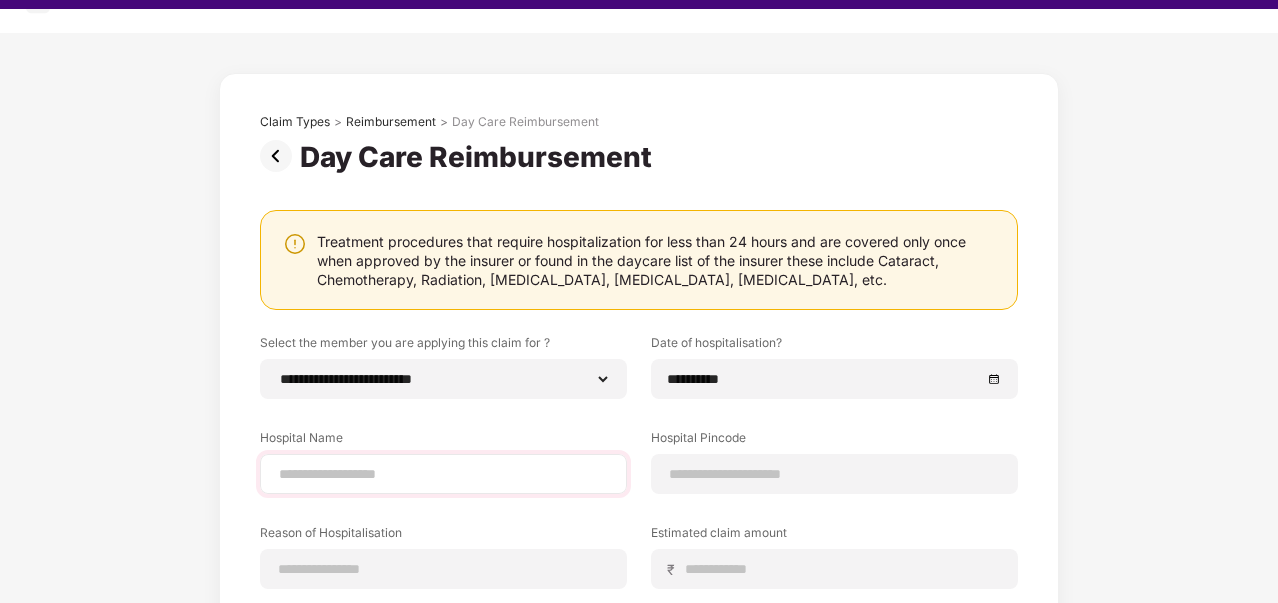 click at bounding box center [443, 474] 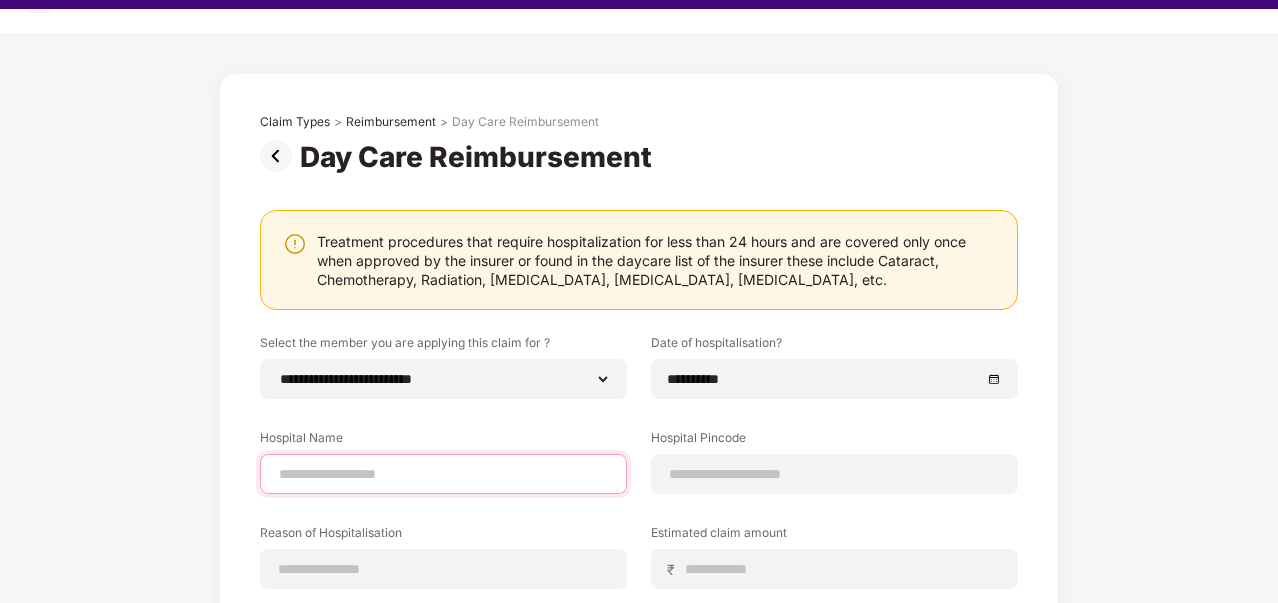 click at bounding box center (443, 474) 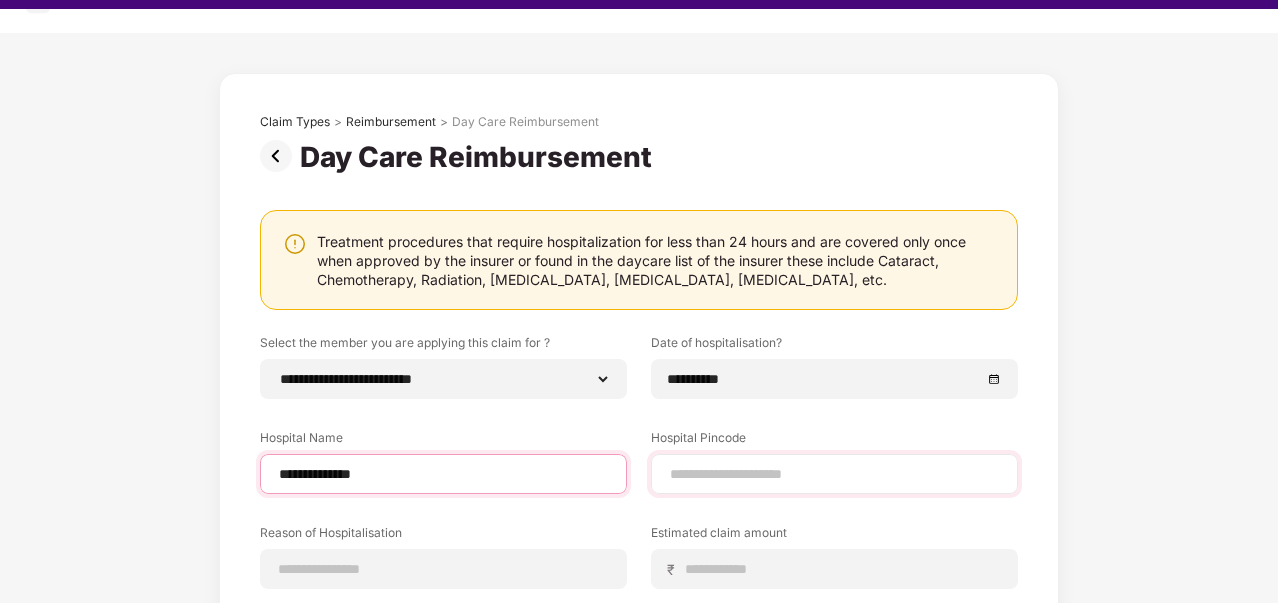 type on "**********" 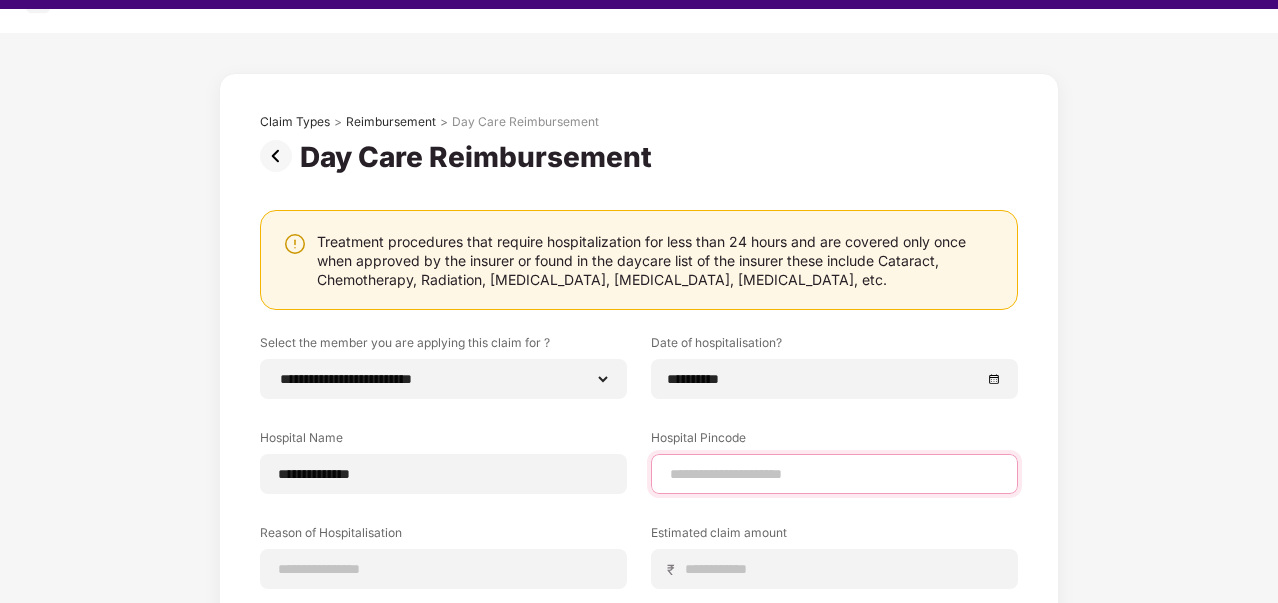 click at bounding box center [834, 474] 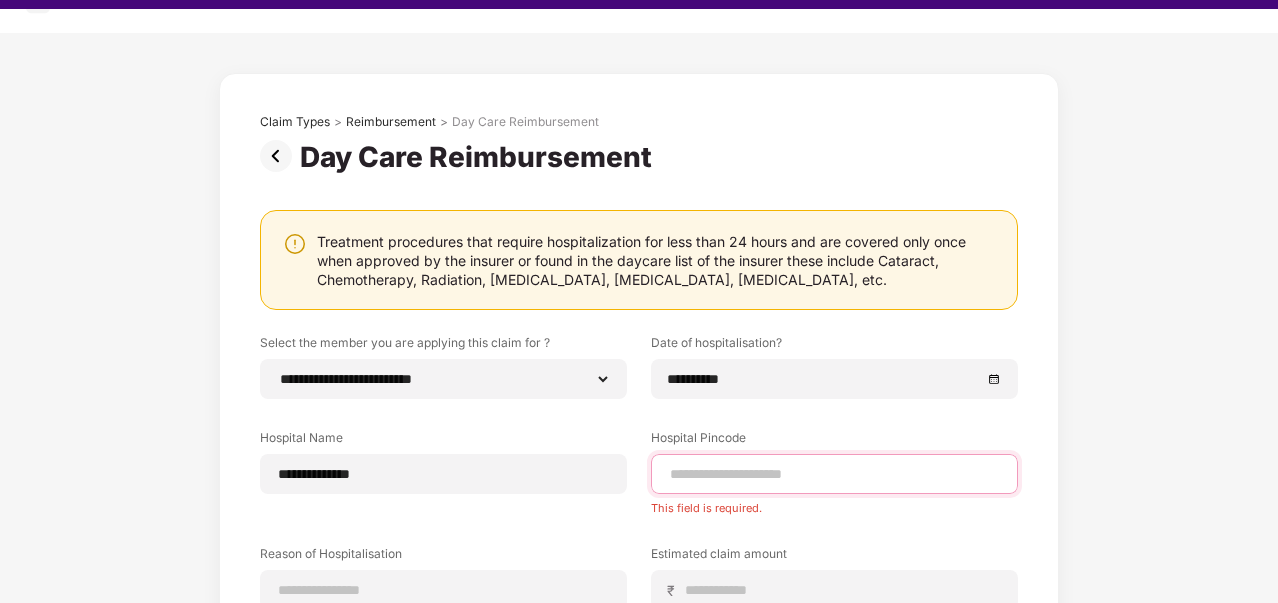click at bounding box center [834, 474] 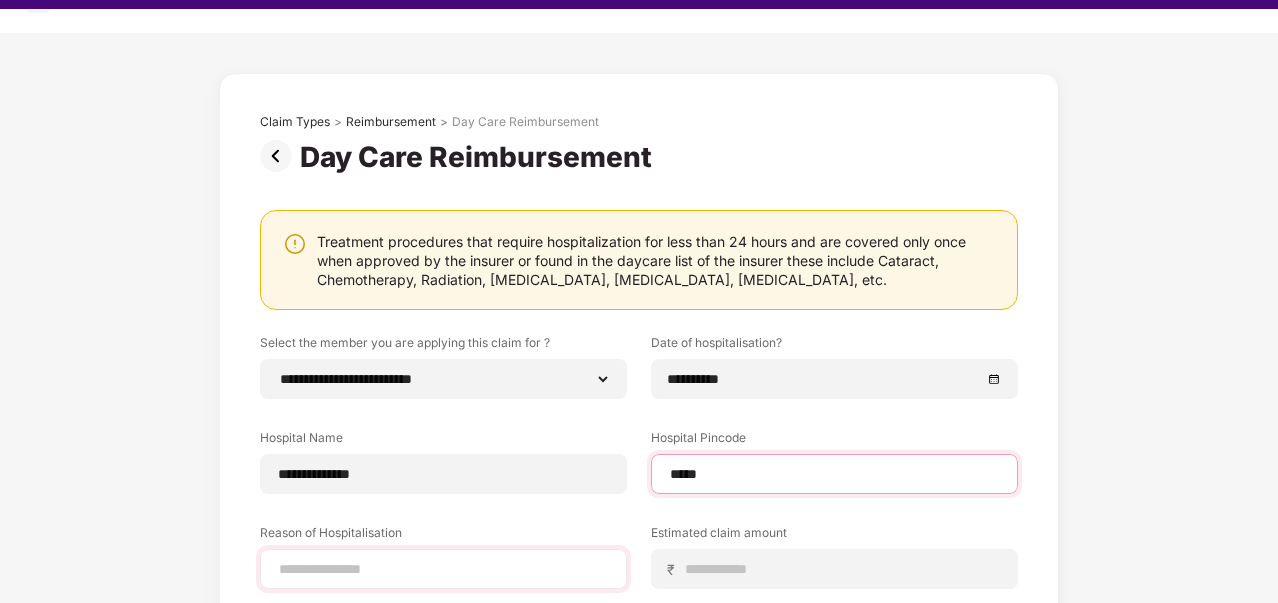 type on "*****" 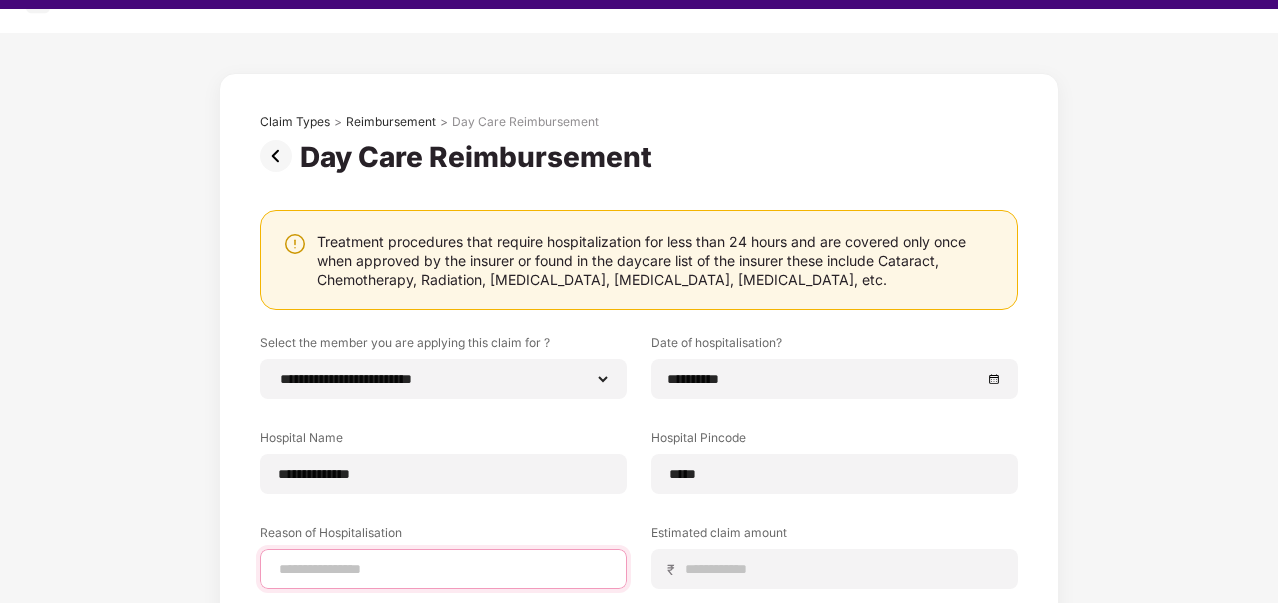 click at bounding box center (443, 569) 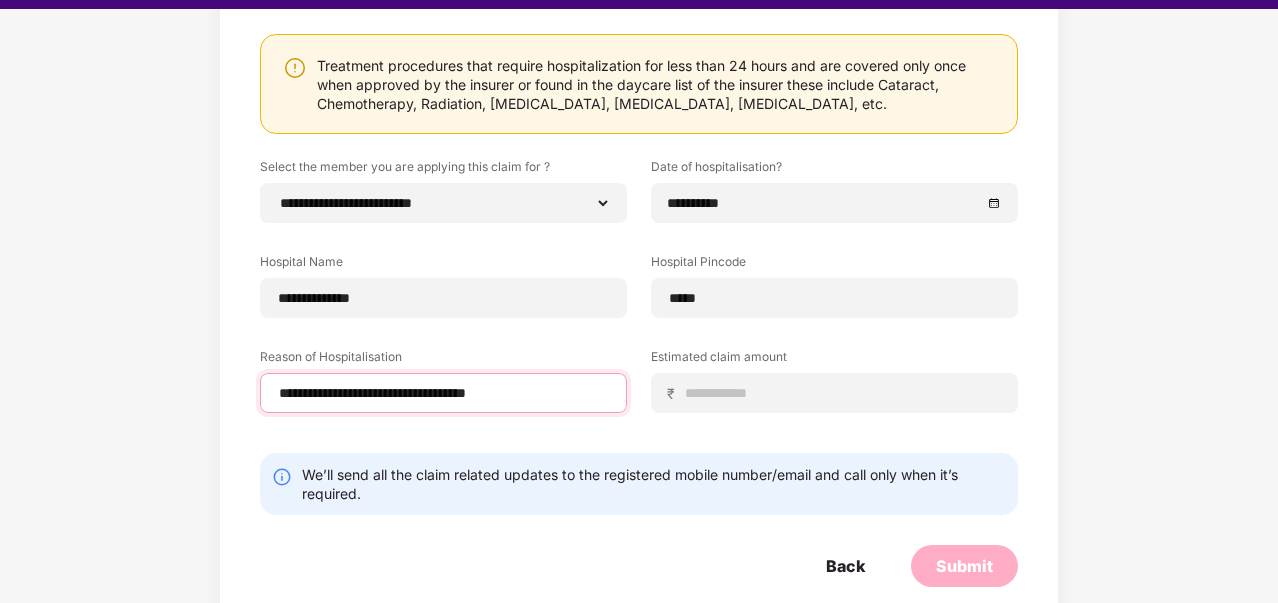 scroll, scrollTop: 240, scrollLeft: 0, axis: vertical 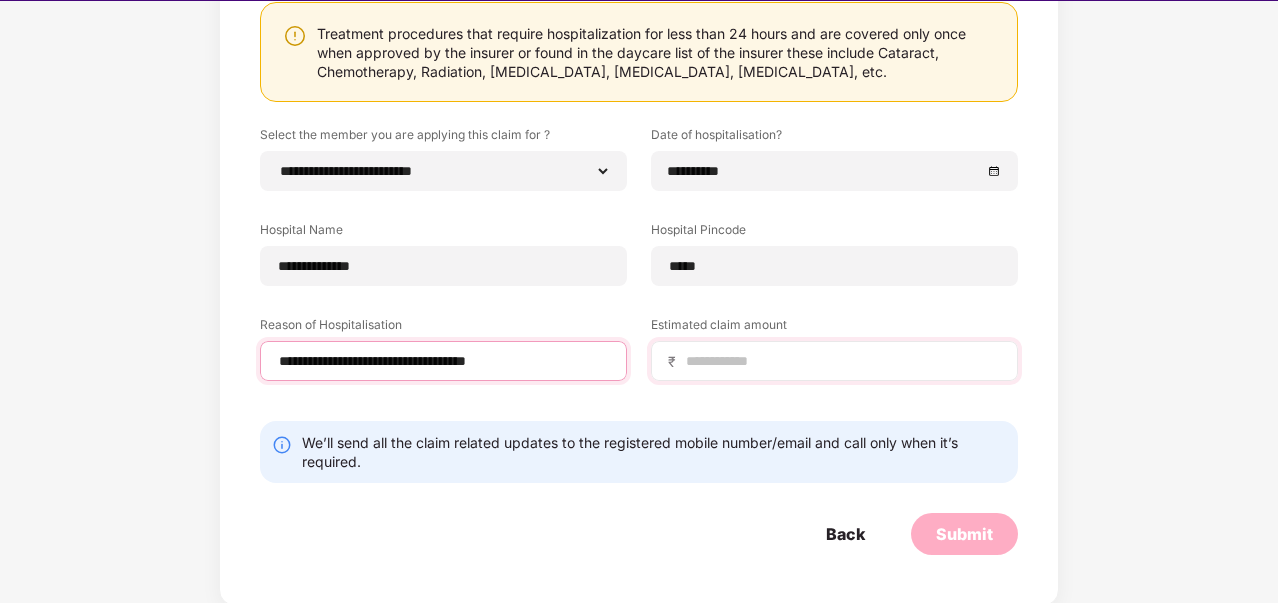 type on "**********" 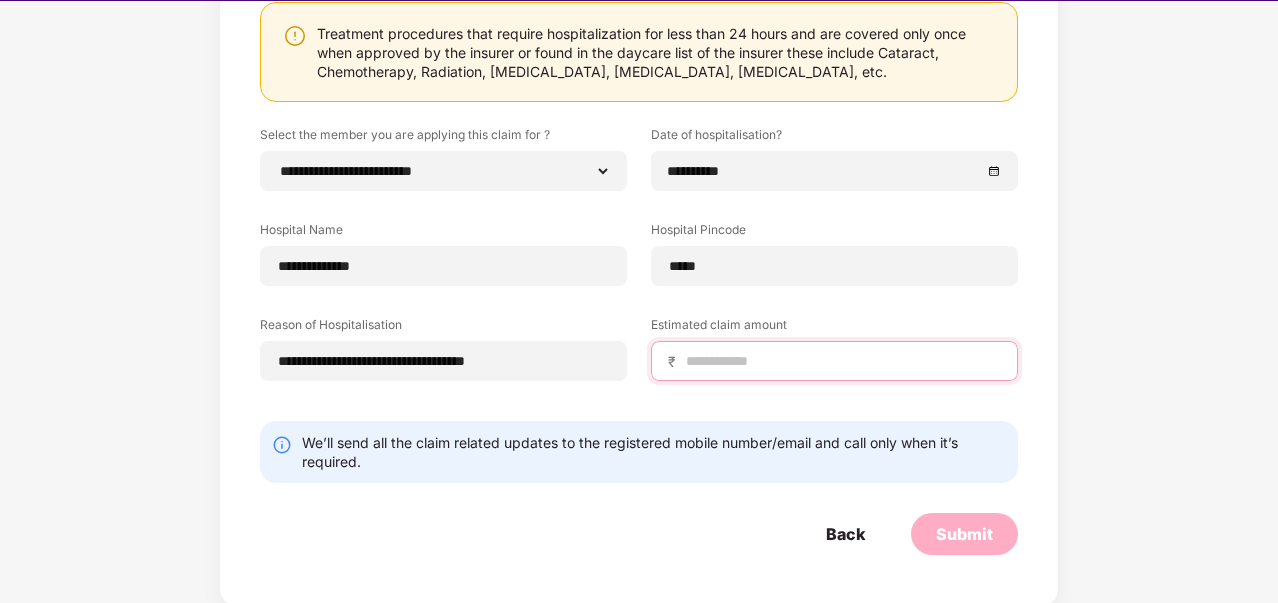 click at bounding box center [842, 361] 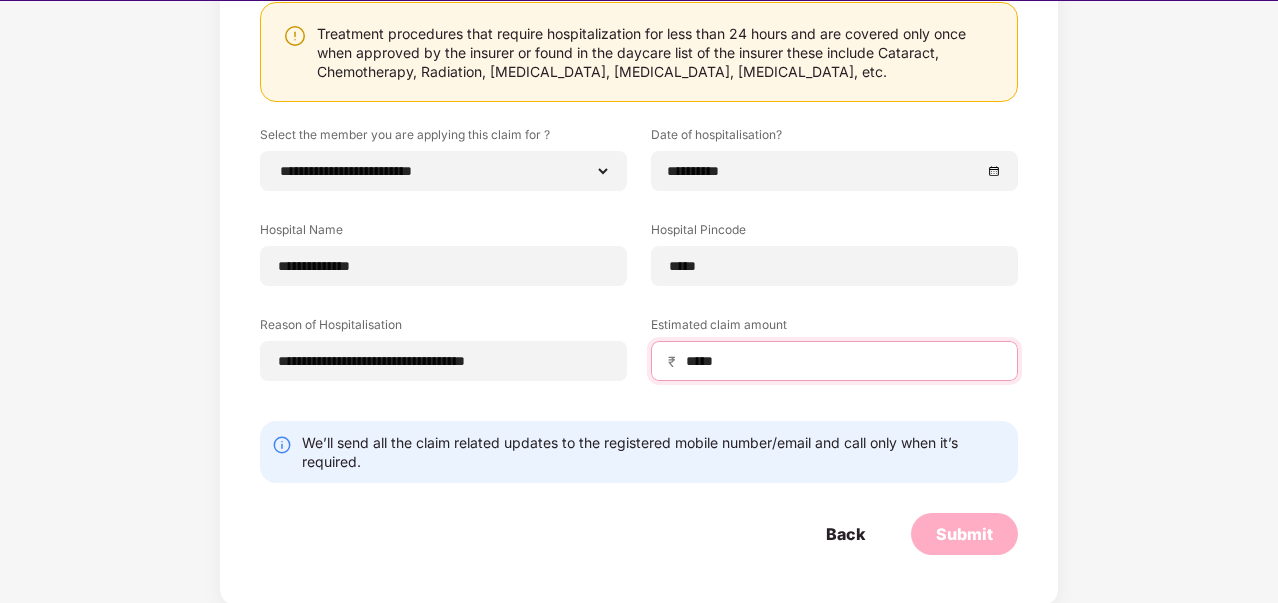 scroll, scrollTop: 48, scrollLeft: 0, axis: vertical 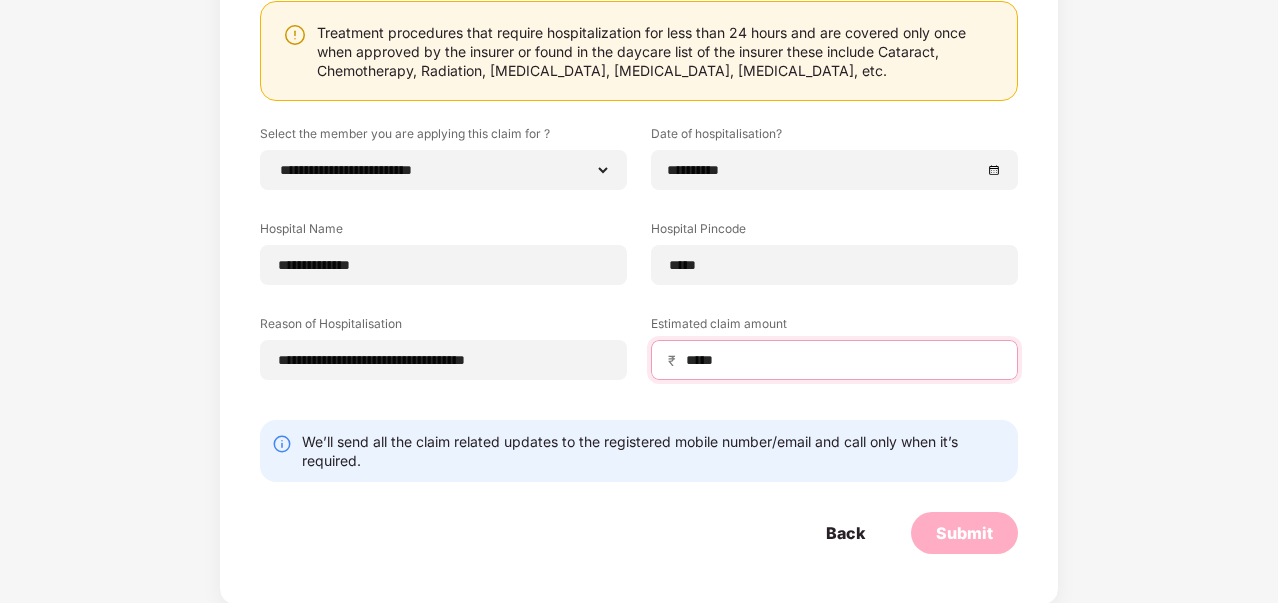 type on "*****" 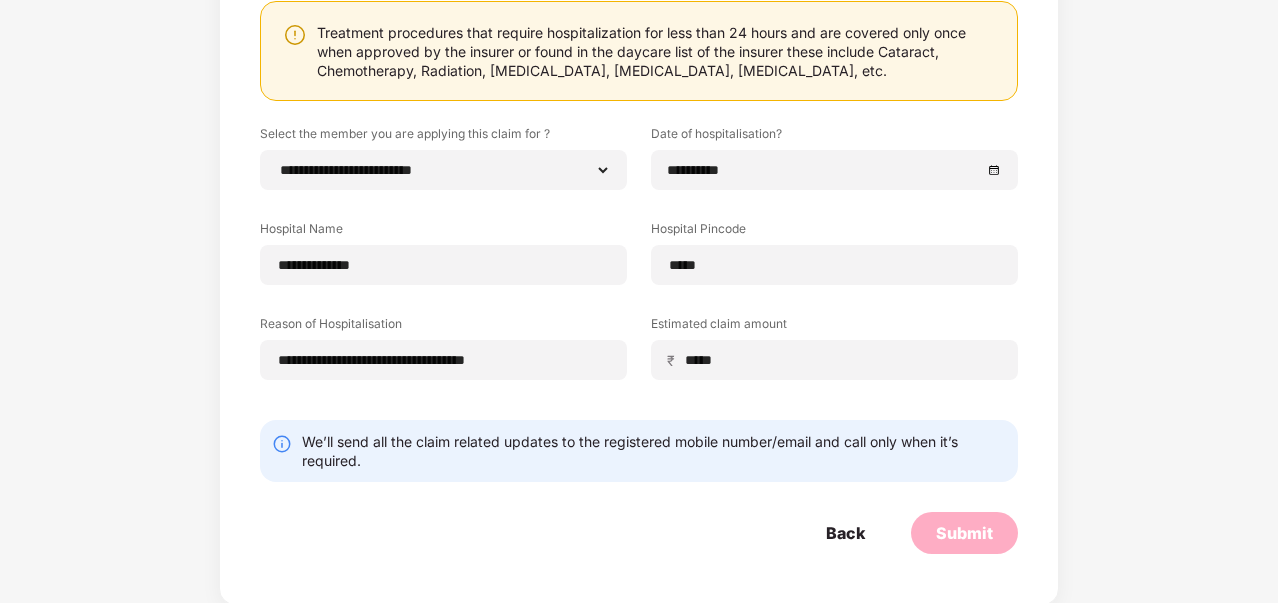 click on "**********" at bounding box center [639, 339] 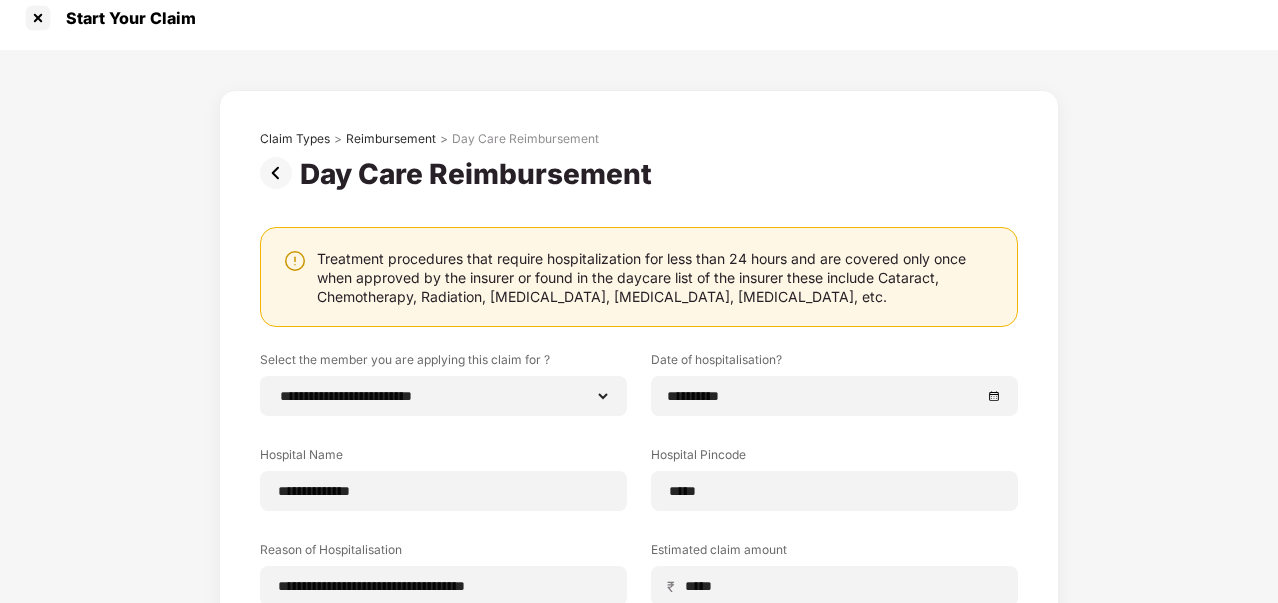 scroll, scrollTop: 0, scrollLeft: 0, axis: both 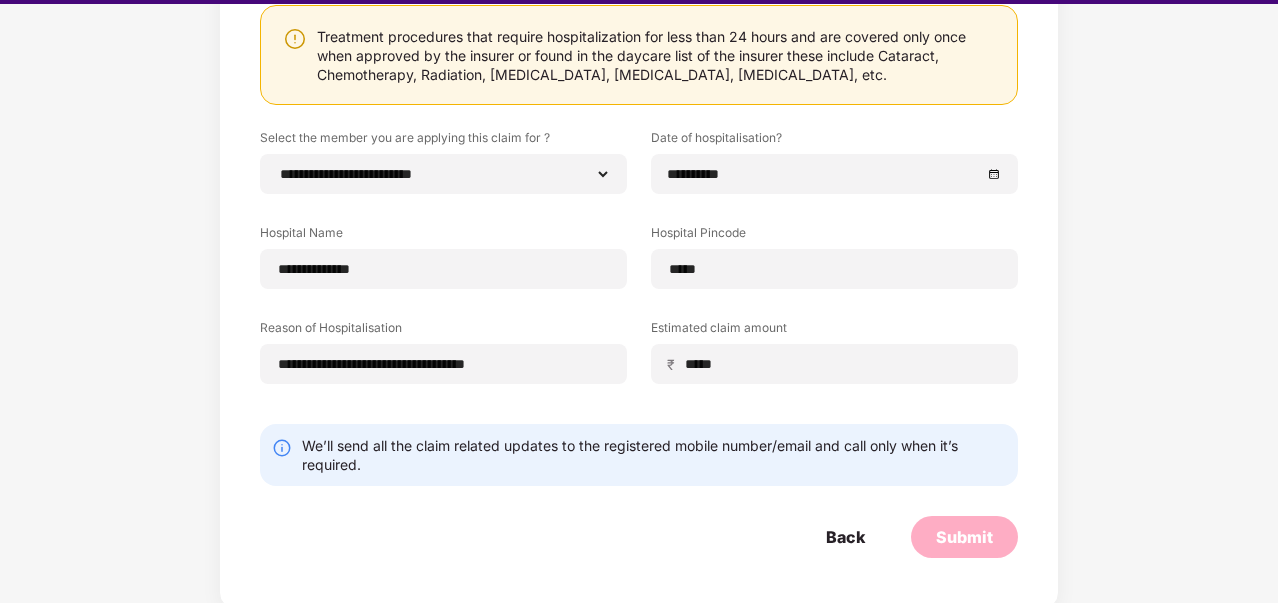 click on "We’ll send all the claim related updates to the registered mobile number/email and call only when it’s required." at bounding box center (654, 455) 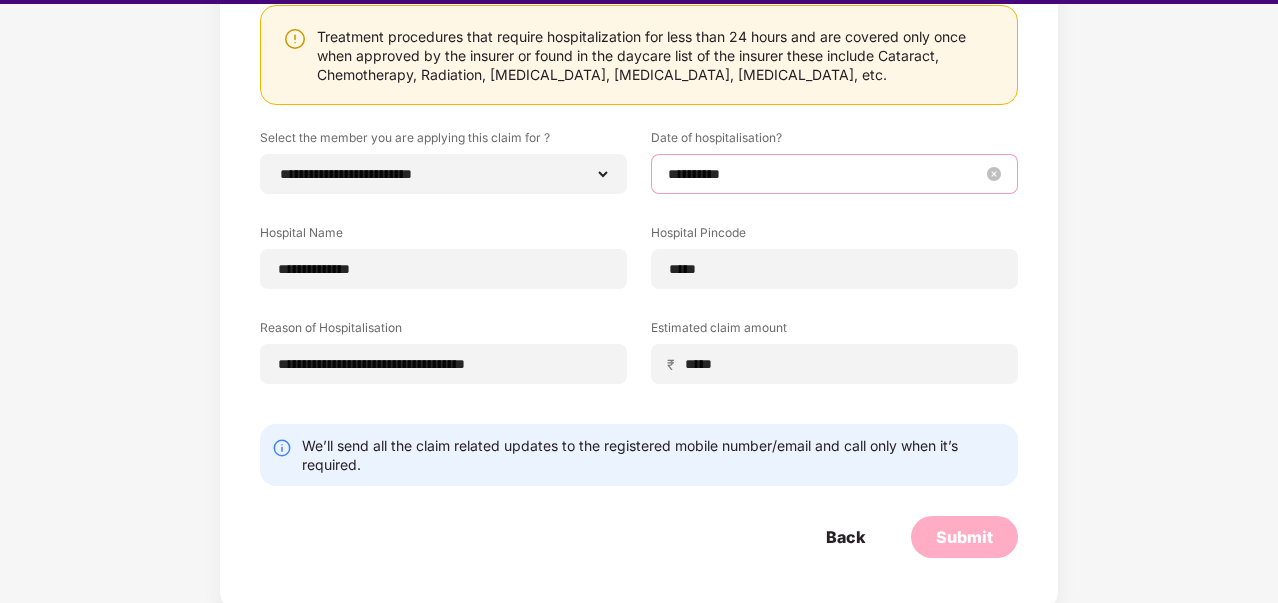 click on "**********" at bounding box center (824, 174) 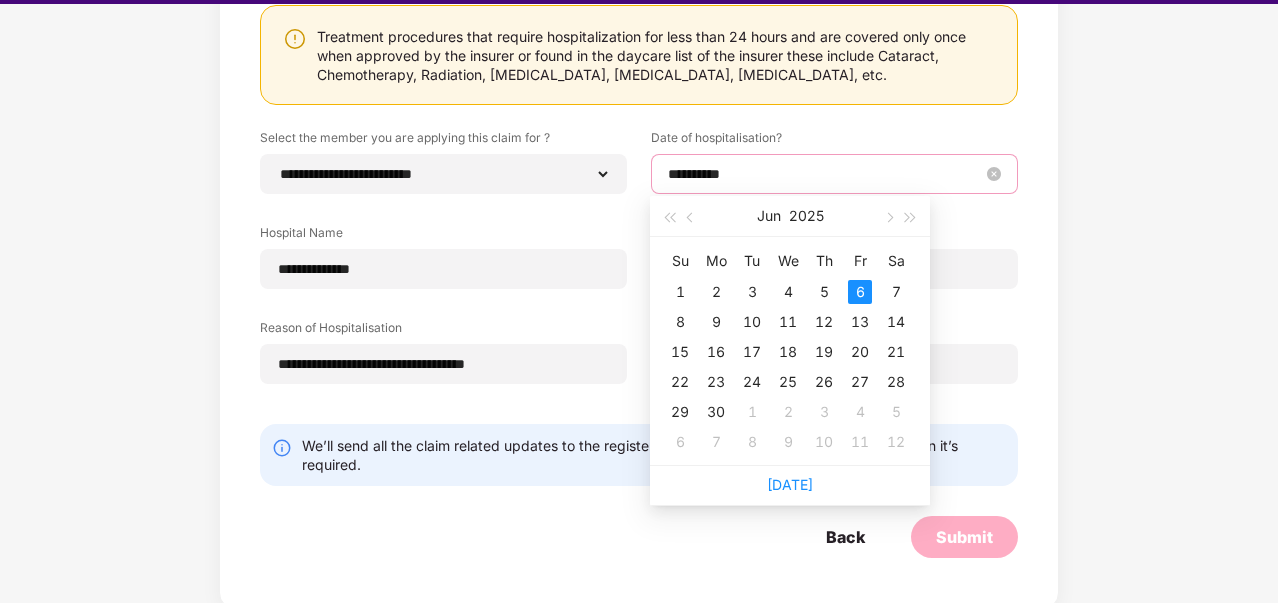 click on "**********" at bounding box center (824, 174) 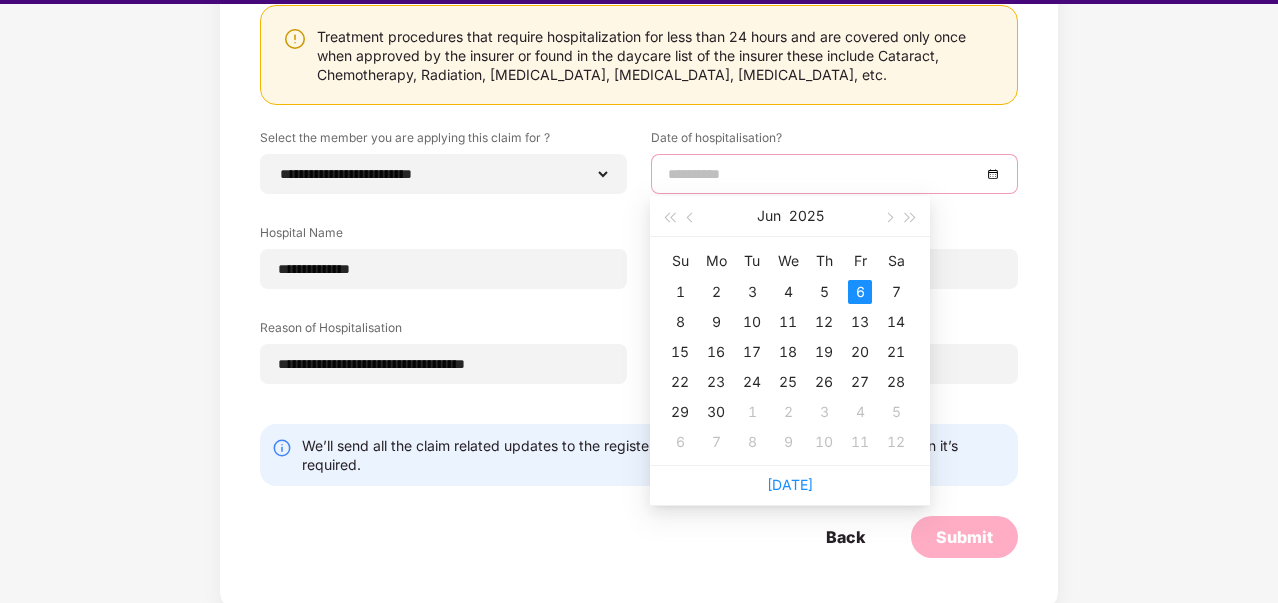 click on "6" at bounding box center [860, 292] 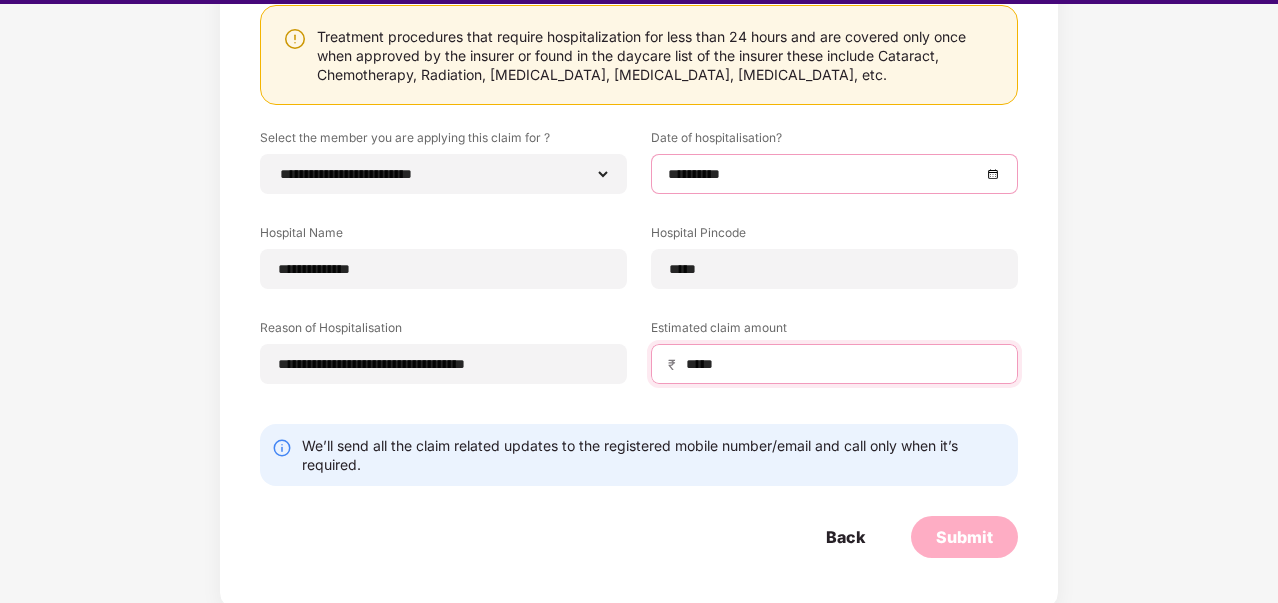 click on "*****" at bounding box center [842, 364] 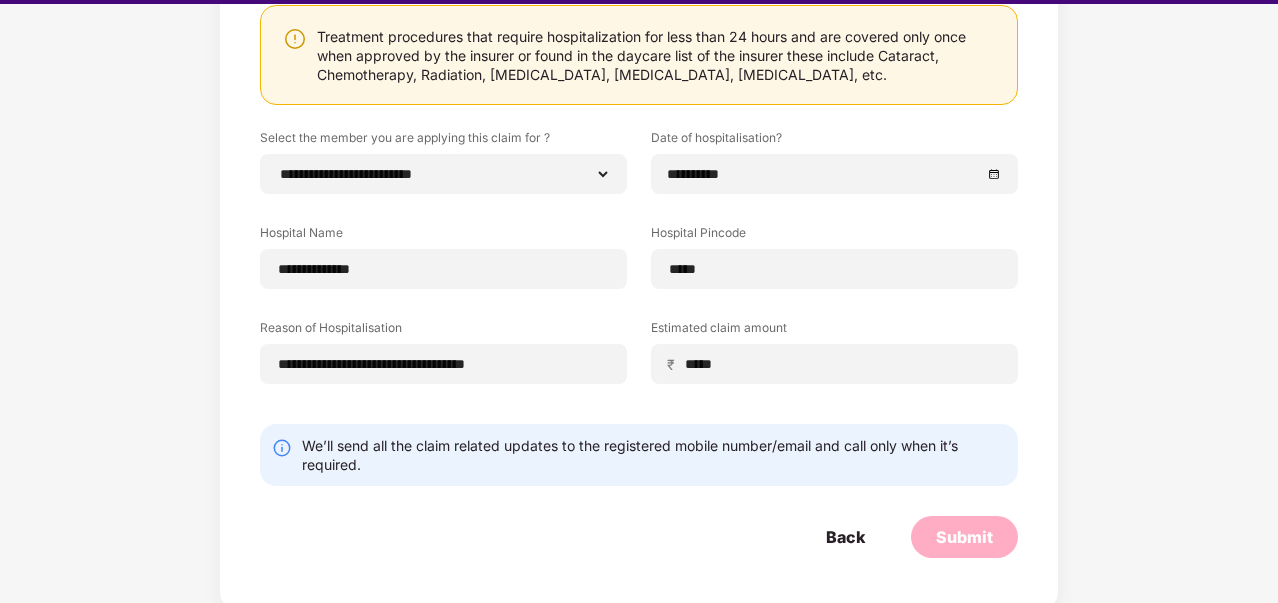 click on "Back Submit" at bounding box center (639, 537) 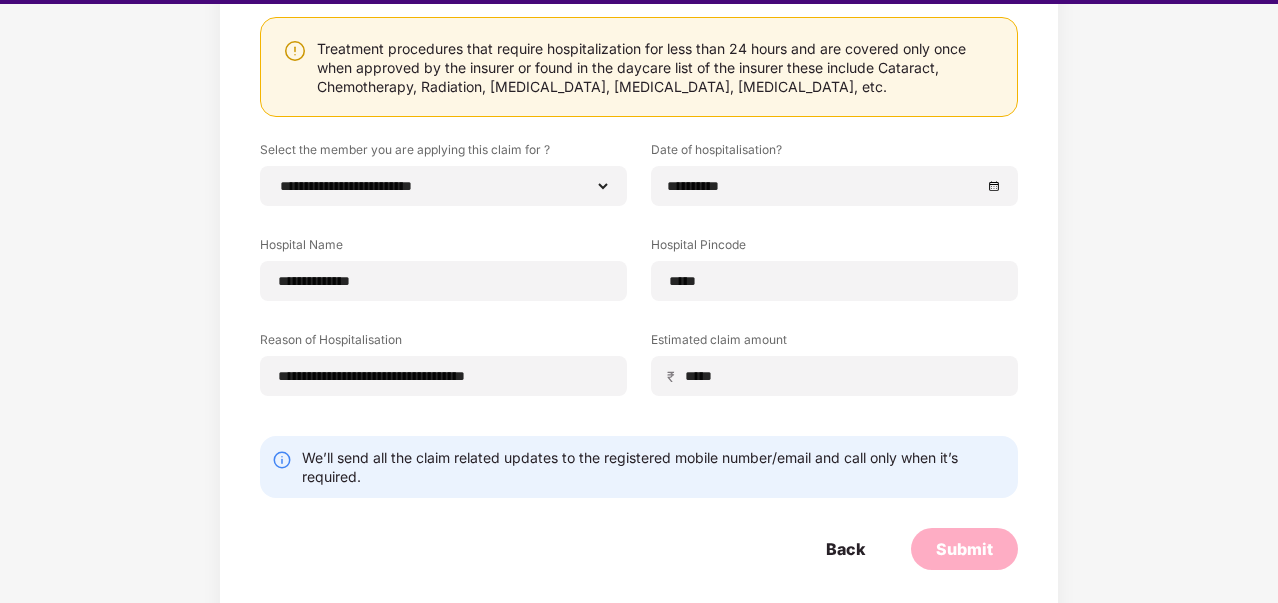 scroll, scrollTop: 240, scrollLeft: 0, axis: vertical 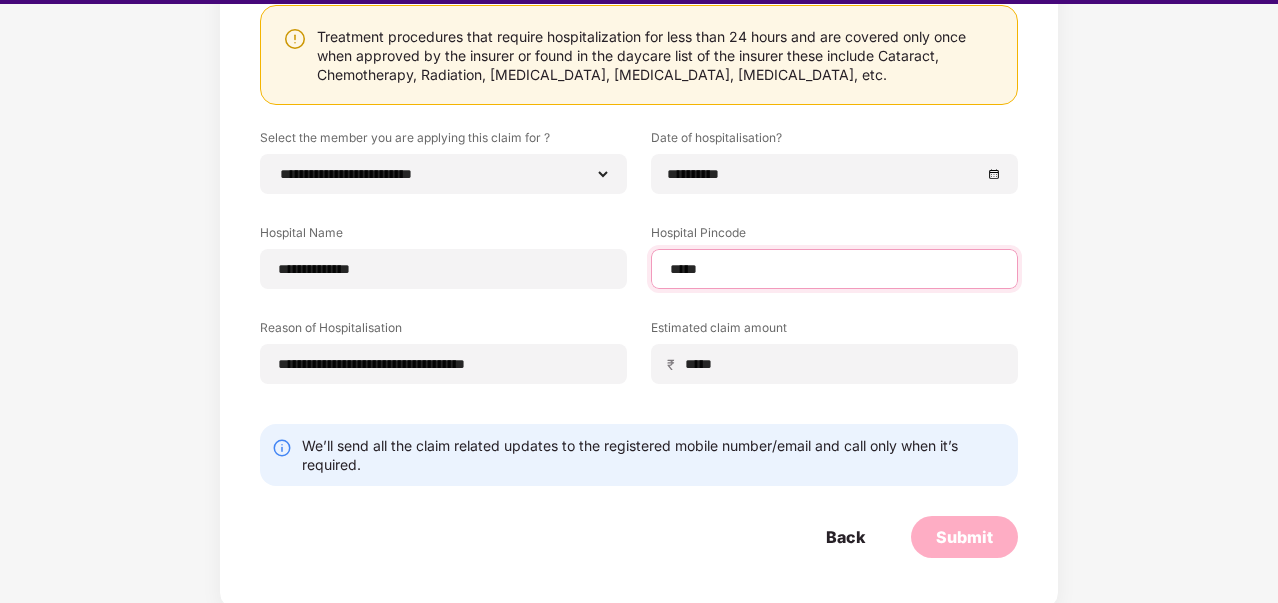 click on "*****" at bounding box center [834, 269] 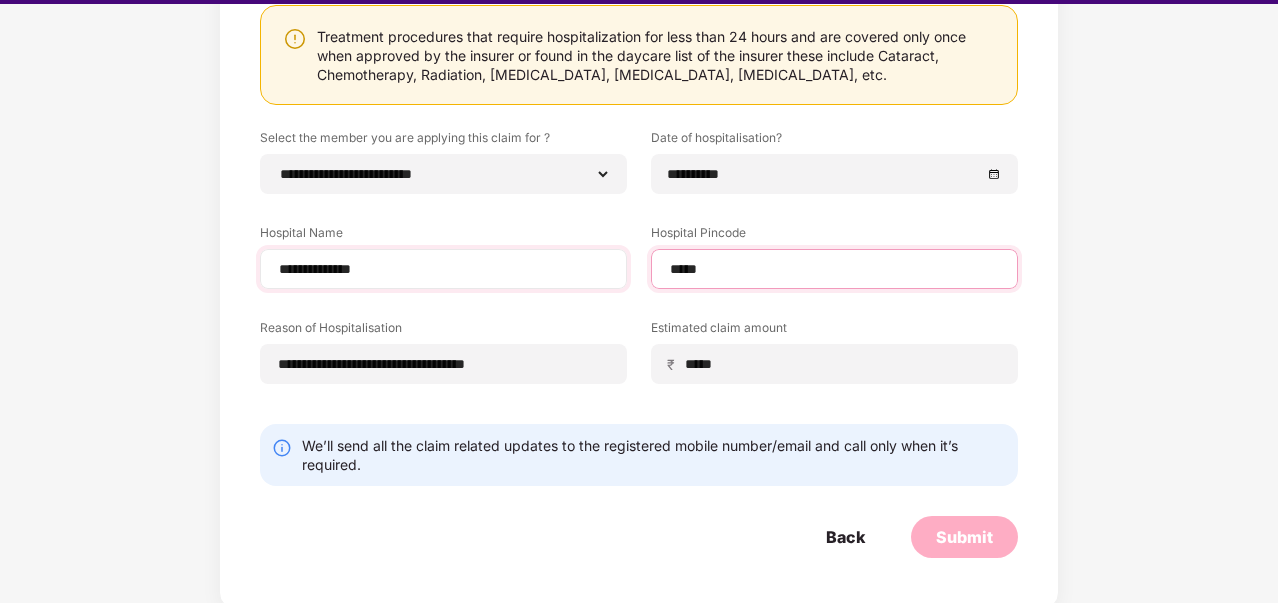 drag, startPoint x: 725, startPoint y: 271, endPoint x: 617, endPoint y: 283, distance: 108.66462 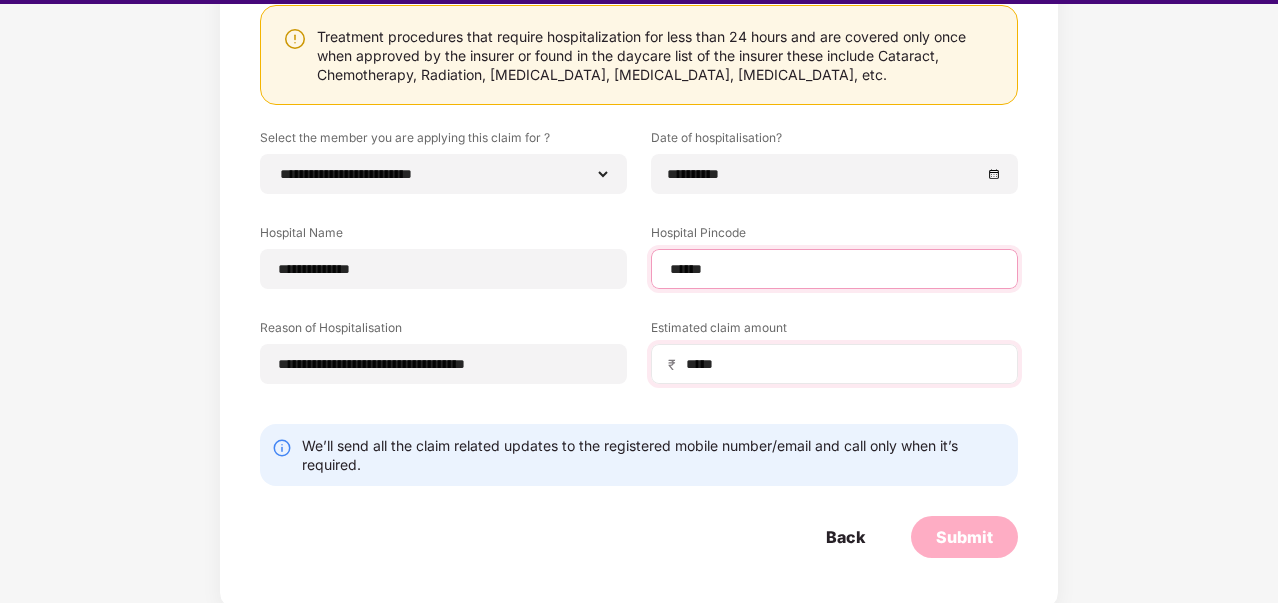 select on "**********" 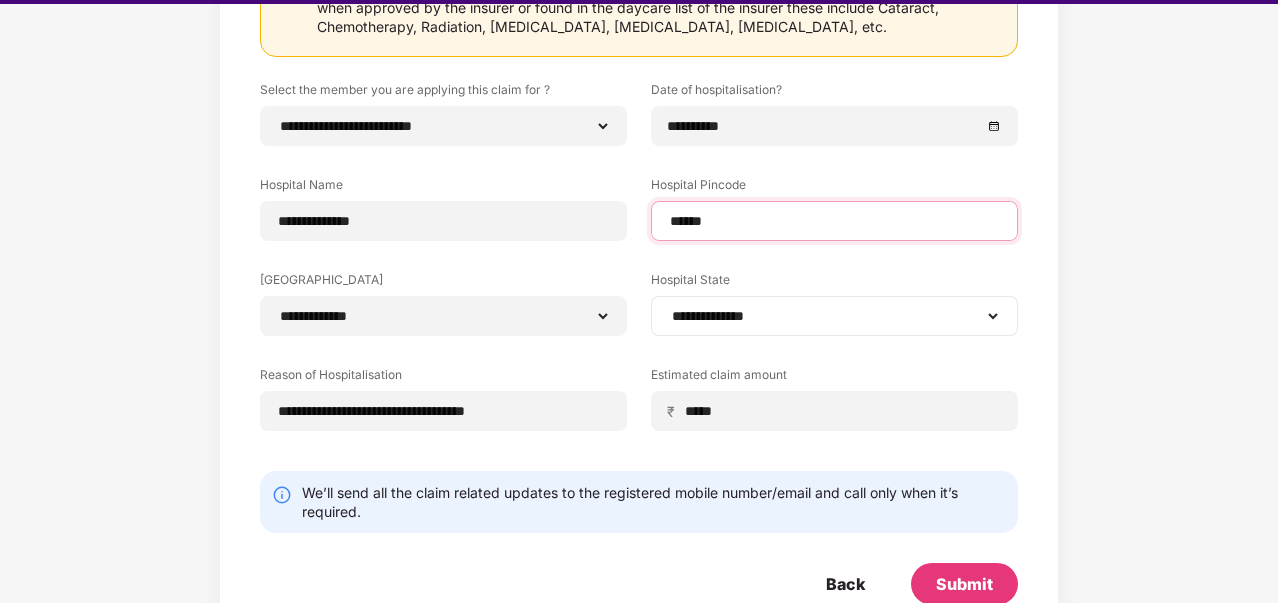 scroll, scrollTop: 335, scrollLeft: 0, axis: vertical 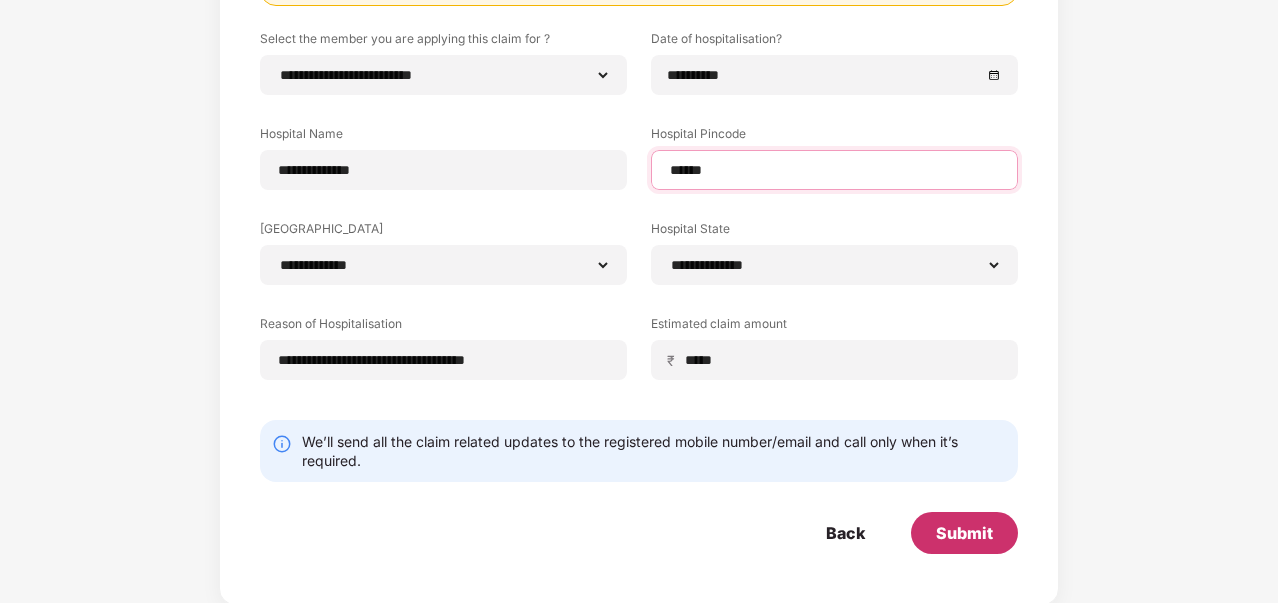 type on "******" 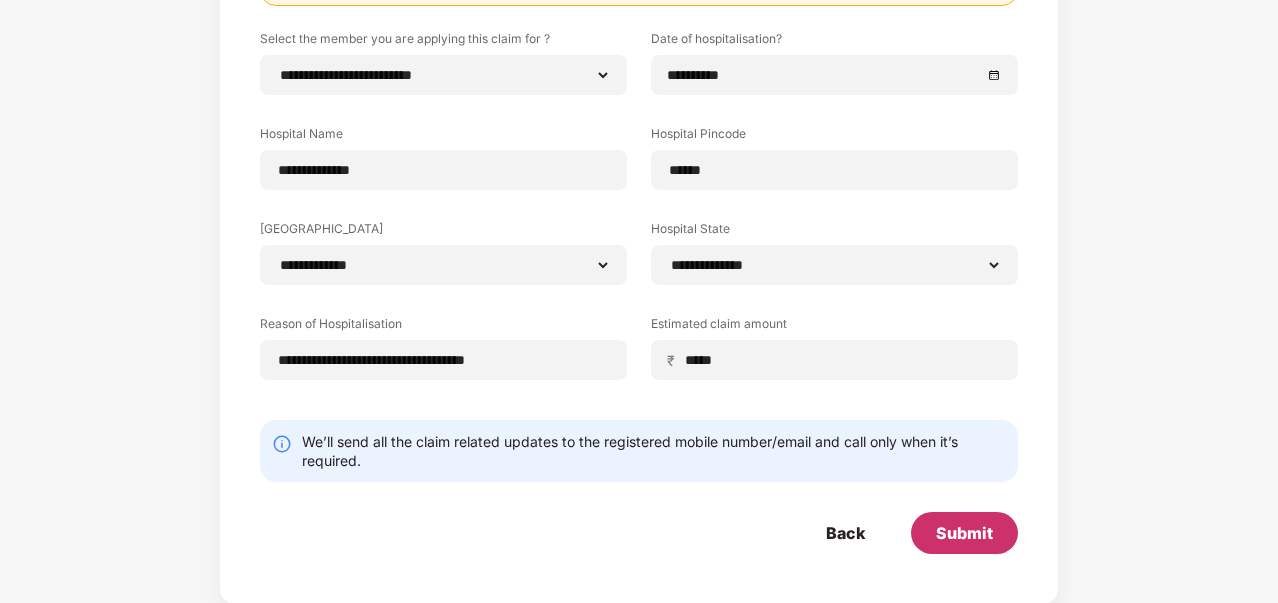 click on "Submit" at bounding box center (964, 533) 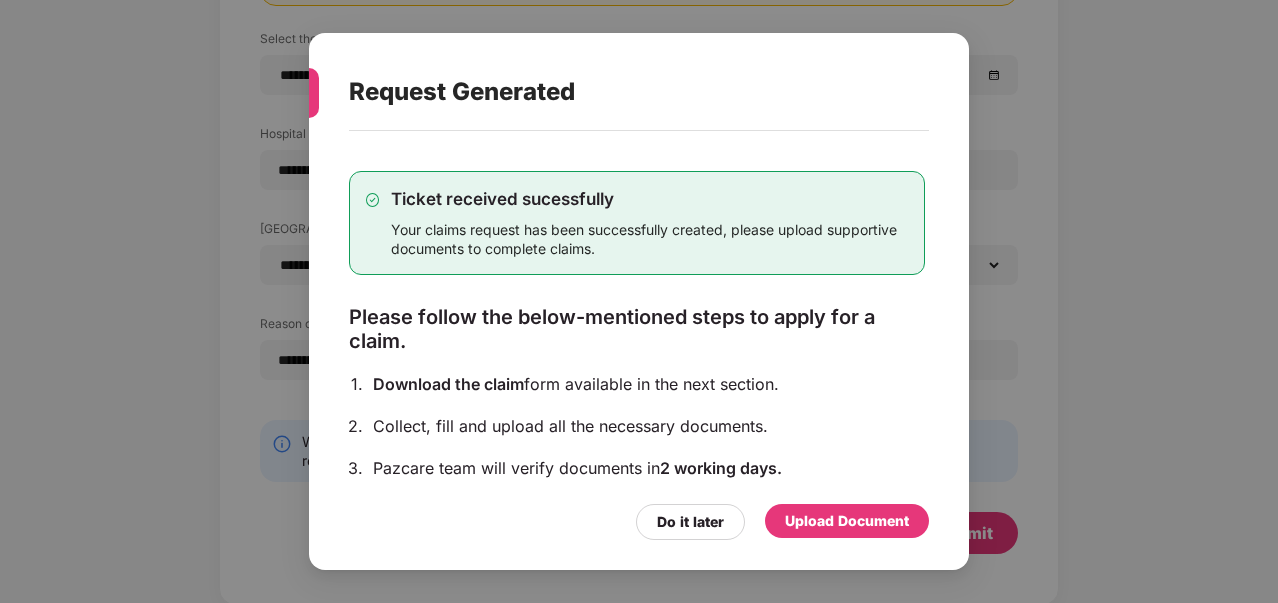 click on "Upload Document" at bounding box center [847, 521] 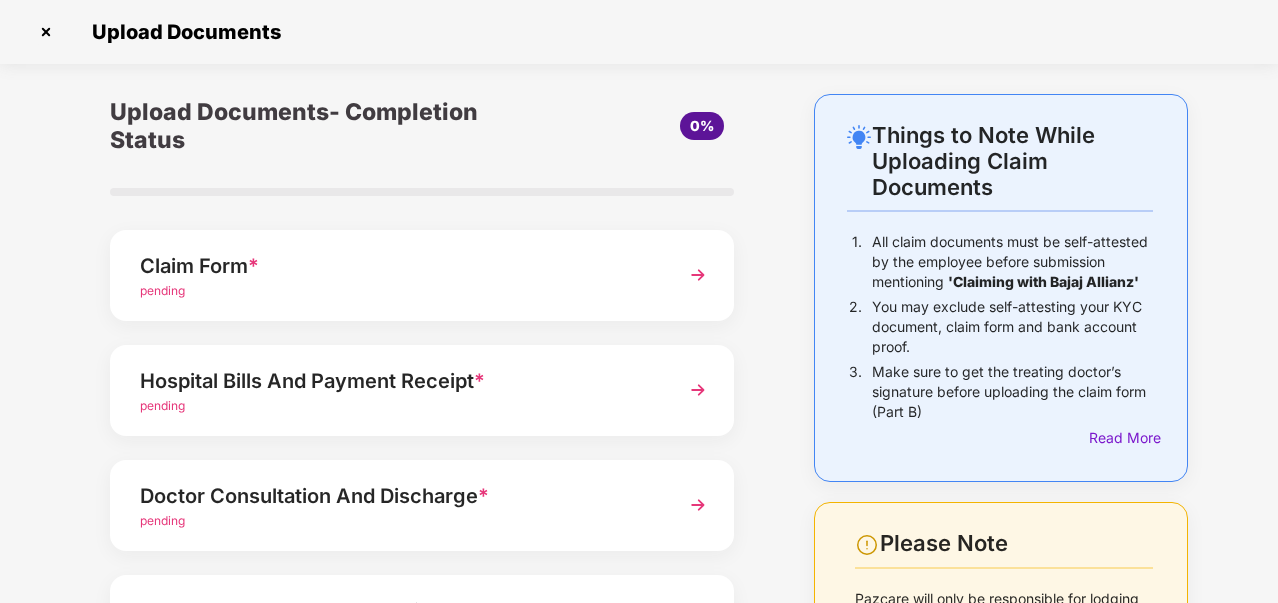 click on "Claim Form *" at bounding box center [398, 266] 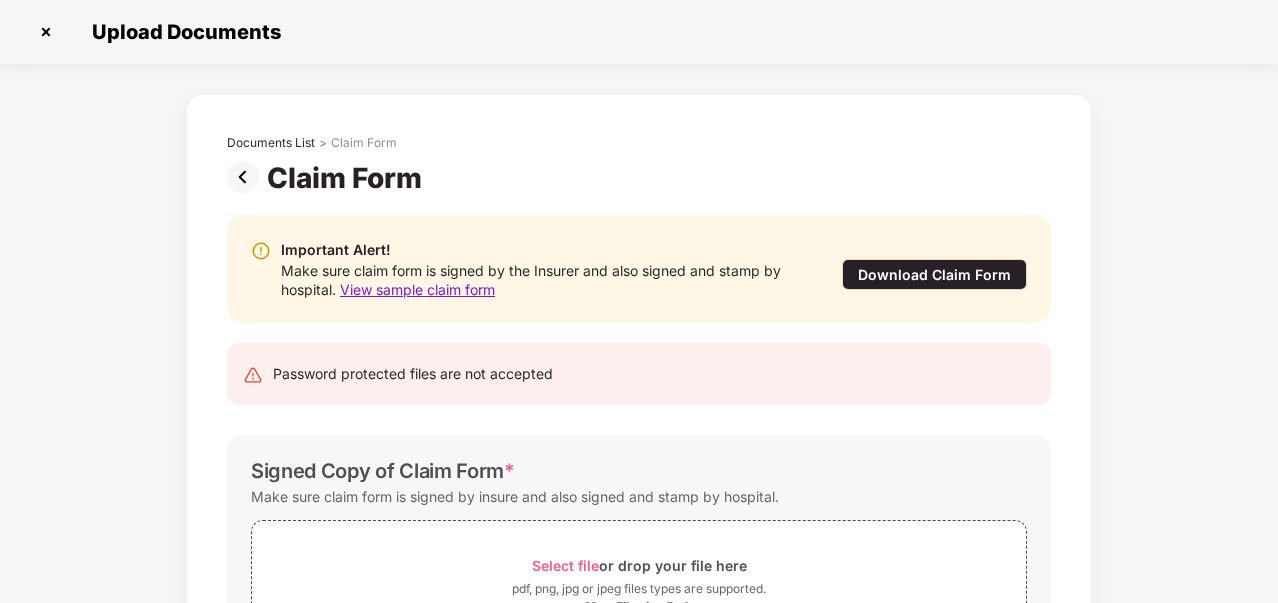 scroll, scrollTop: 0, scrollLeft: 0, axis: both 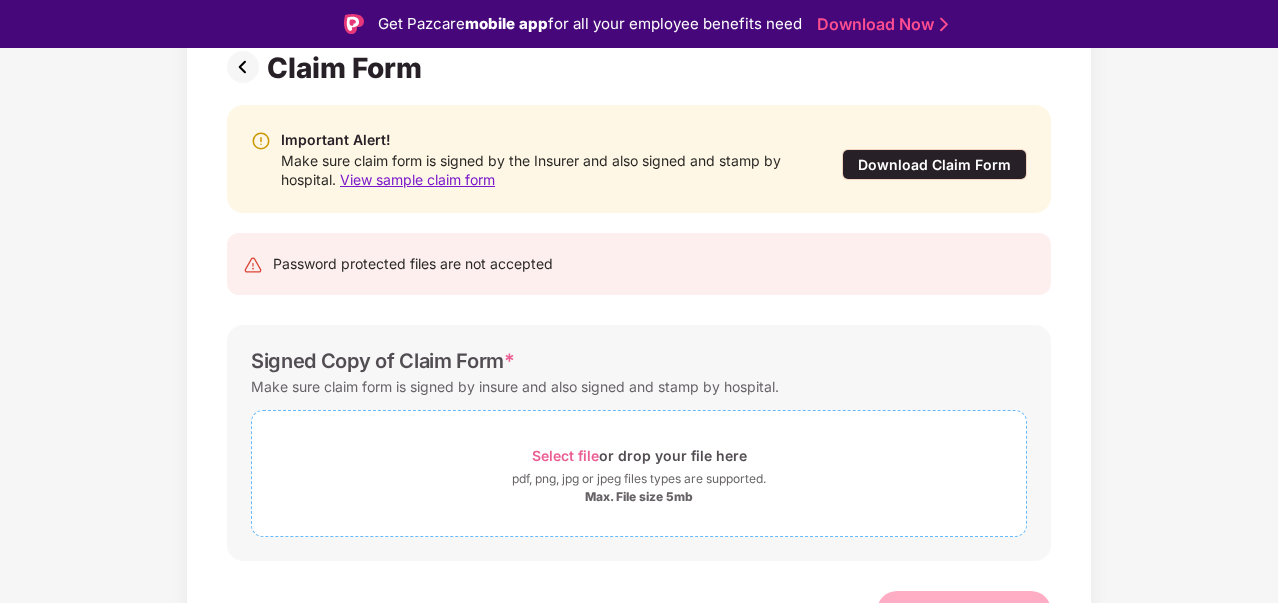 click on "pdf, png, jpg or jpeg files types are supported." at bounding box center (639, 479) 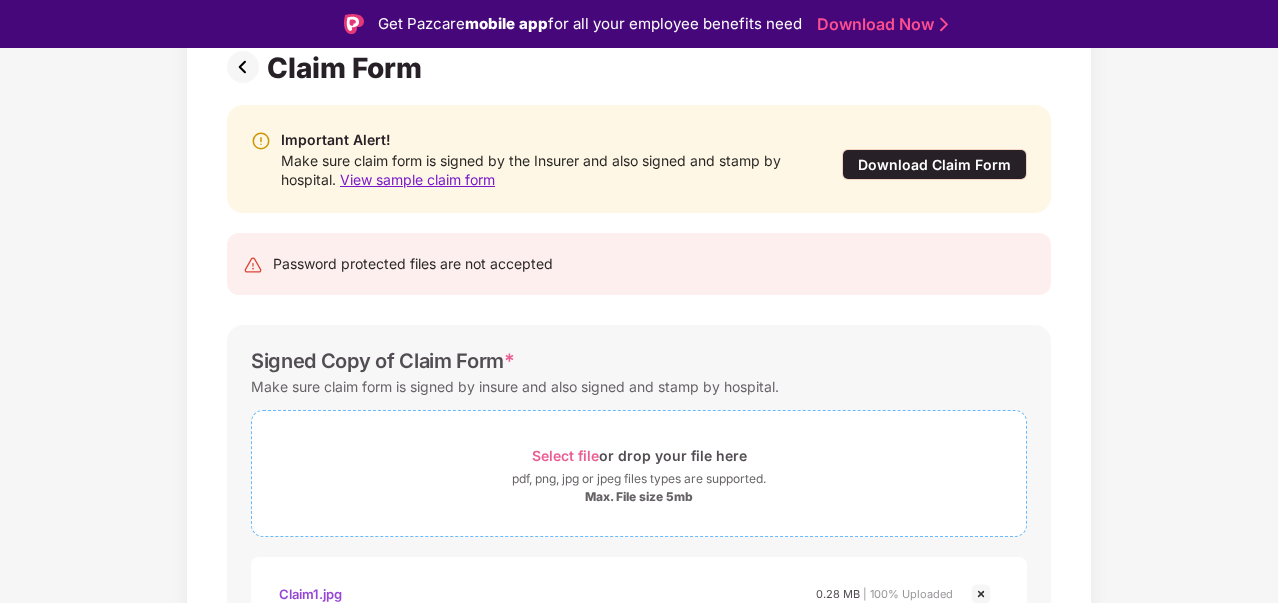 click on "Select file  or drop your file here" at bounding box center [639, 455] 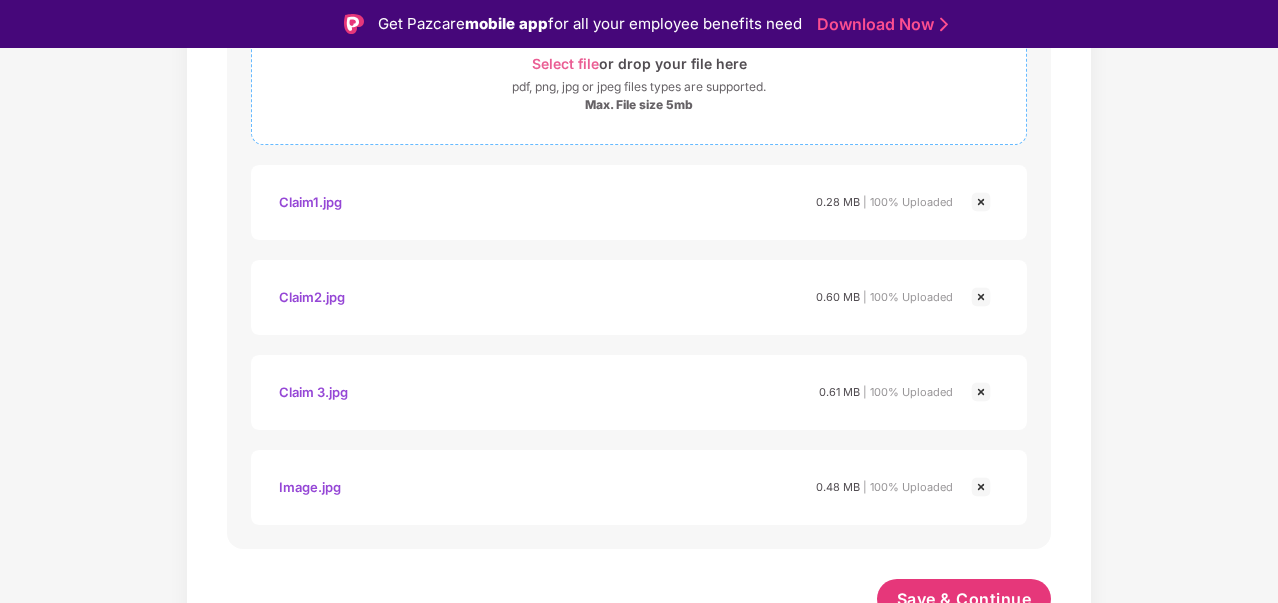 scroll, scrollTop: 567, scrollLeft: 0, axis: vertical 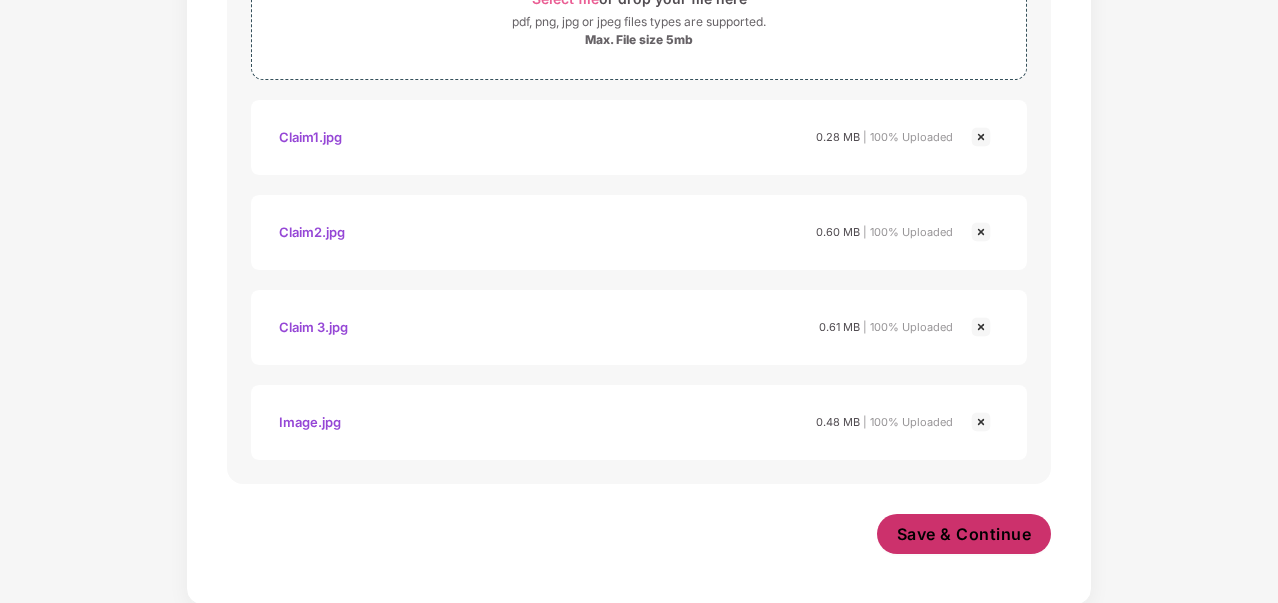 click on "Save & Continue" at bounding box center [964, 534] 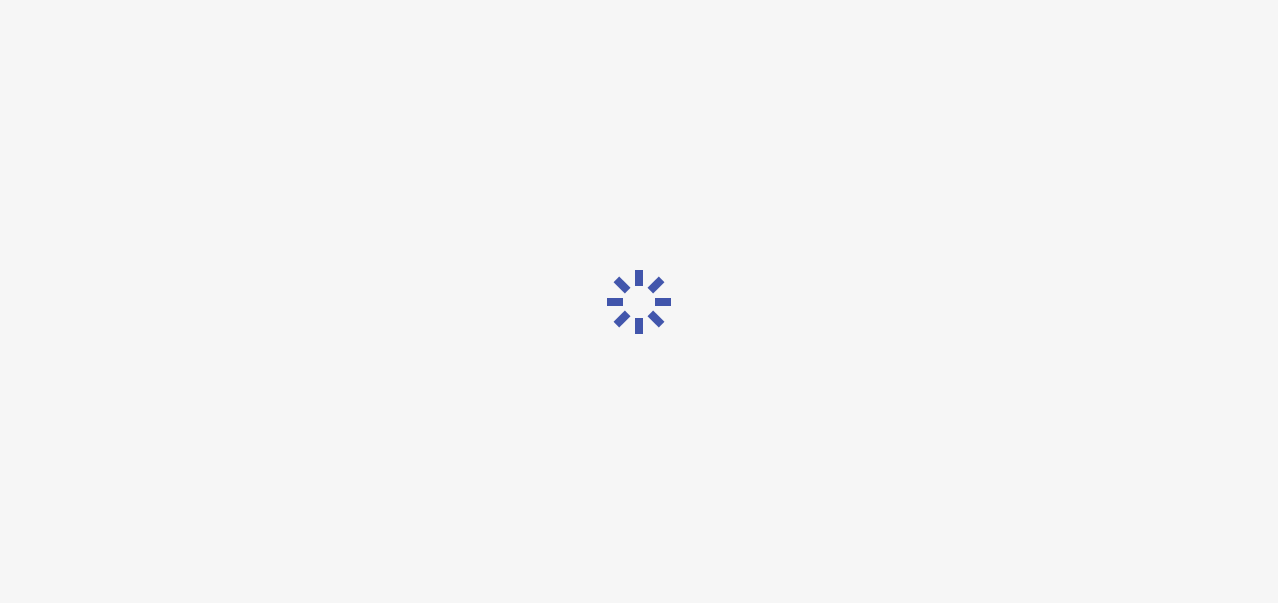 scroll, scrollTop: 0, scrollLeft: 0, axis: both 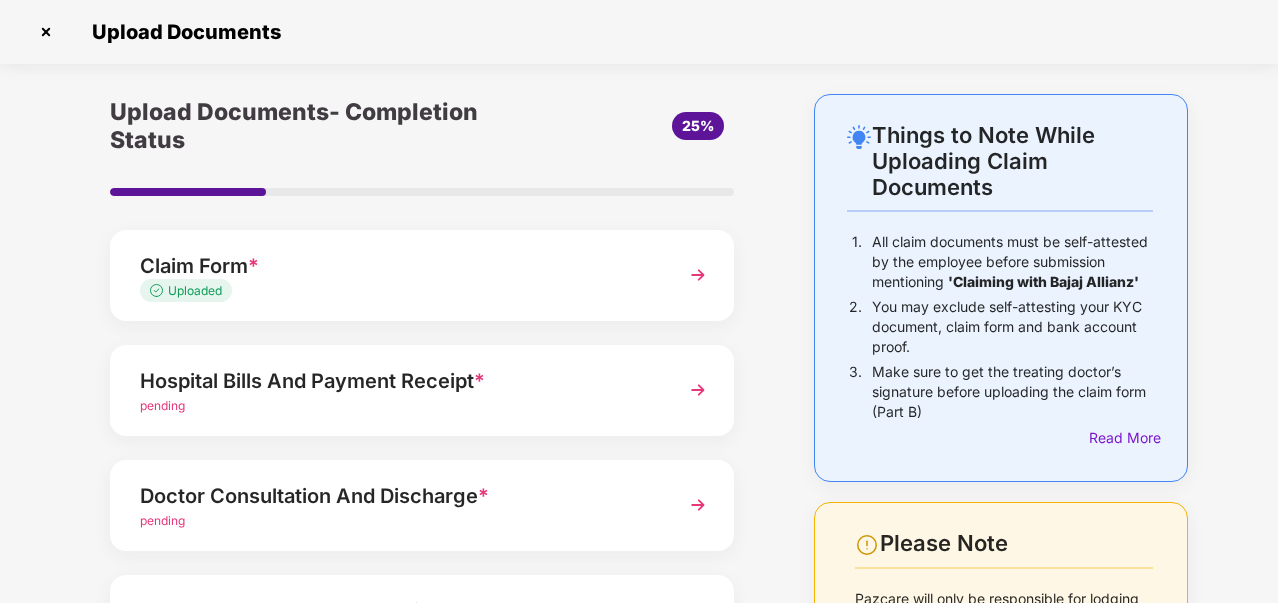 click on "Hospital Bills And Payment Receipt * pending" at bounding box center (422, 390) 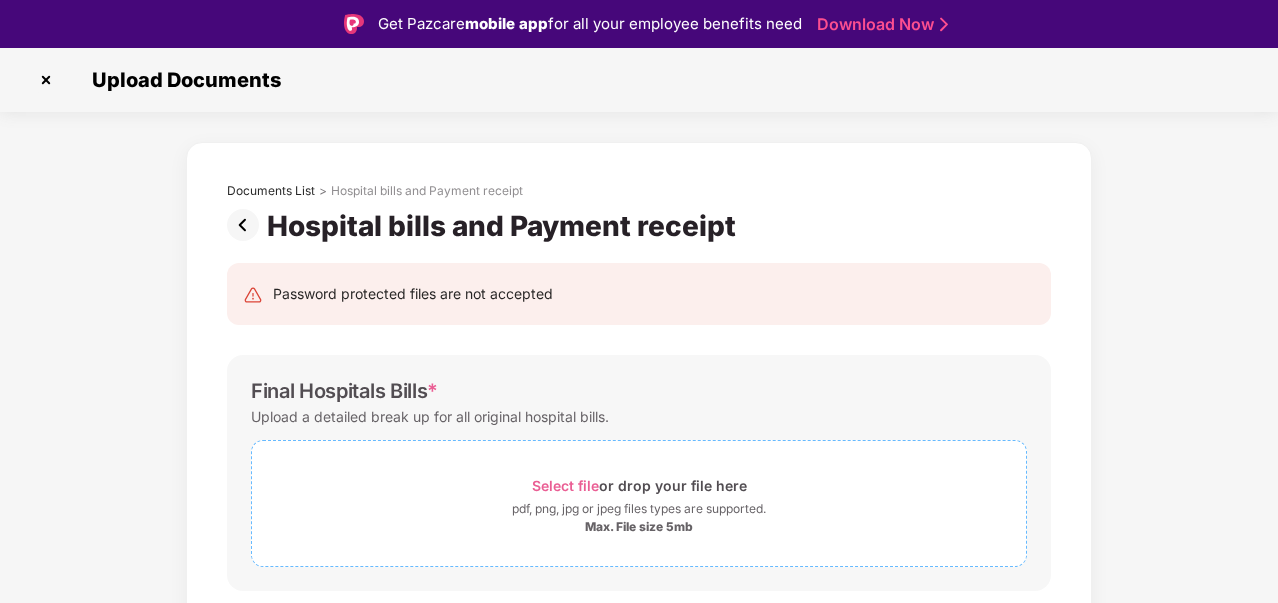 click on "pdf, png, jpg or jpeg files types are supported." at bounding box center (639, 509) 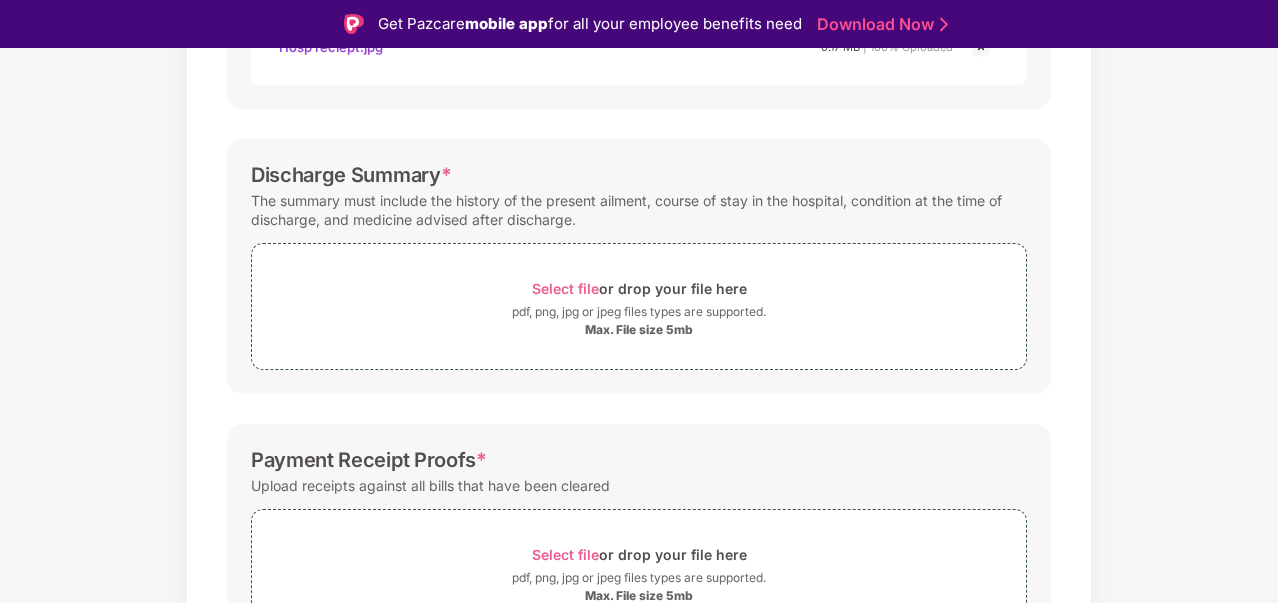 scroll, scrollTop: 662, scrollLeft: 0, axis: vertical 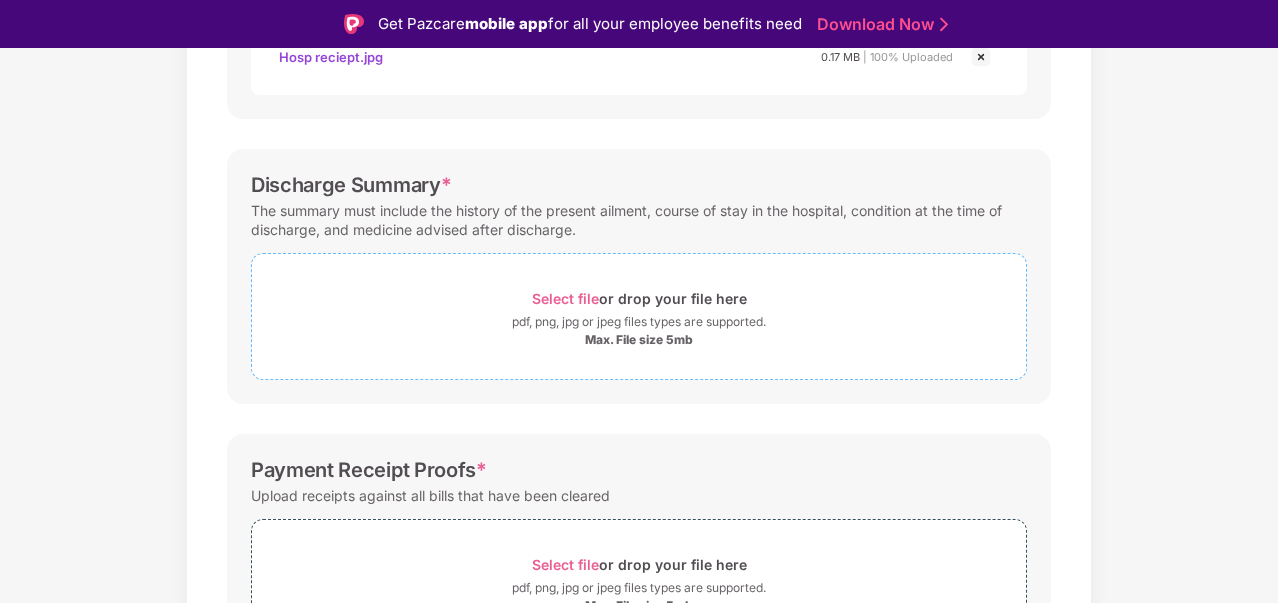 click on "pdf, png, jpg or jpeg files types are supported." at bounding box center [639, 322] 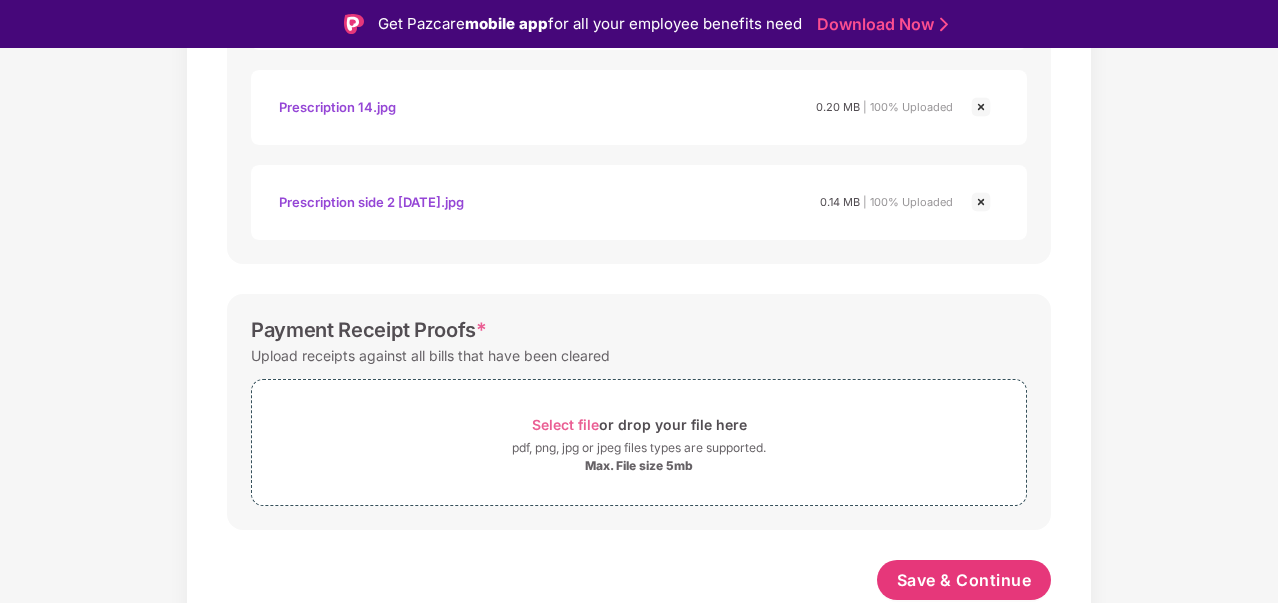 scroll, scrollTop: 1084, scrollLeft: 0, axis: vertical 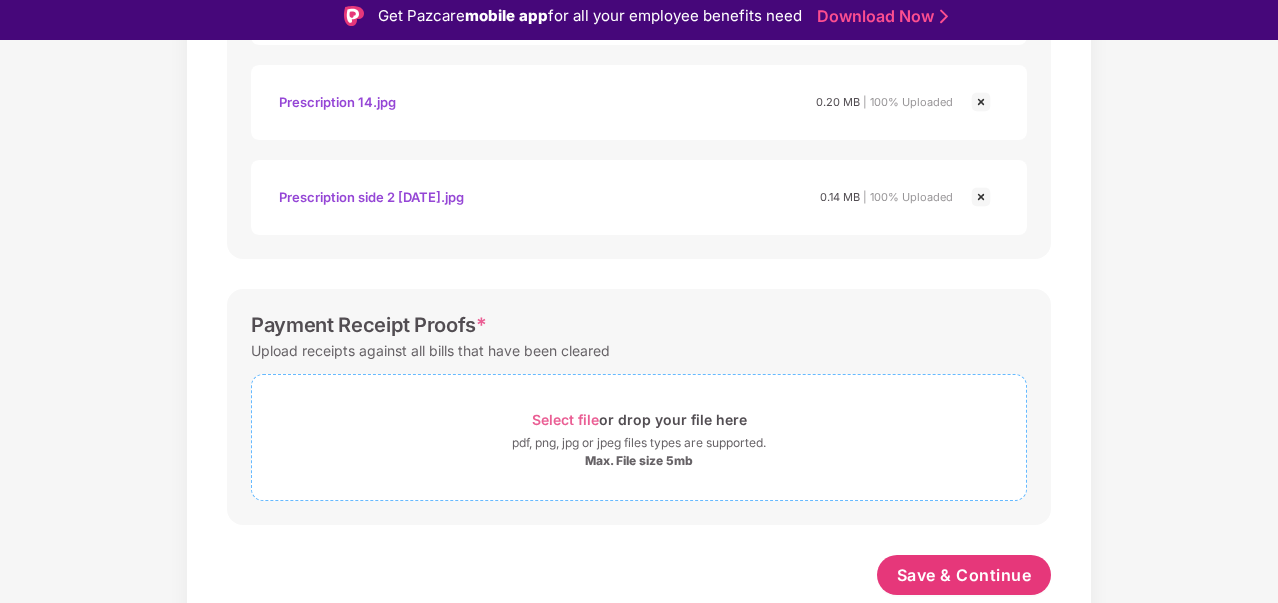 click on "Select file  or drop your file here" at bounding box center (639, 419) 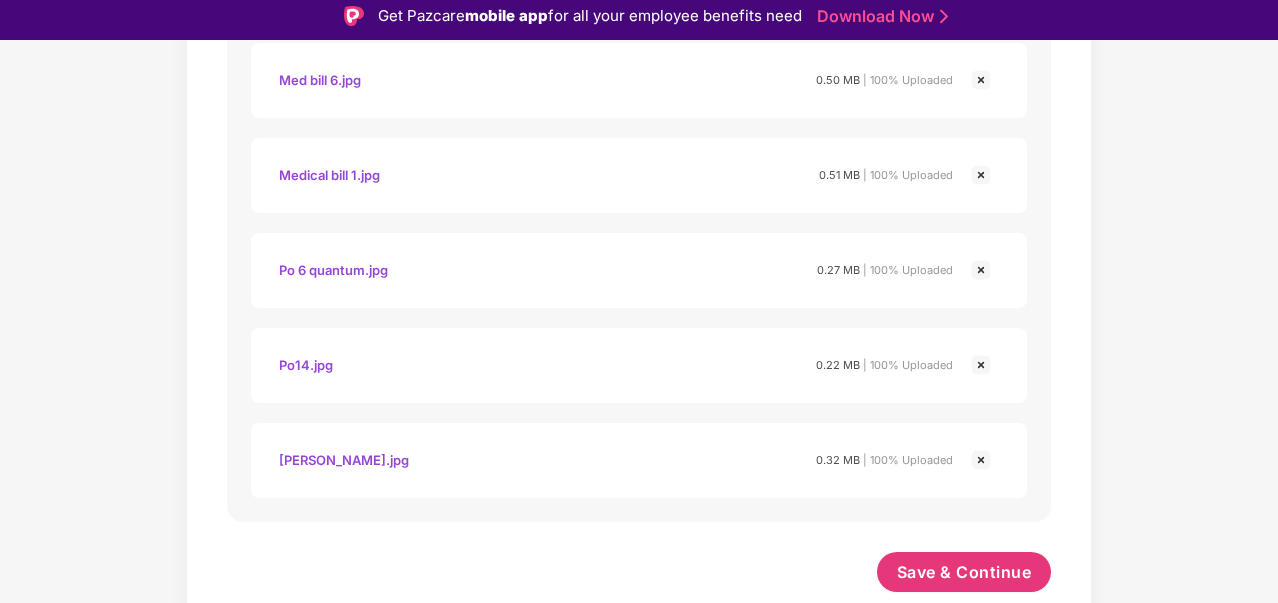 scroll, scrollTop: 2034, scrollLeft: 0, axis: vertical 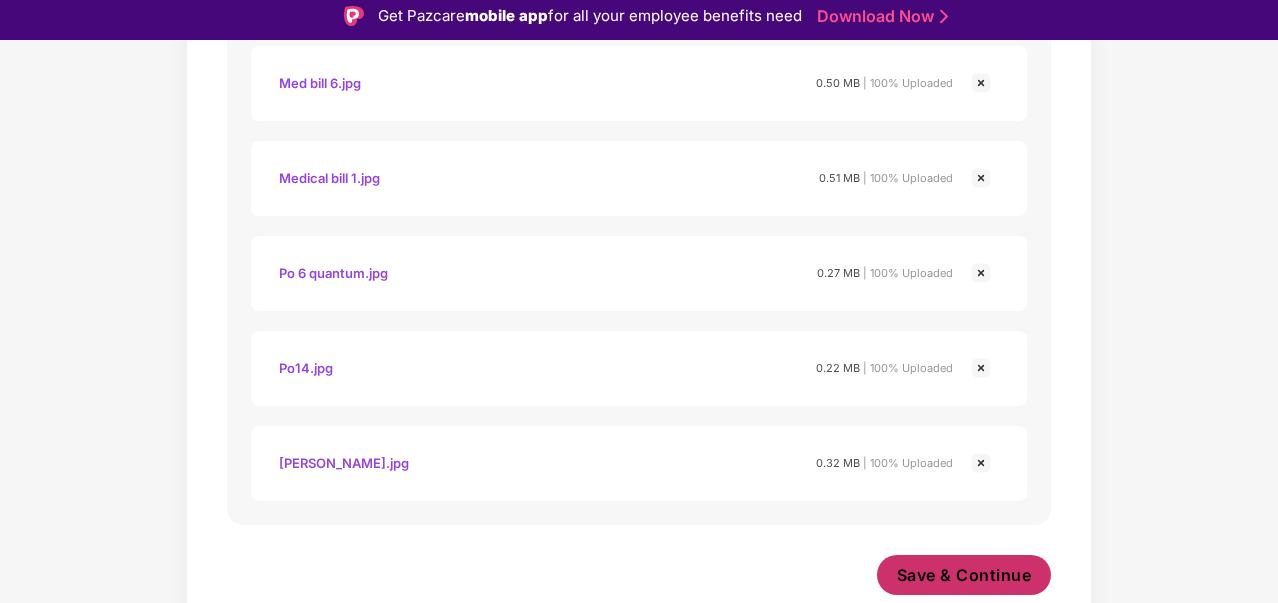 click on "Save & Continue" at bounding box center [964, 575] 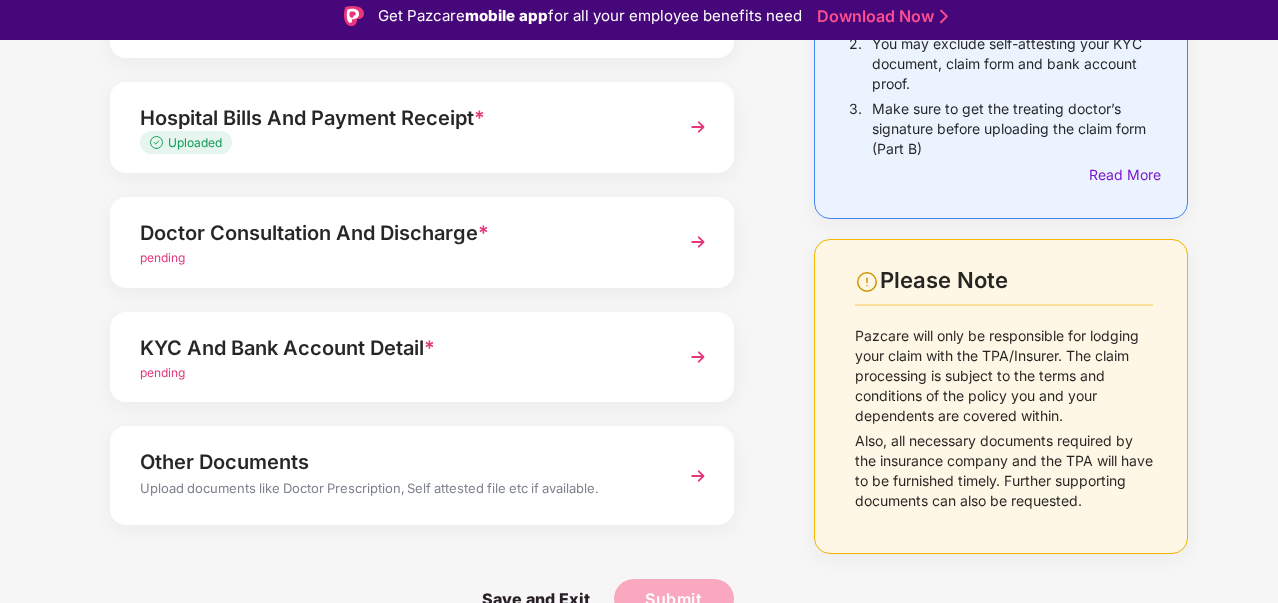 scroll, scrollTop: 308, scrollLeft: 0, axis: vertical 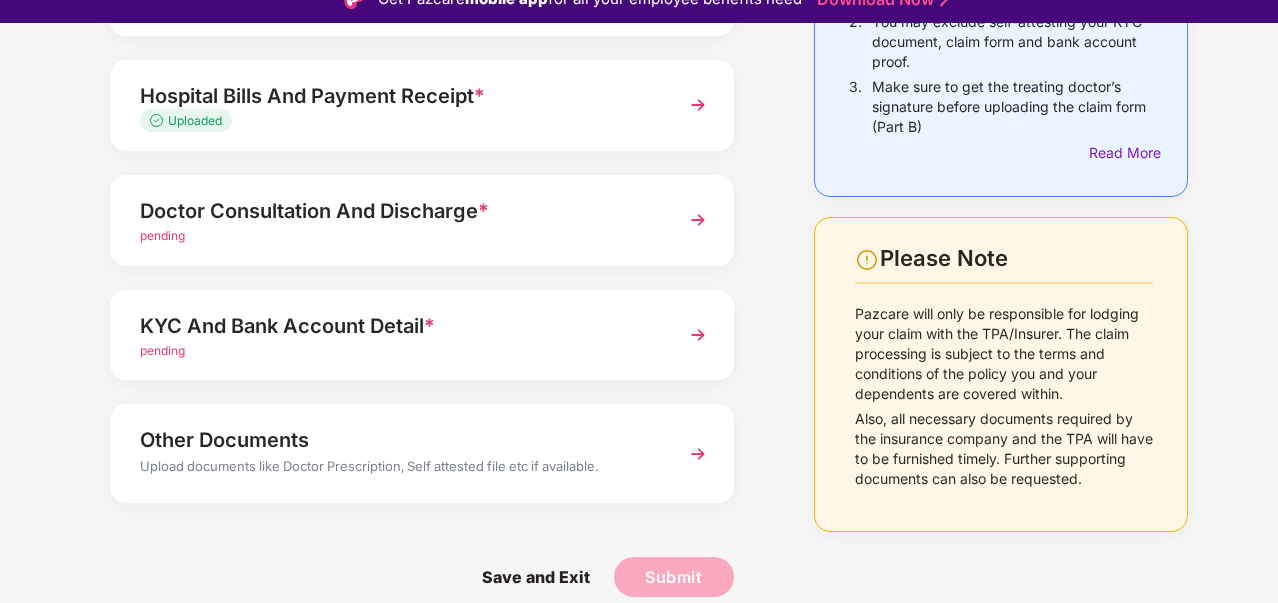 click on "pending" at bounding box center [398, 236] 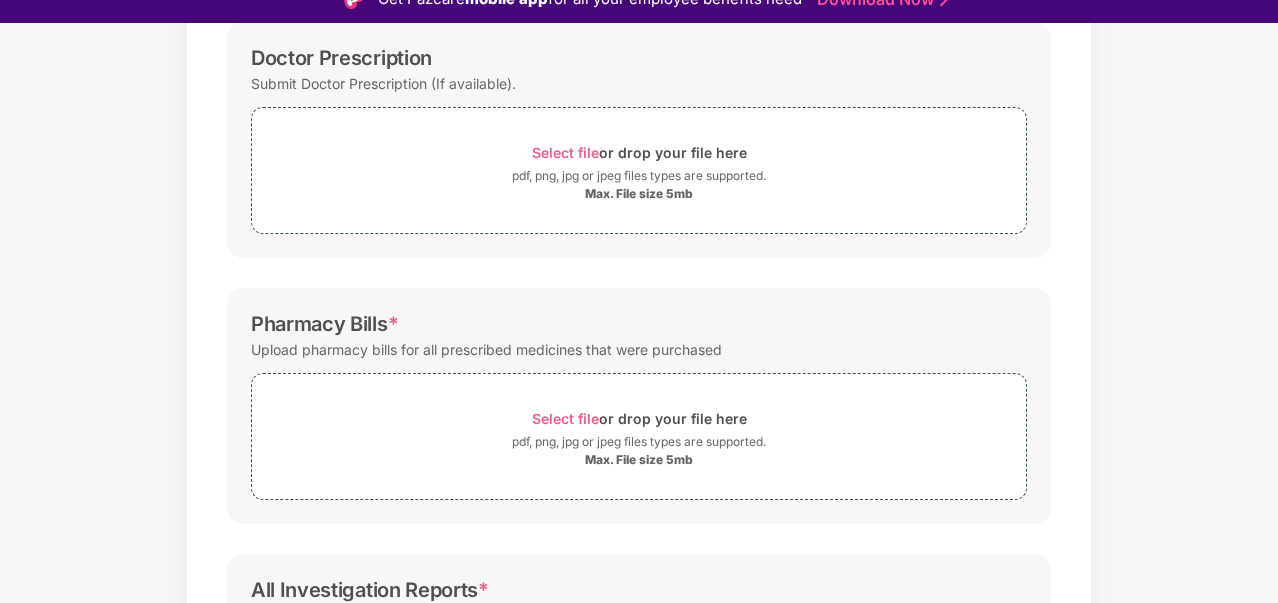 scroll, scrollTop: 0, scrollLeft: 0, axis: both 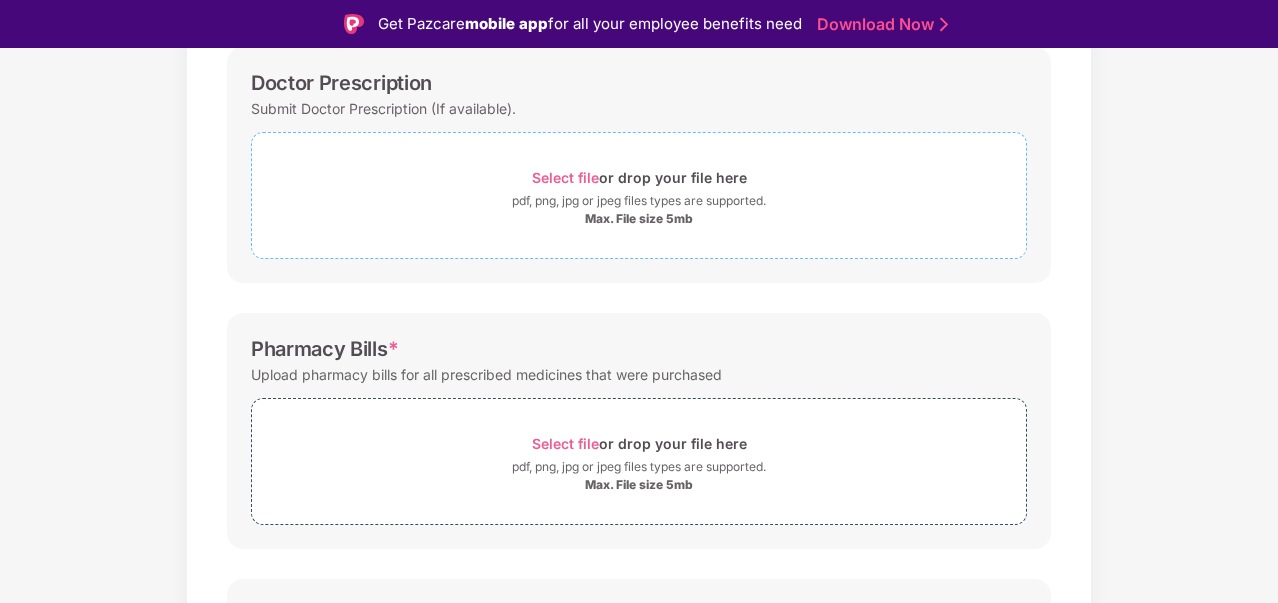 click on "pdf, png, jpg or jpeg files types are supported." at bounding box center (639, 201) 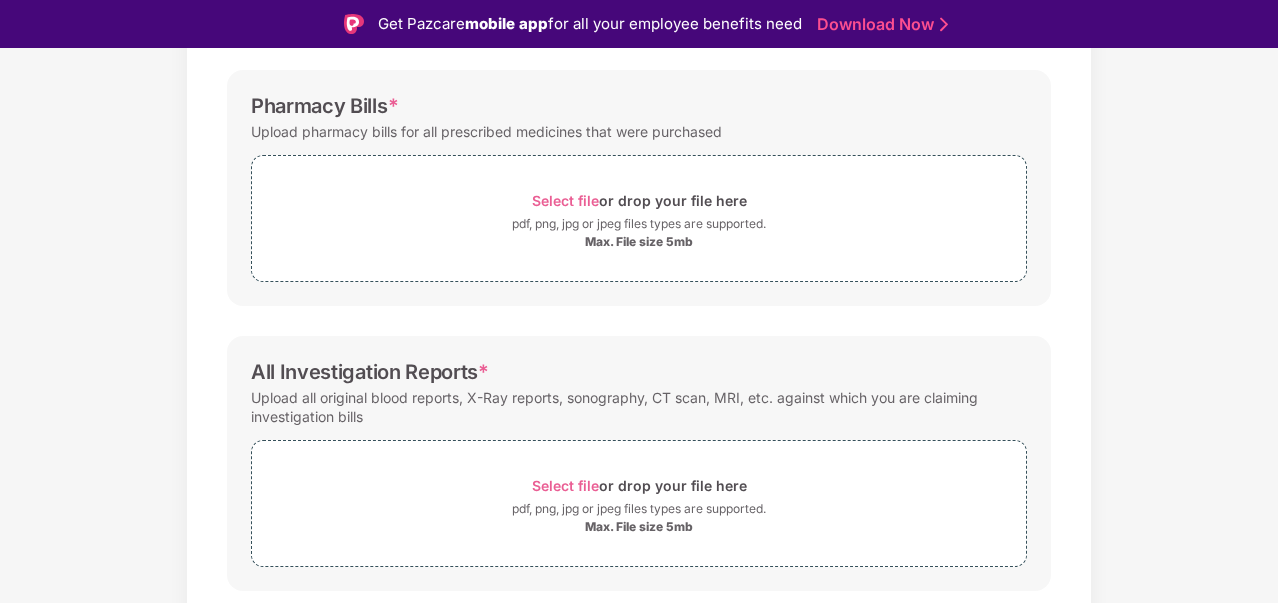 scroll, scrollTop: 644, scrollLeft: 0, axis: vertical 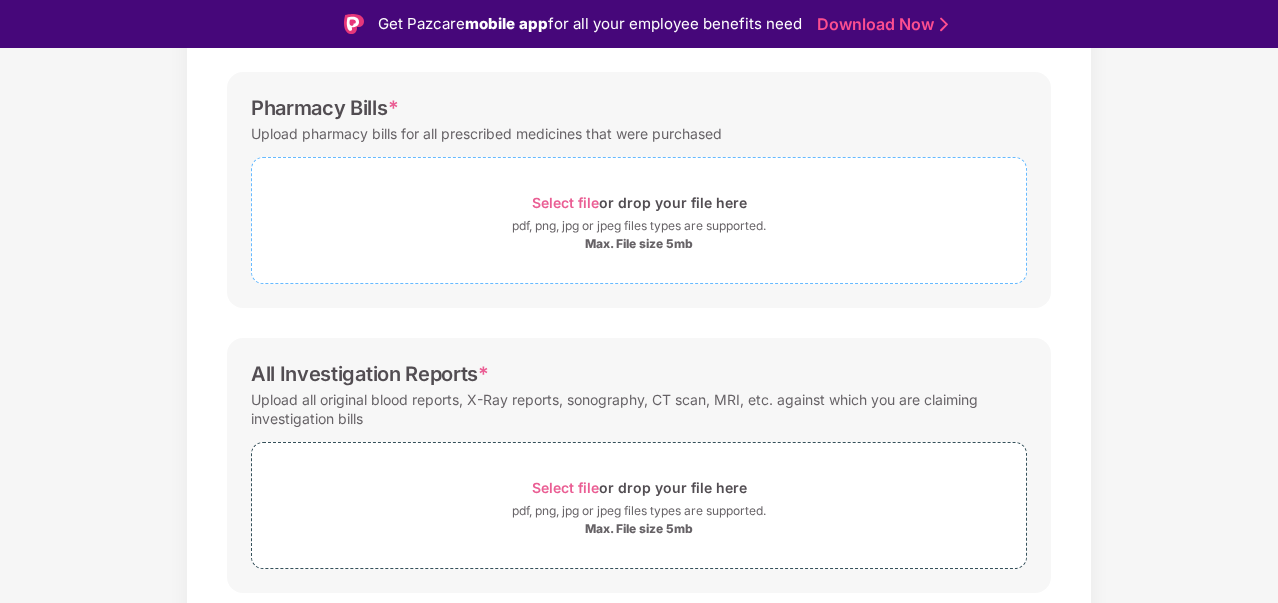 click on "Select file  or drop your file here" at bounding box center (639, 202) 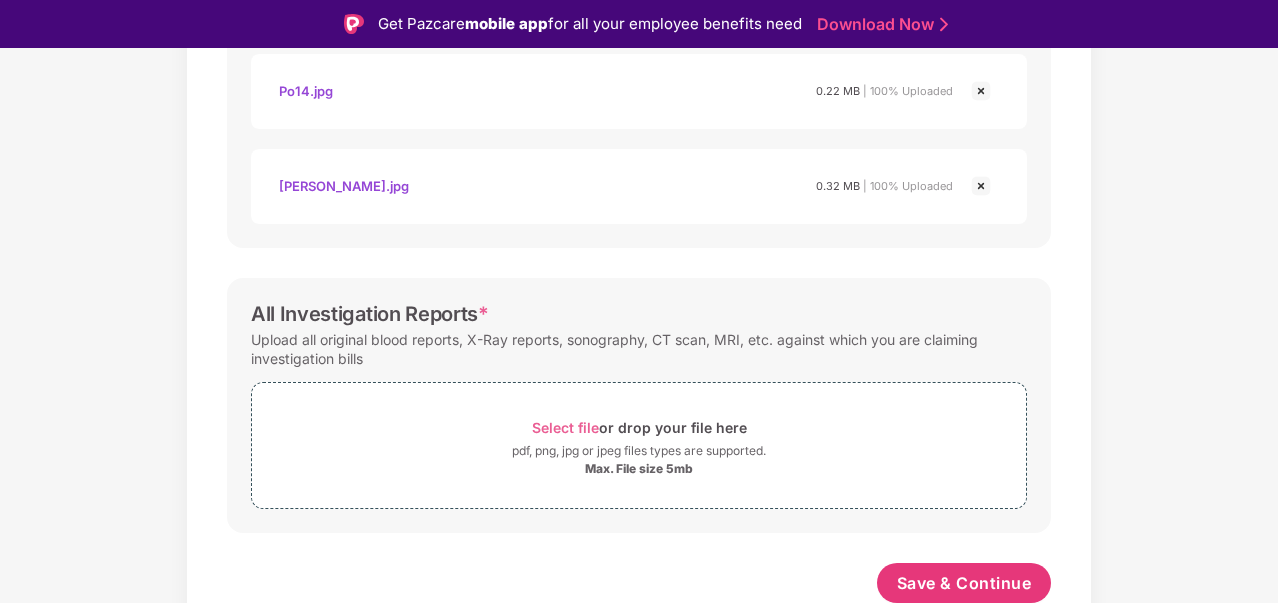 scroll, scrollTop: 1654, scrollLeft: 0, axis: vertical 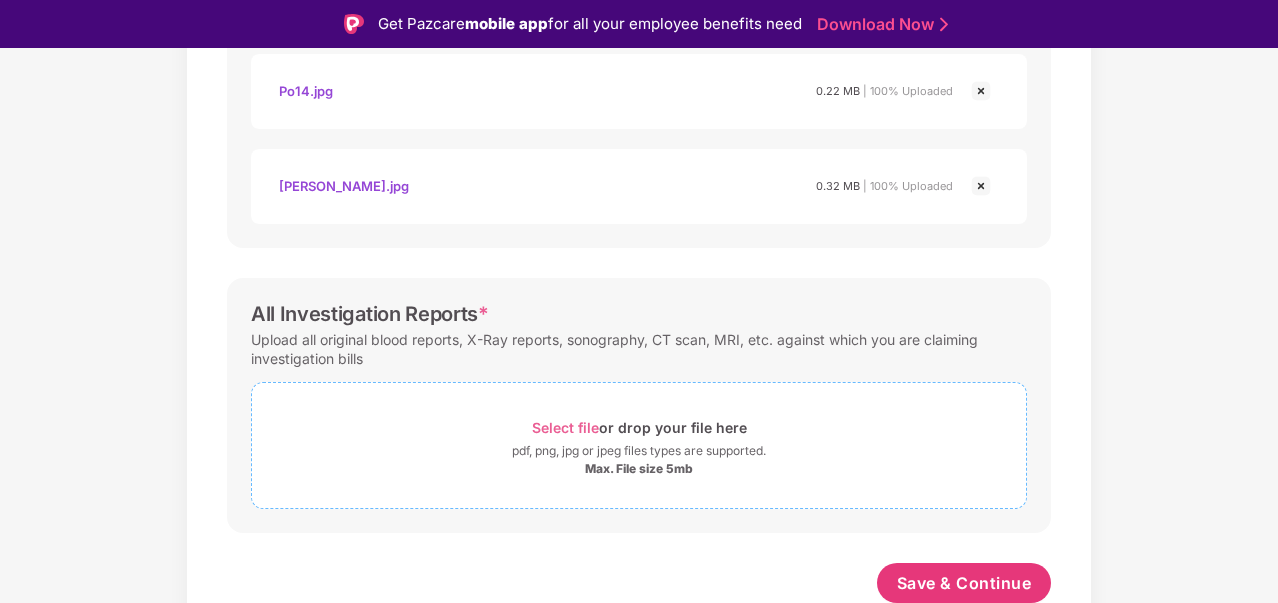 click on "pdf, png, jpg or jpeg files types are supported." at bounding box center (639, 451) 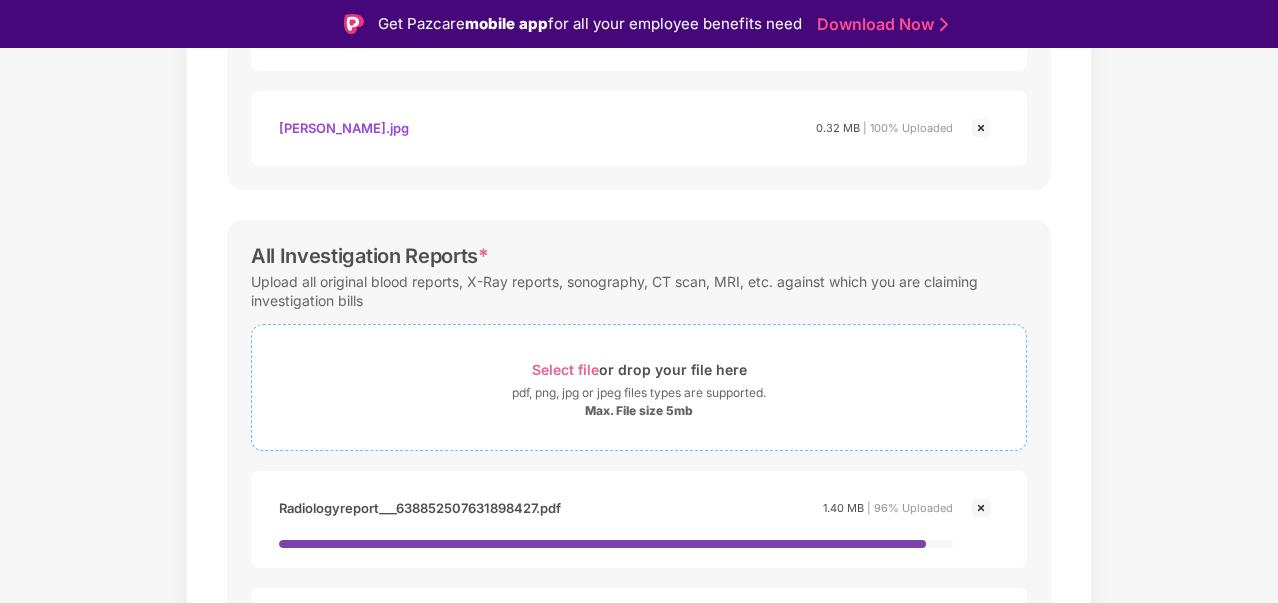 scroll, scrollTop: 1960, scrollLeft: 0, axis: vertical 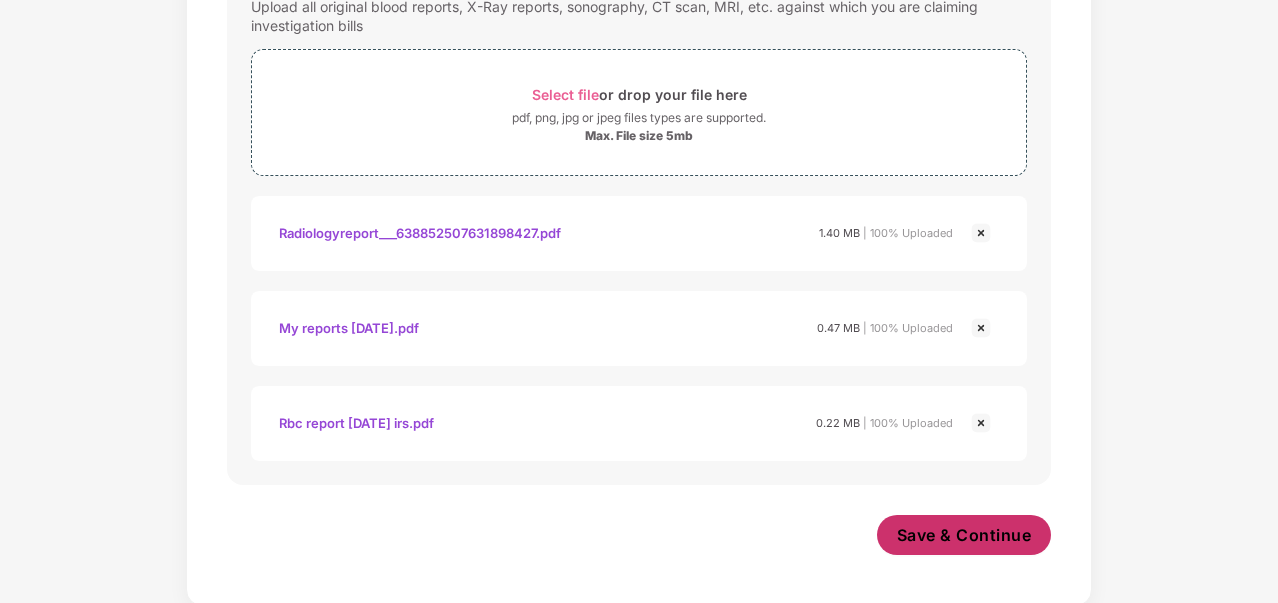 click on "Save & Continue" at bounding box center [964, 535] 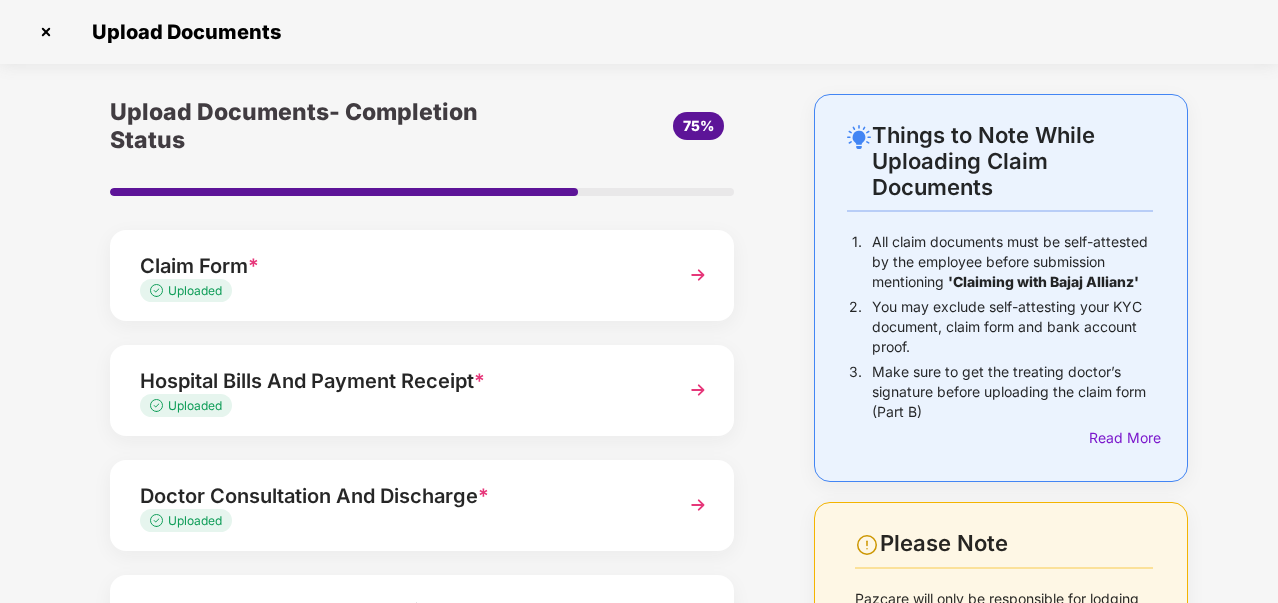 scroll, scrollTop: 308, scrollLeft: 0, axis: vertical 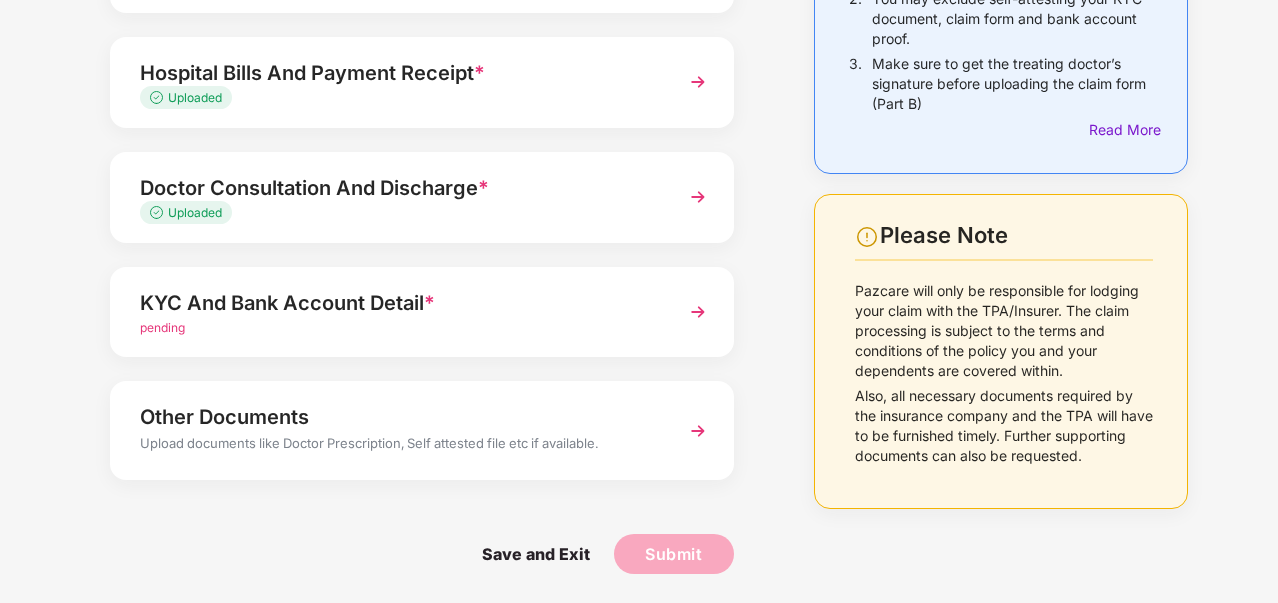 click on "KYC And Bank Account Detail *" at bounding box center (398, 303) 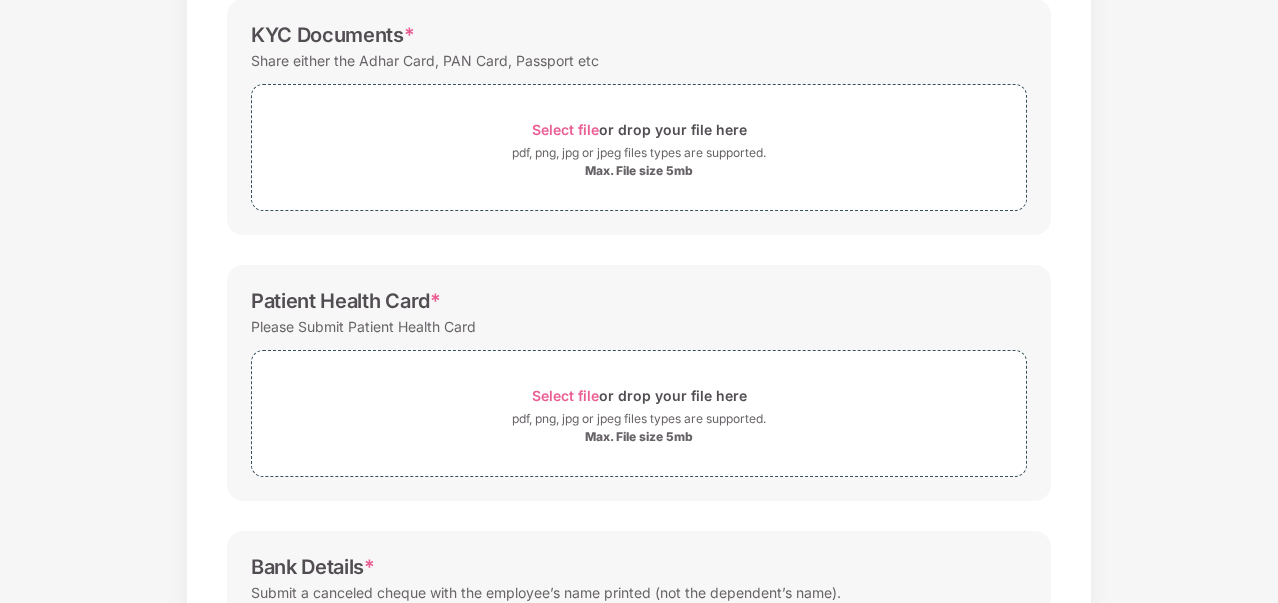 scroll, scrollTop: 0, scrollLeft: 0, axis: both 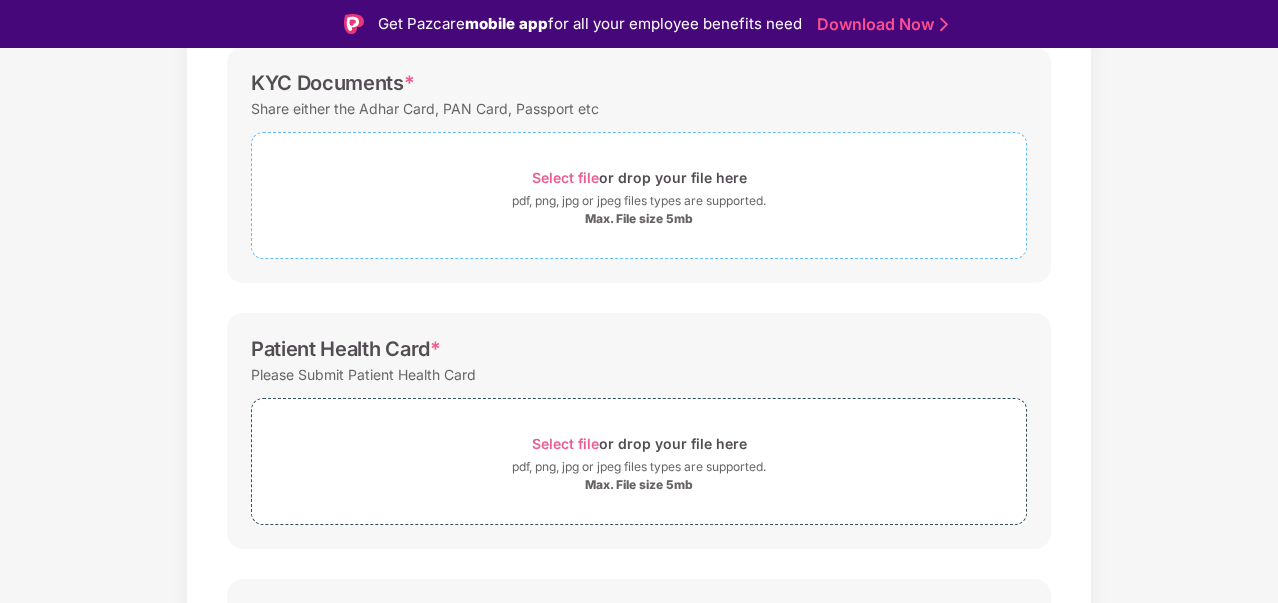 click on "pdf, png, jpg or jpeg files types are supported." at bounding box center [639, 201] 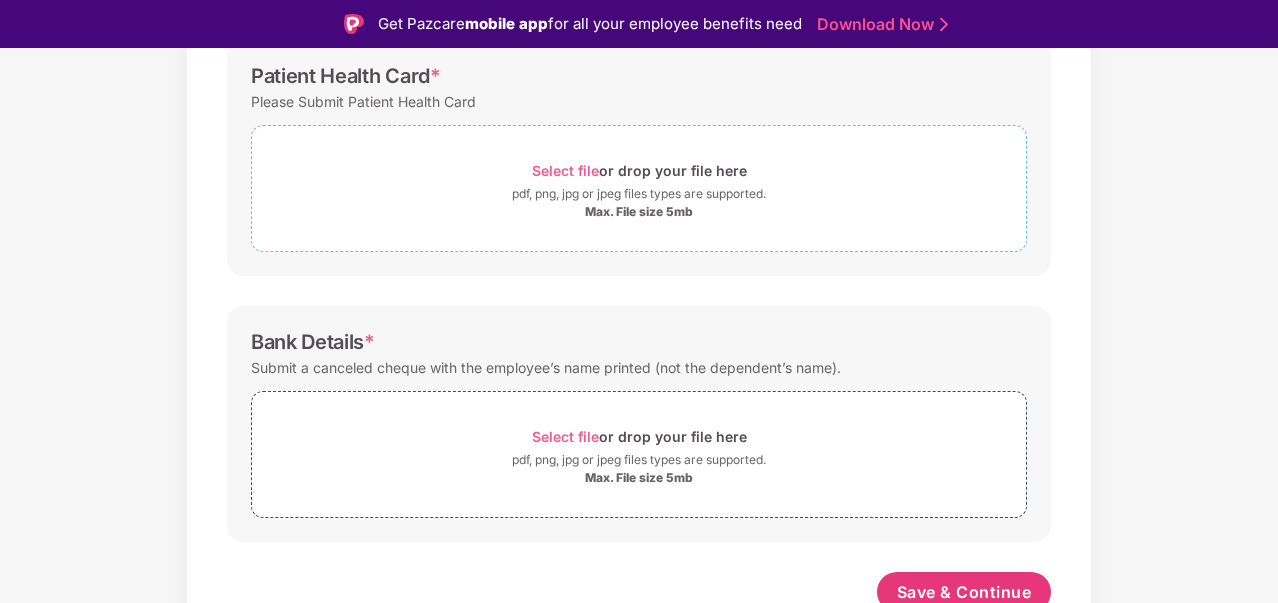 scroll, scrollTop: 685, scrollLeft: 0, axis: vertical 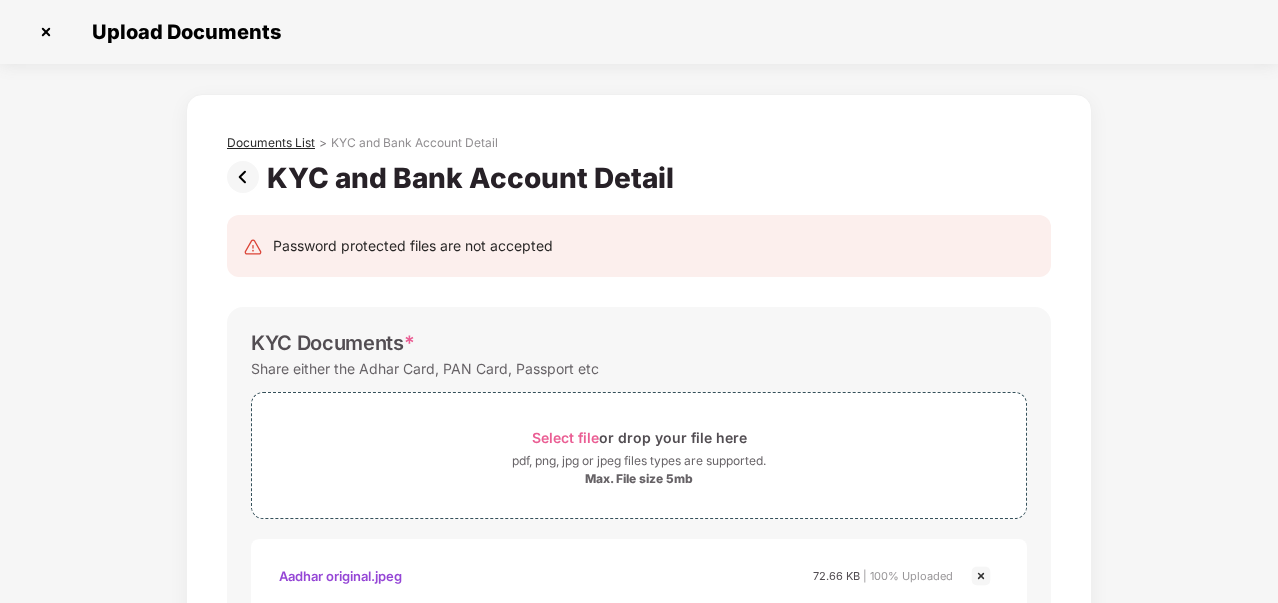 click on "Documents List" at bounding box center (271, 143) 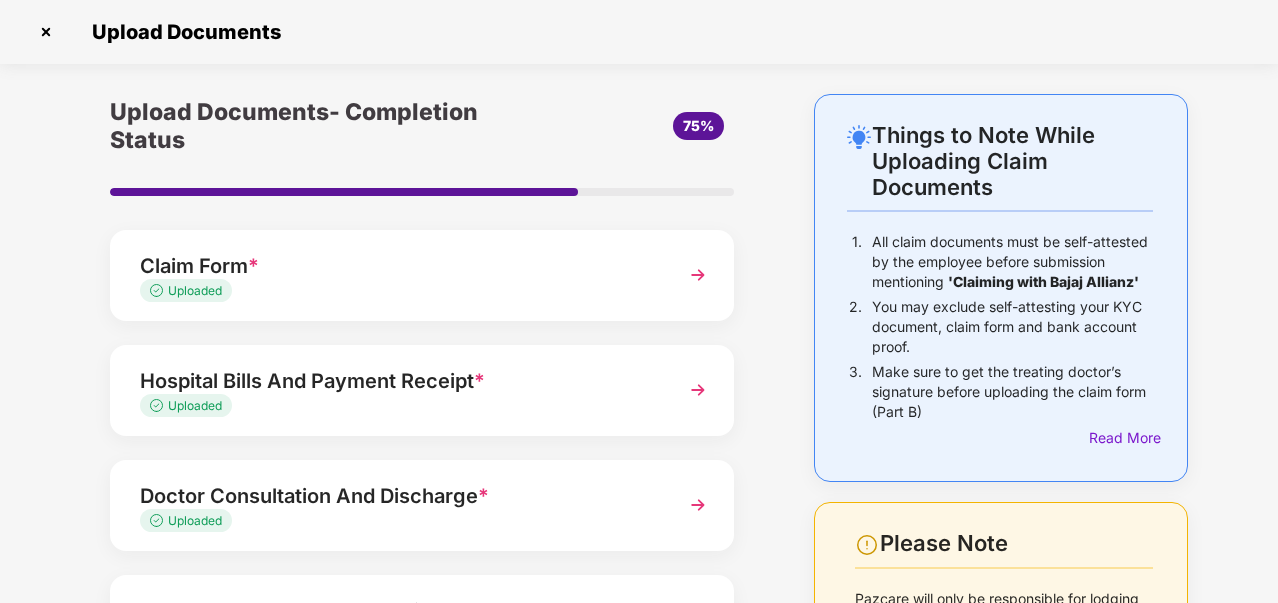 scroll, scrollTop: 308, scrollLeft: 0, axis: vertical 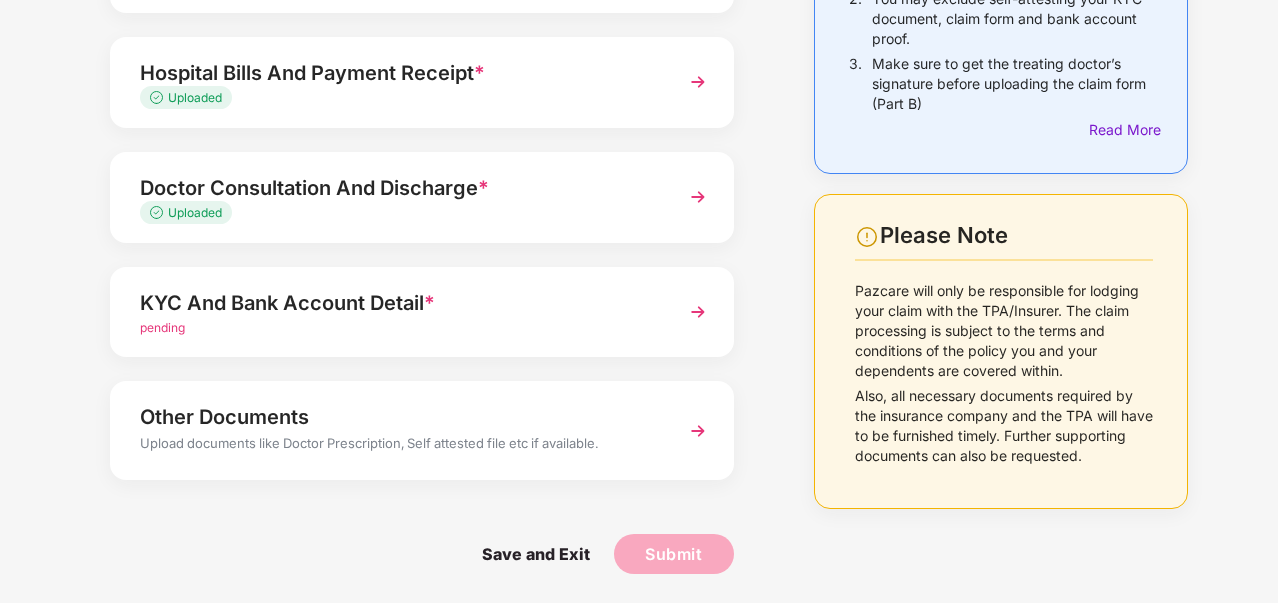 click on "Doctor Consultation And Discharge *" at bounding box center [398, 188] 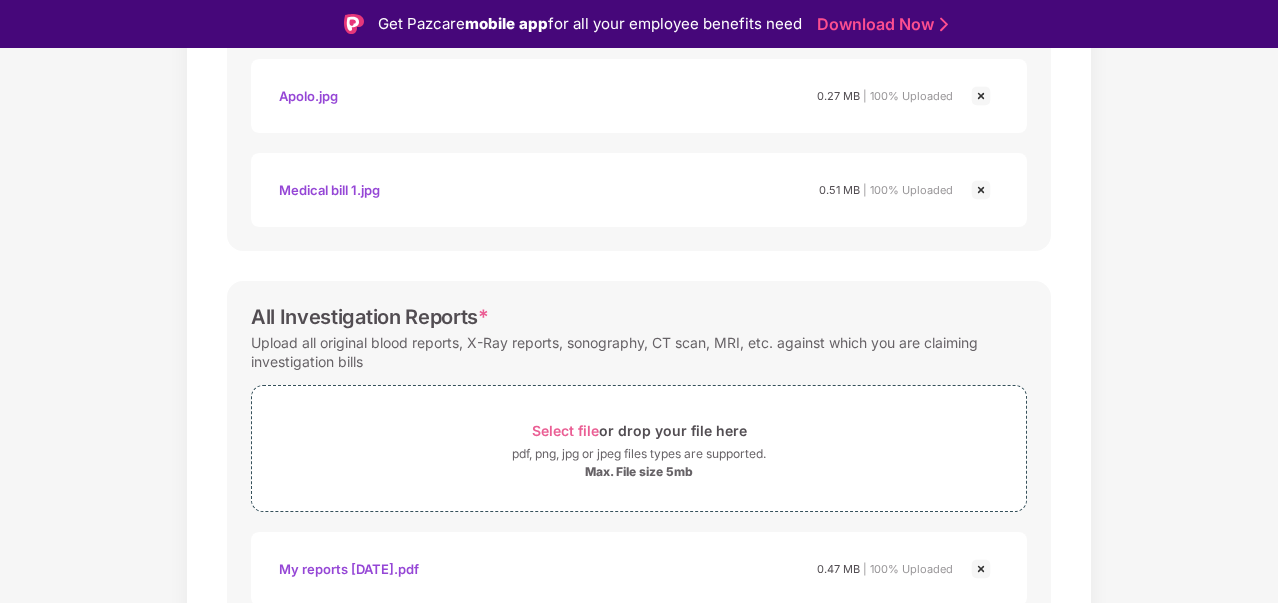 scroll, scrollTop: 1646, scrollLeft: 0, axis: vertical 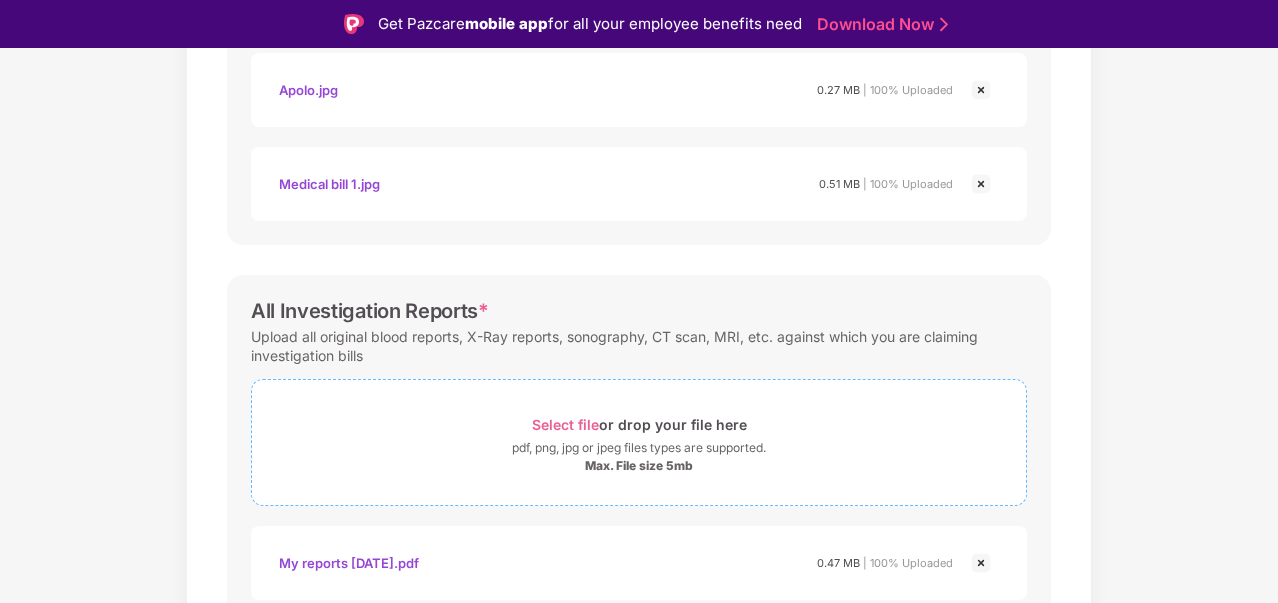 click on "Select file  or drop your file here pdf, png, jpg or jpeg files types are supported. Max. File size 5mb" at bounding box center [639, 442] 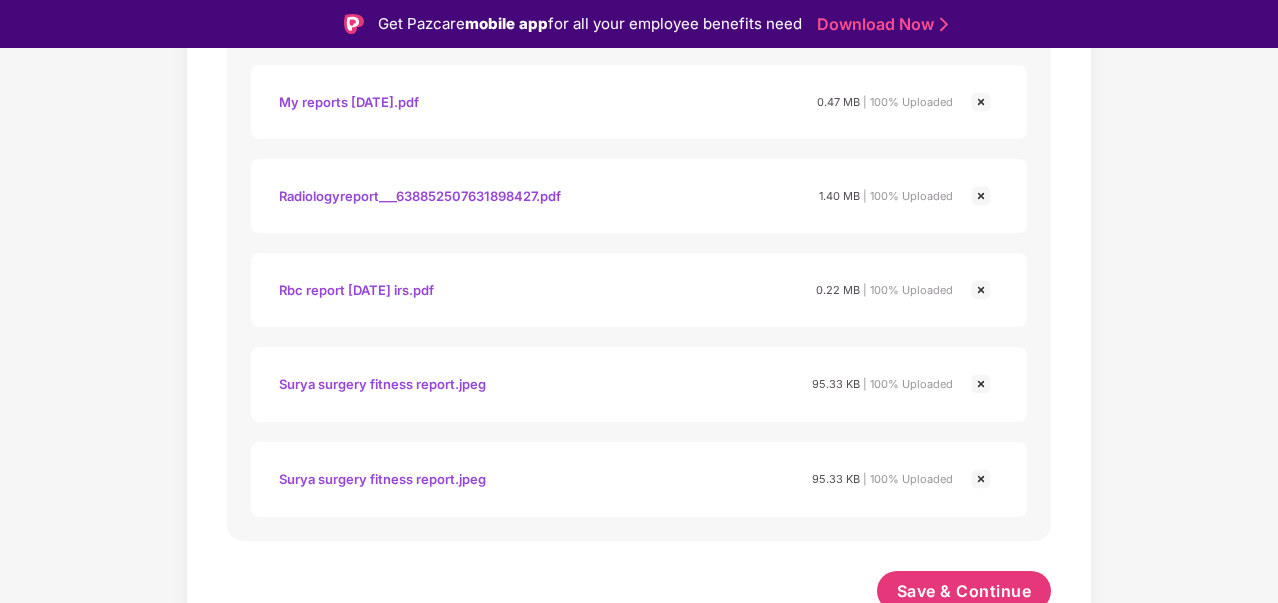 scroll, scrollTop: 2115, scrollLeft: 0, axis: vertical 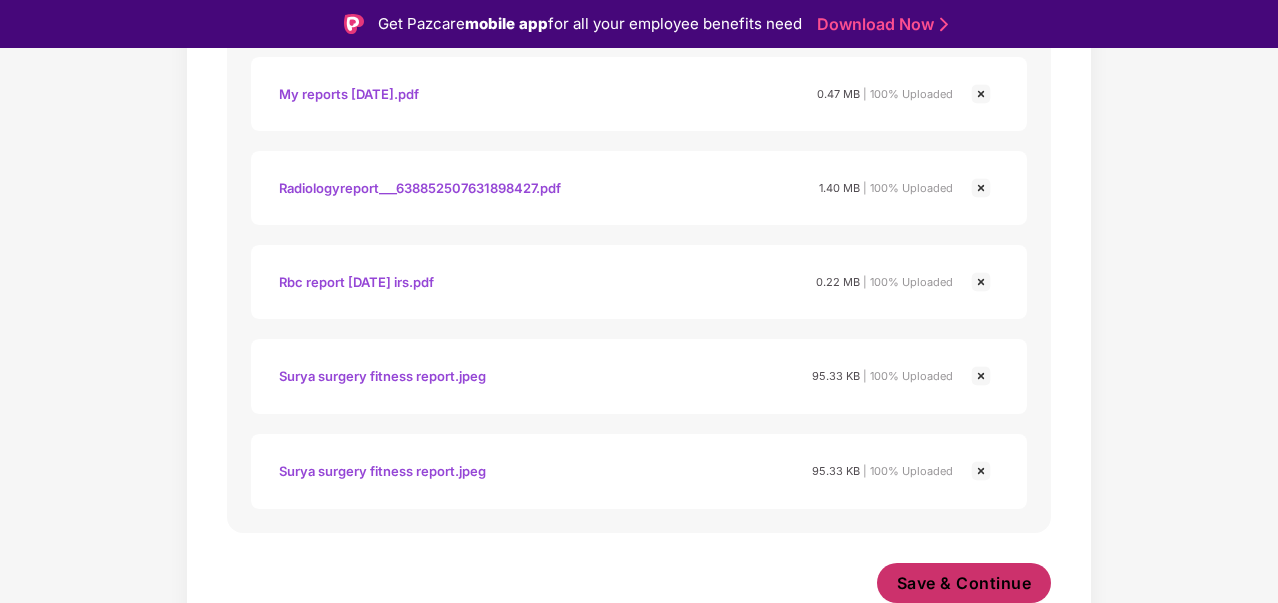 click on "Save & Continue" at bounding box center (964, 583) 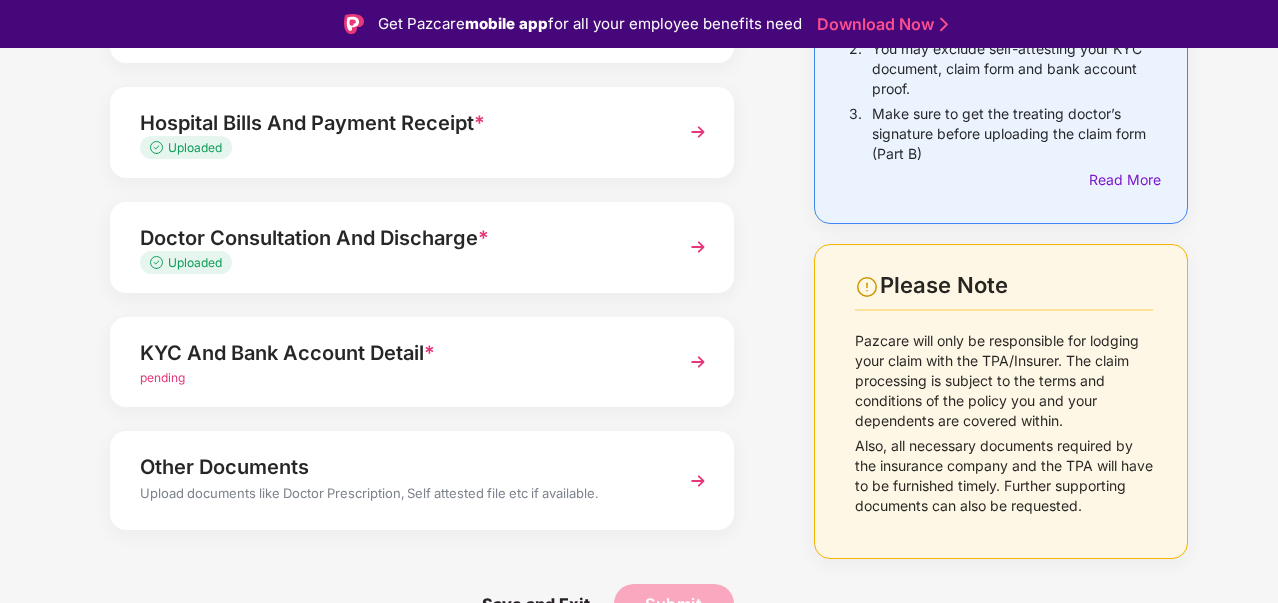 scroll, scrollTop: 308, scrollLeft: 0, axis: vertical 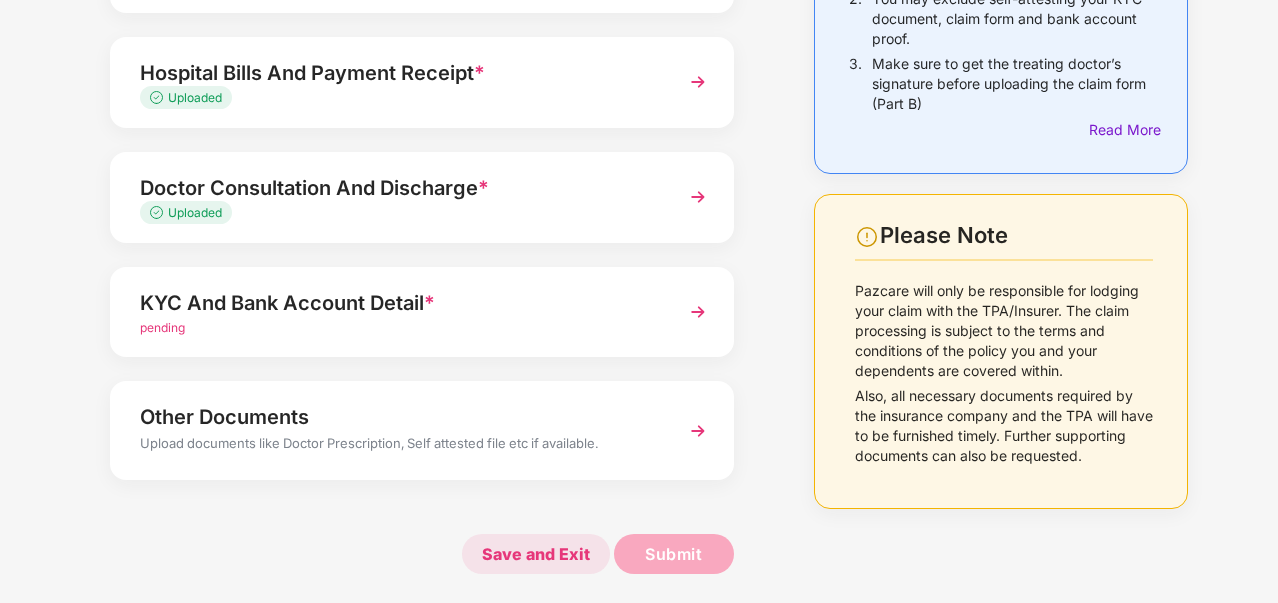click on "Save and Exit" at bounding box center (536, 554) 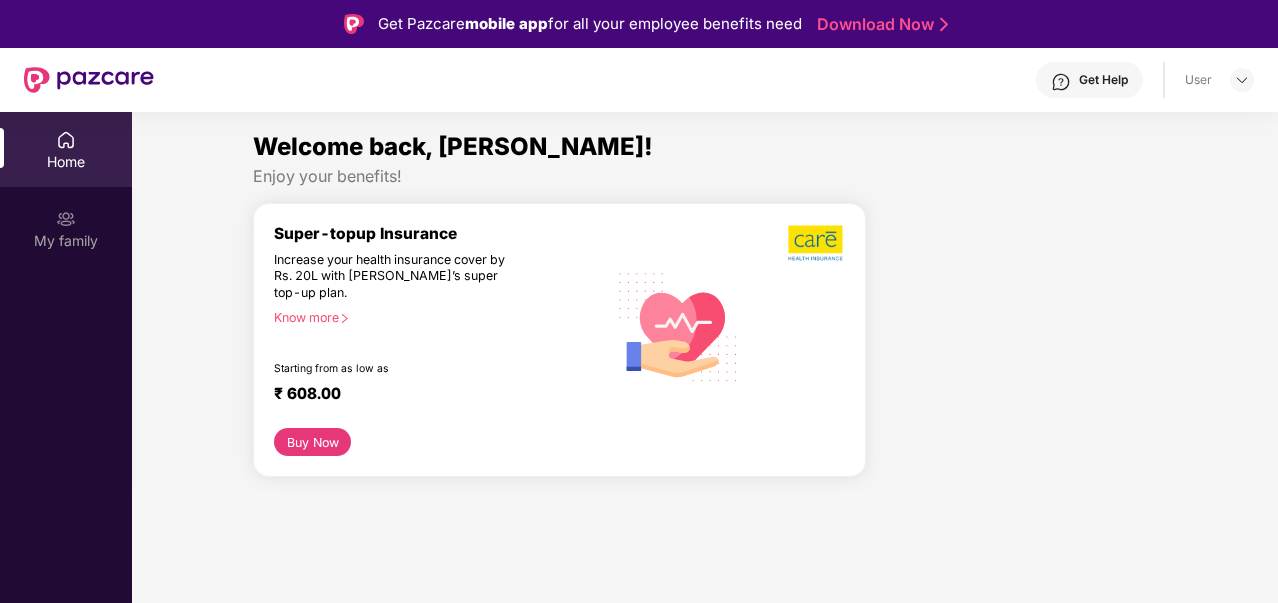 scroll, scrollTop: 0, scrollLeft: 0, axis: both 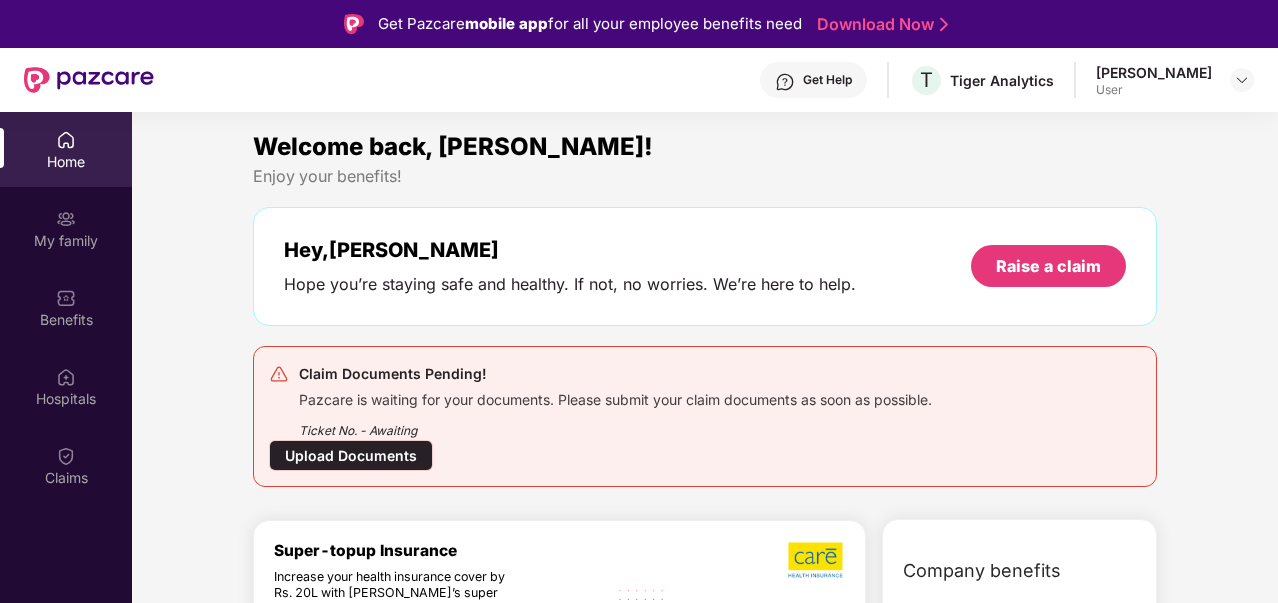 click on "Get Help T Tiger Analytics Radheshyam Isarapu User" at bounding box center [639, 80] 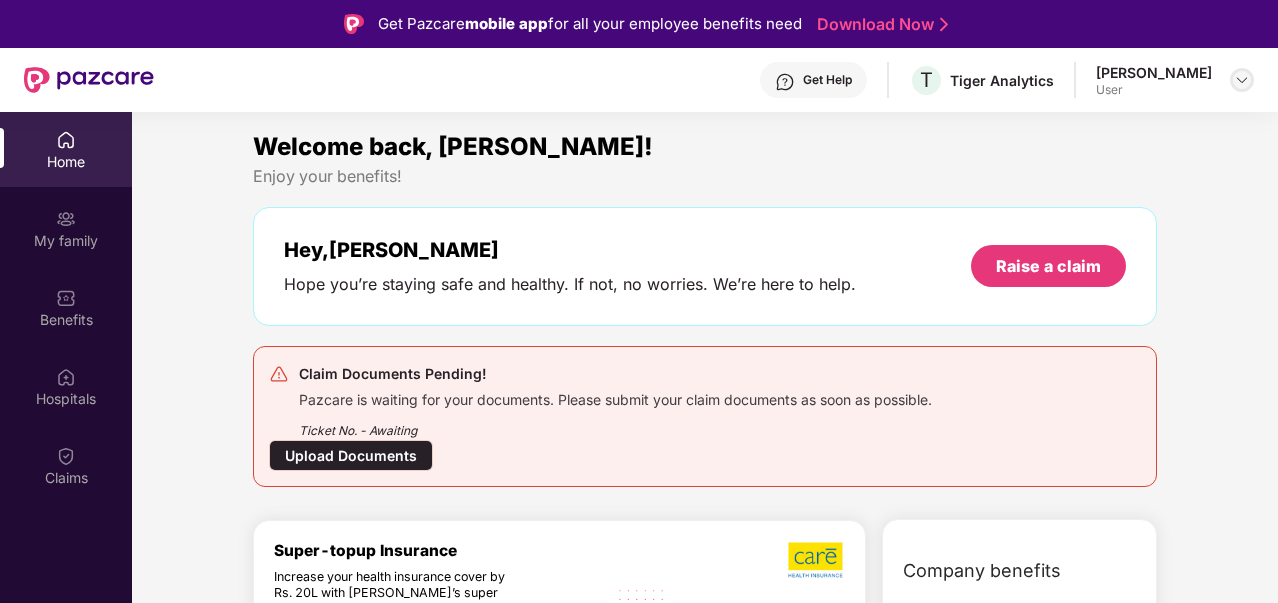 click at bounding box center [1242, 80] 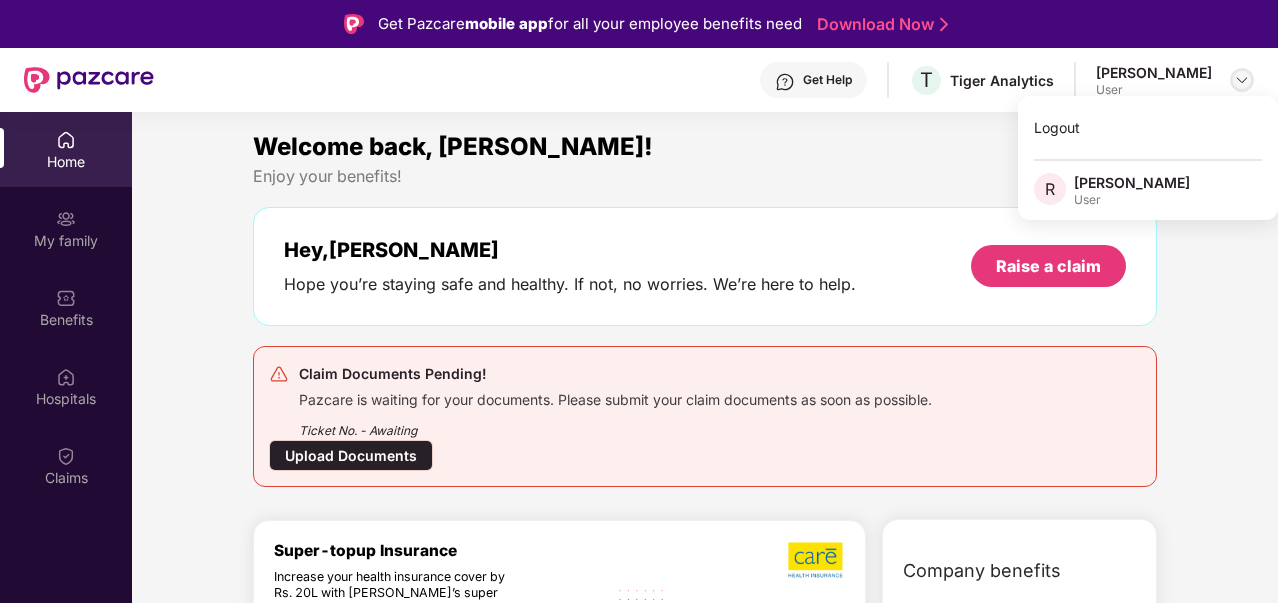 click at bounding box center [1242, 80] 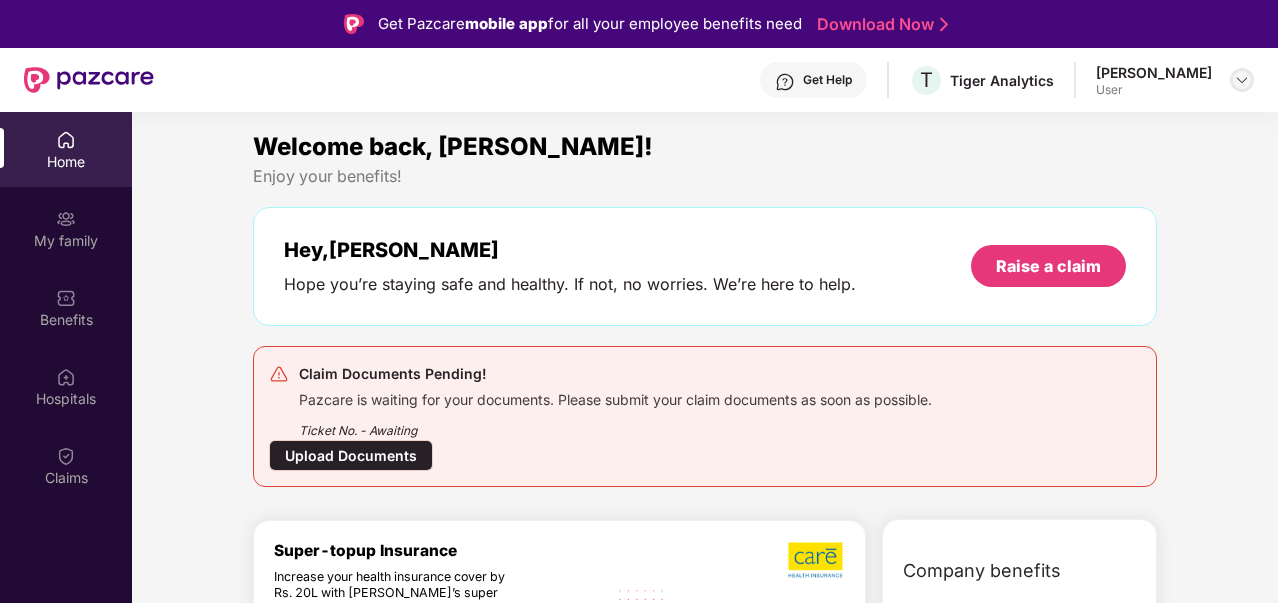 click at bounding box center (1242, 80) 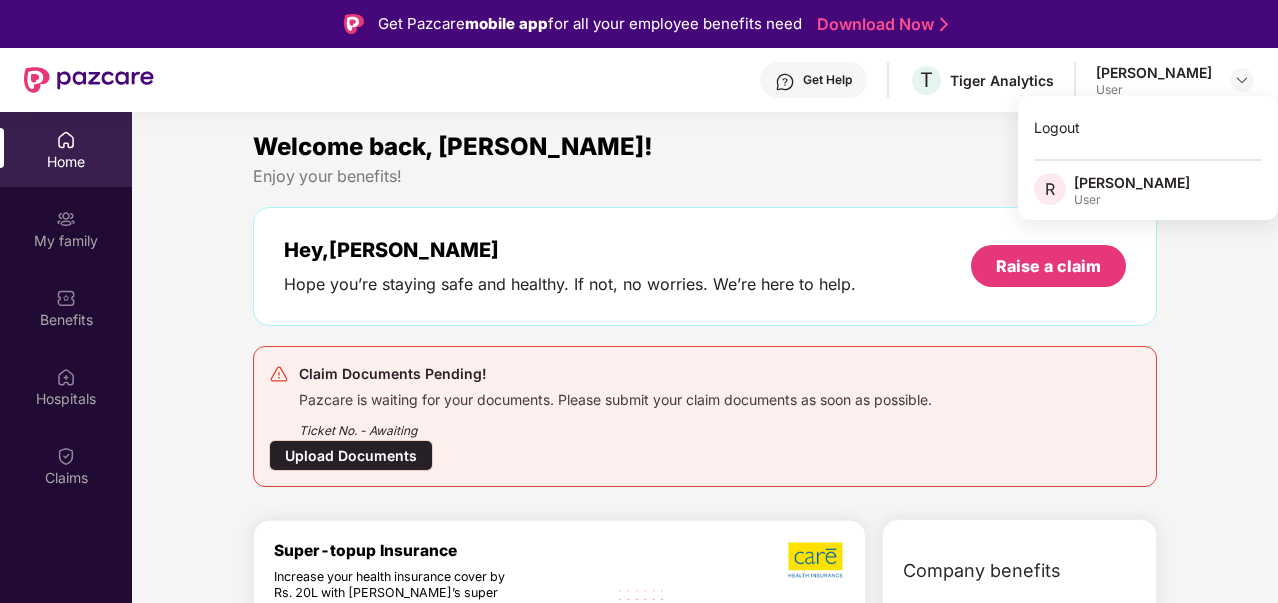 click on "Radheshyam Isarapu" at bounding box center (1132, 182) 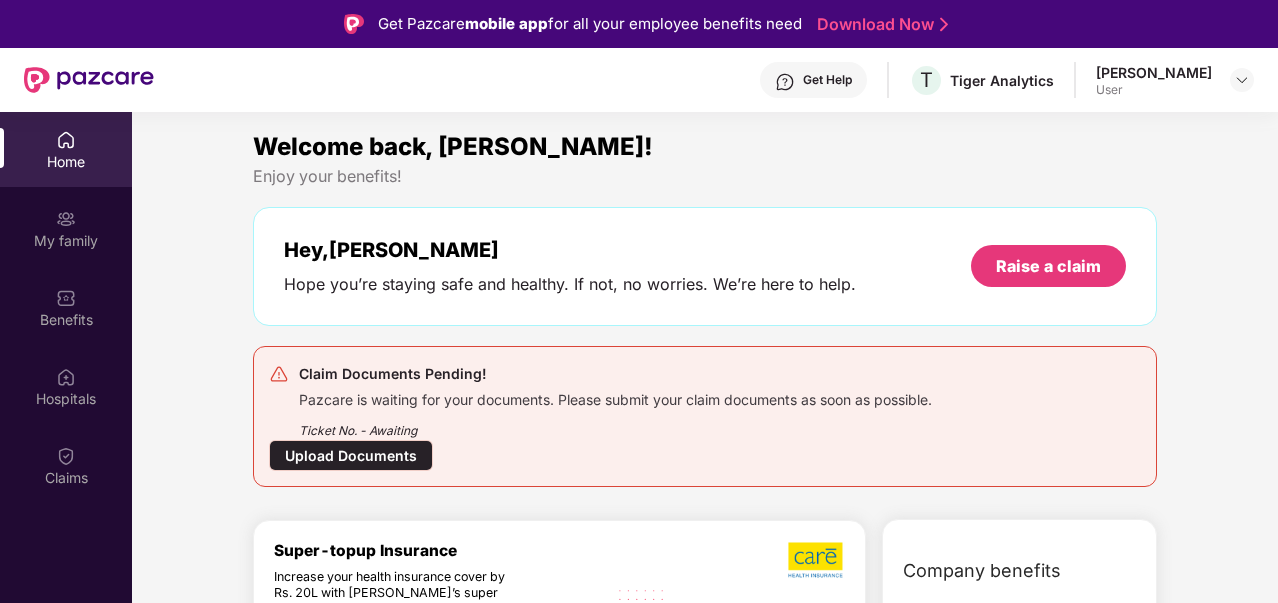 click on "Get Help T Tiger Analytics Radheshyam Isarapu User" at bounding box center [704, 80] 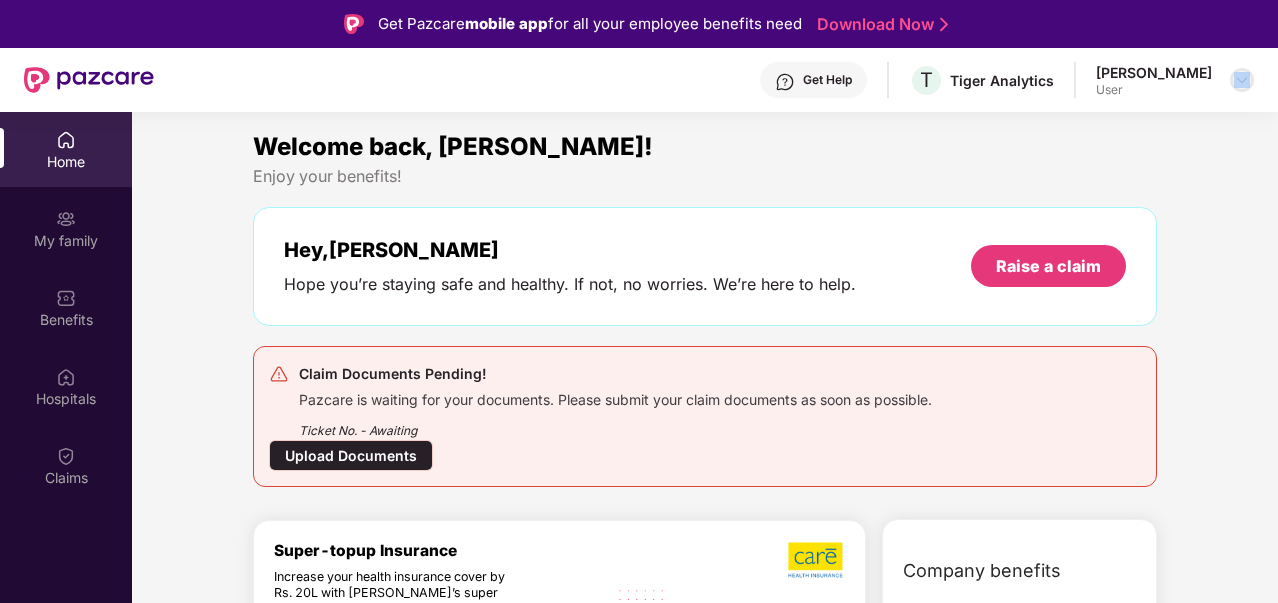 drag, startPoint x: 1096, startPoint y: 81, endPoint x: 1238, endPoint y: 83, distance: 142.01408 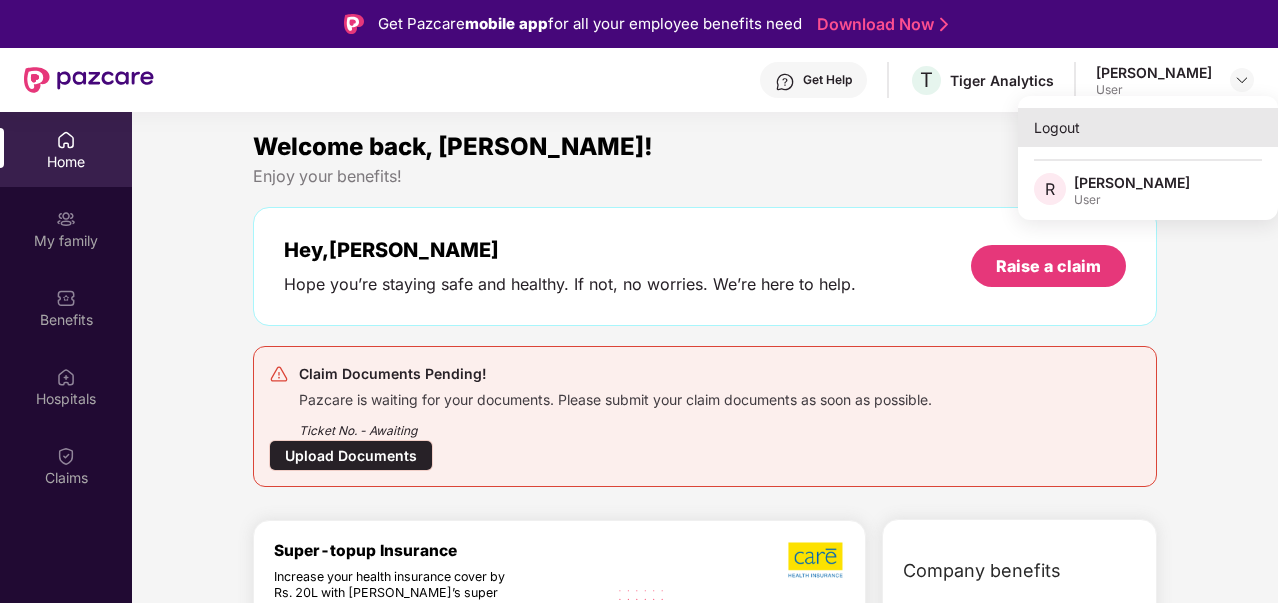 click on "Logout" at bounding box center (1148, 127) 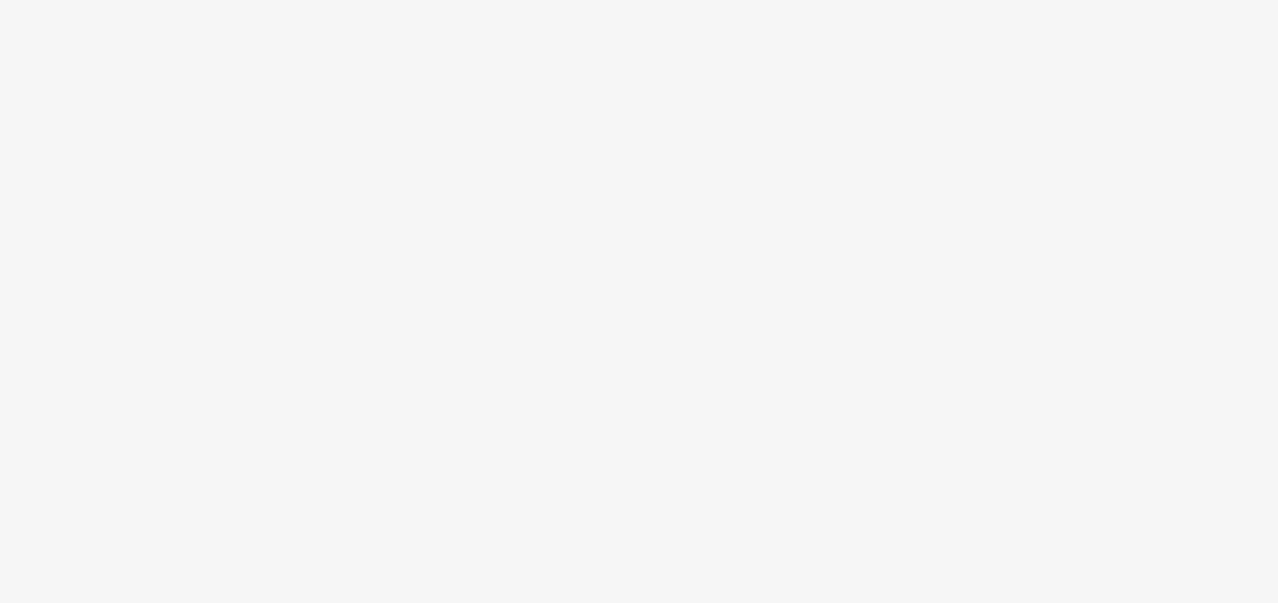 scroll, scrollTop: 0, scrollLeft: 0, axis: both 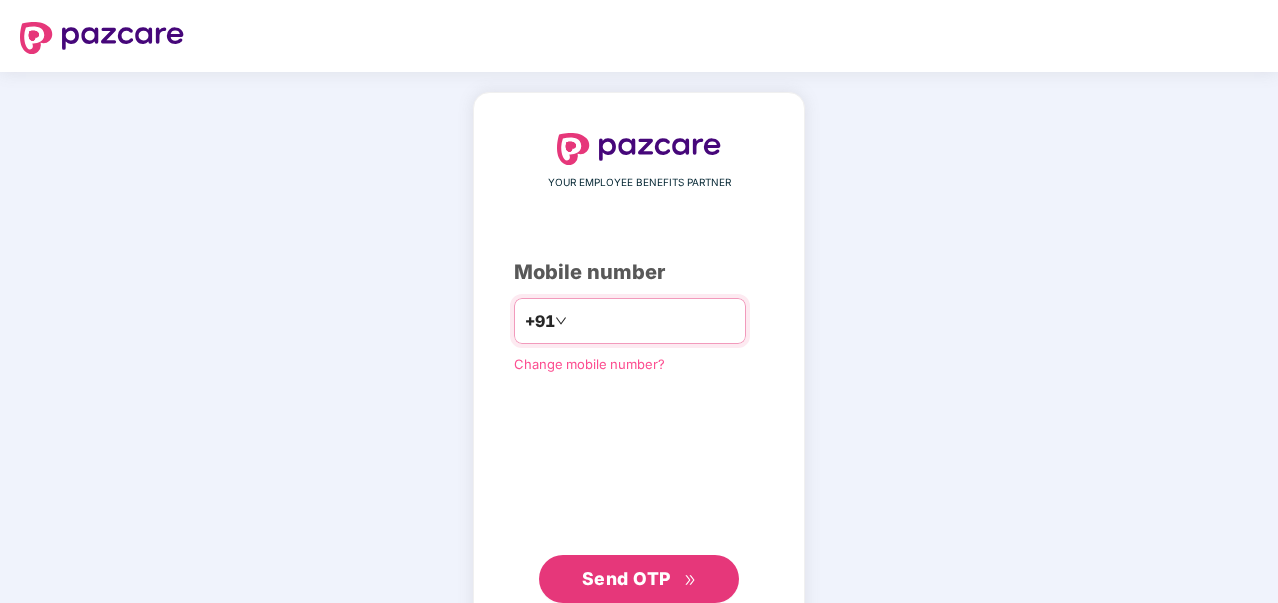 click at bounding box center [653, 321] 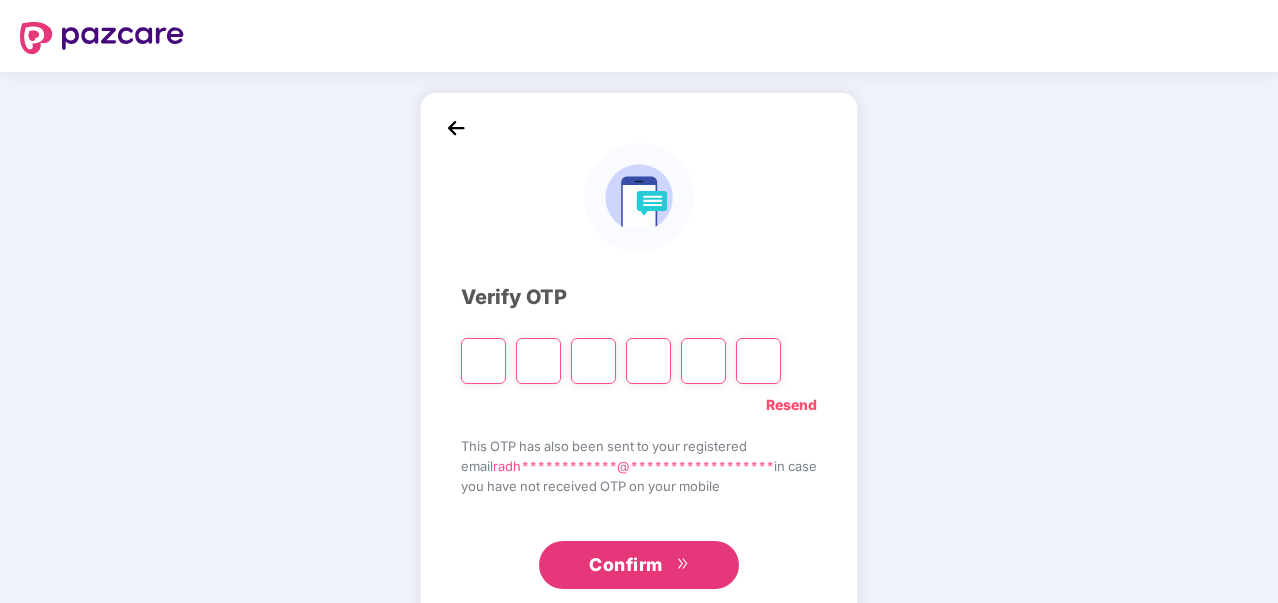 type on "*" 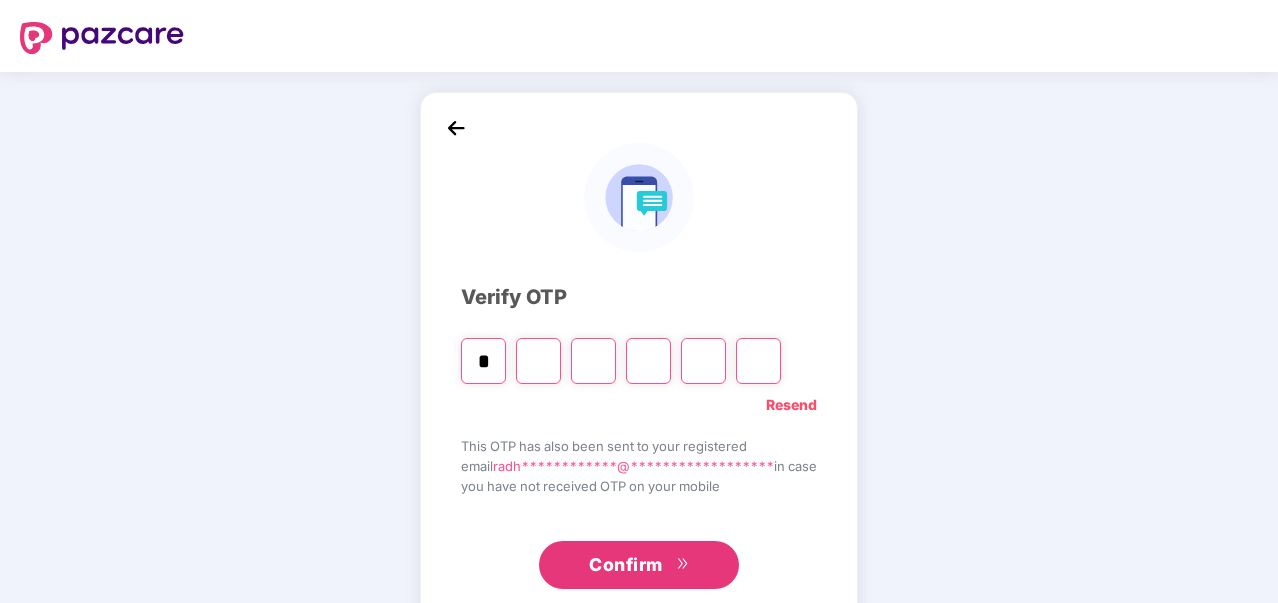 type on "*" 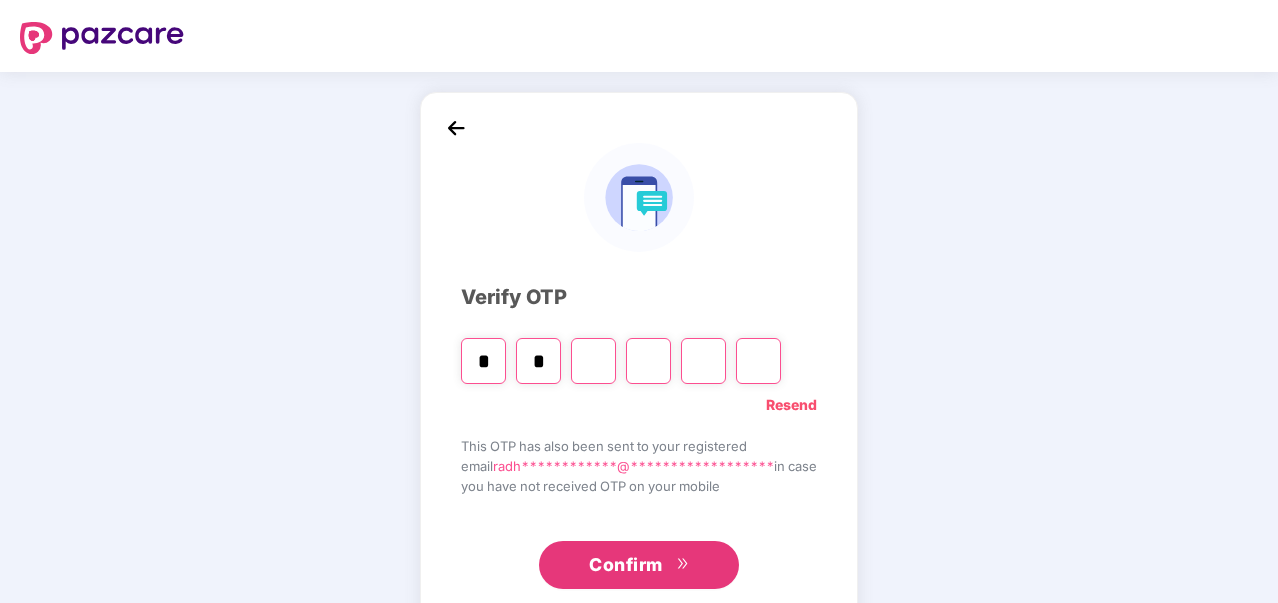 type on "*" 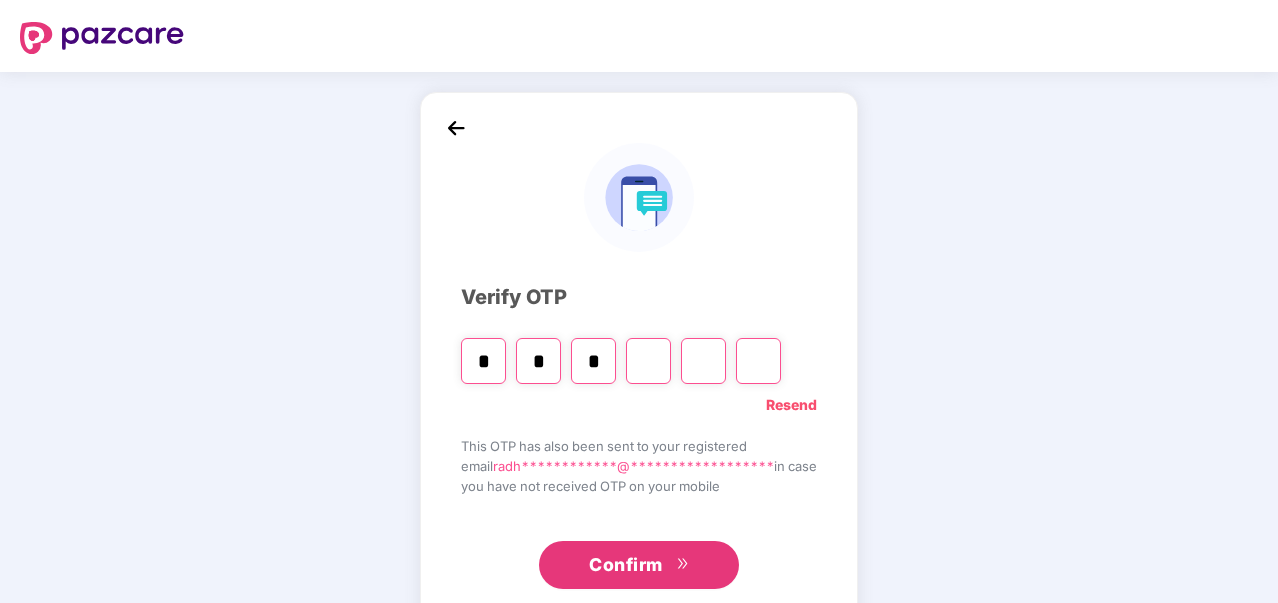 type on "*" 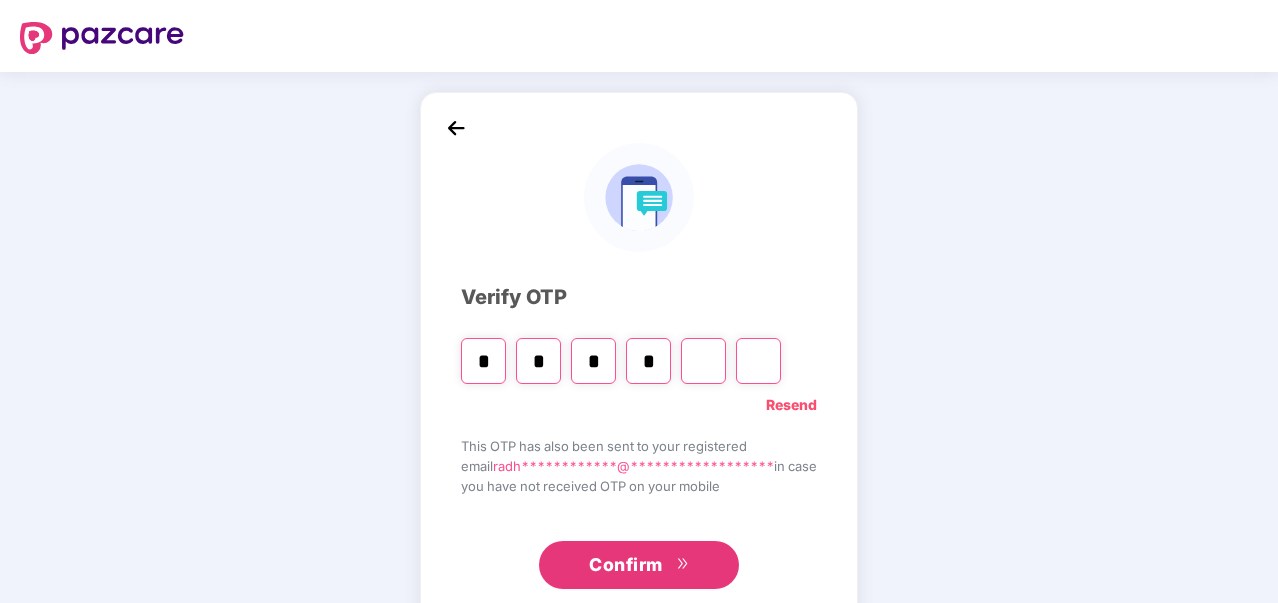 type on "*" 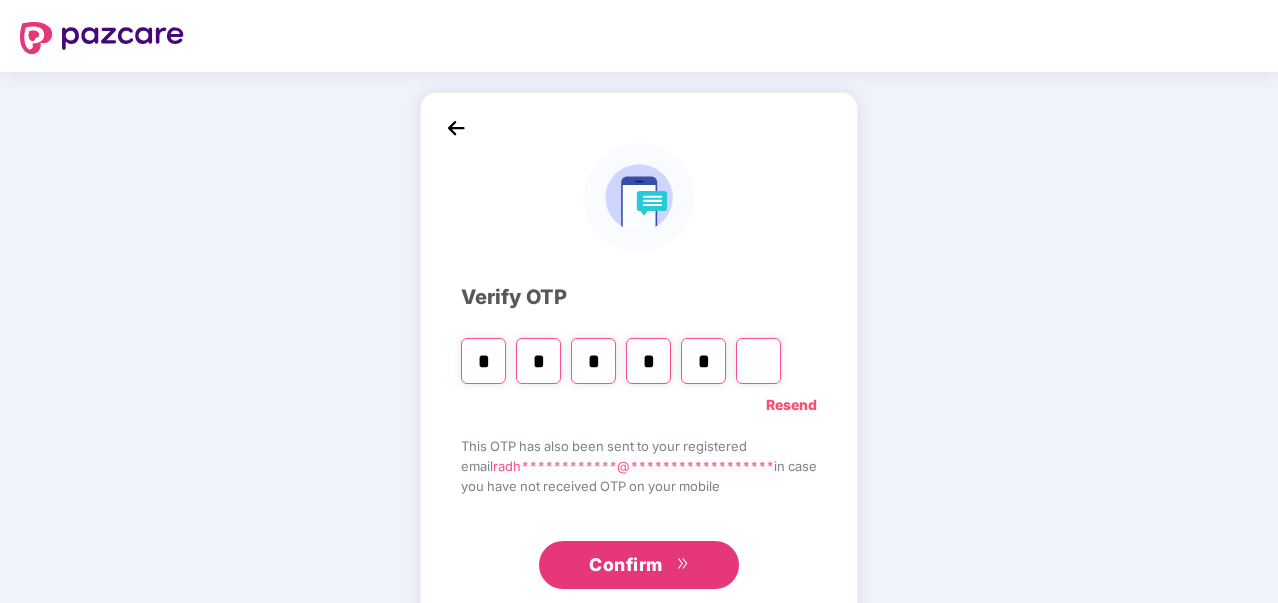 type on "*" 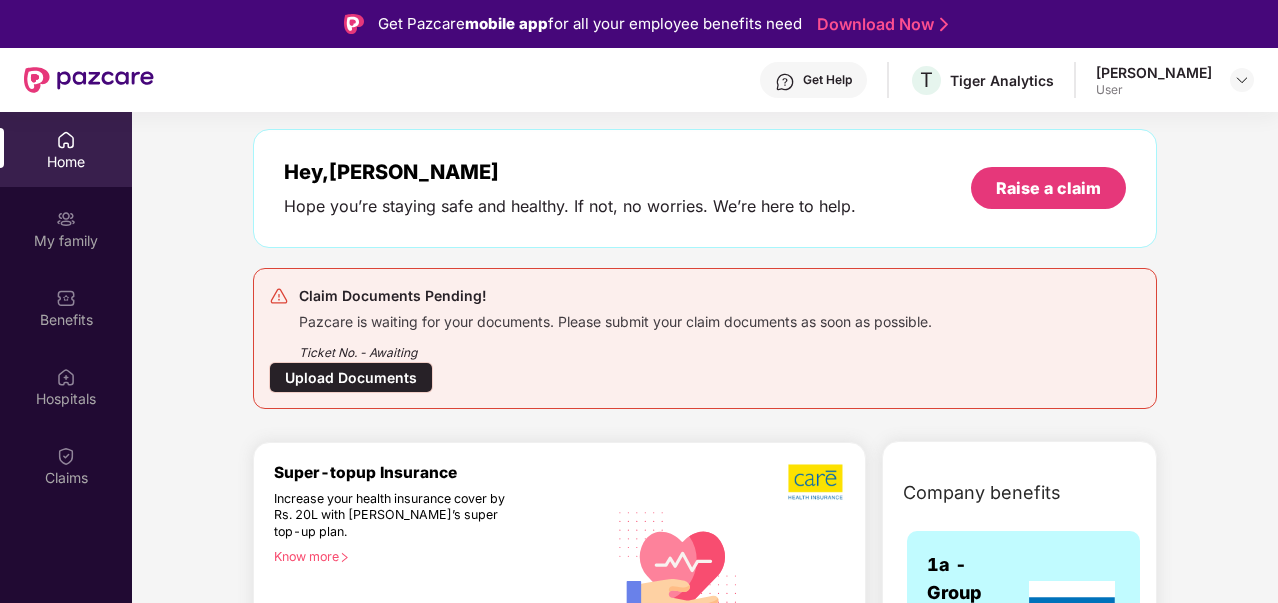 scroll, scrollTop: 200, scrollLeft: 0, axis: vertical 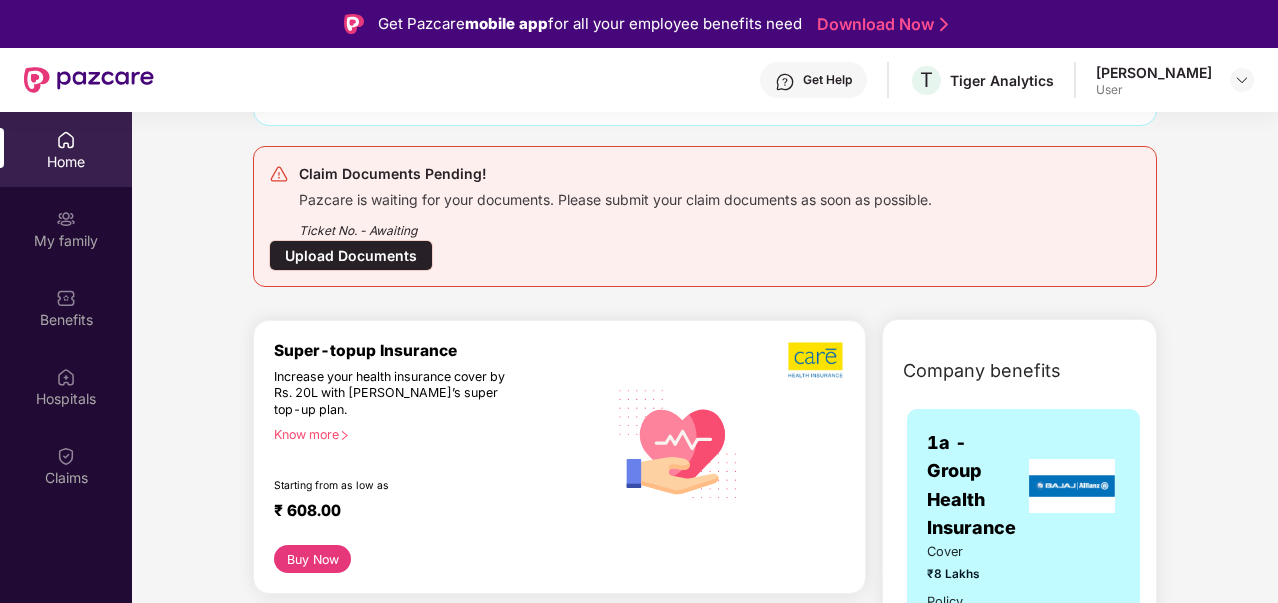 click on "Upload Documents" at bounding box center (351, 255) 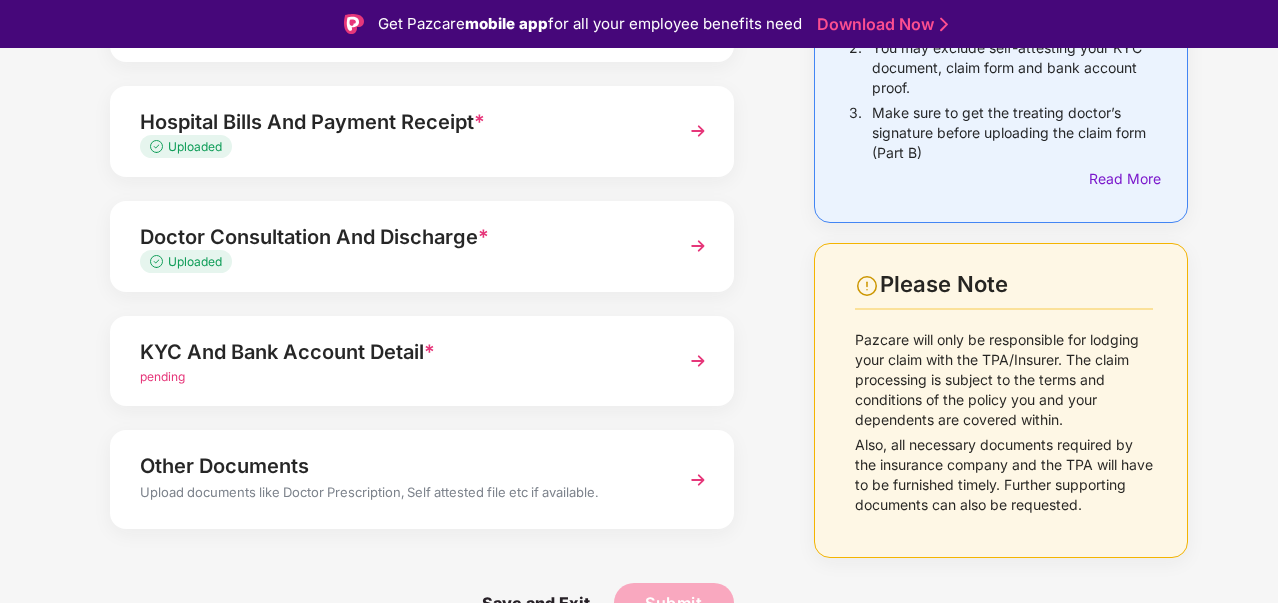 scroll, scrollTop: 308, scrollLeft: 0, axis: vertical 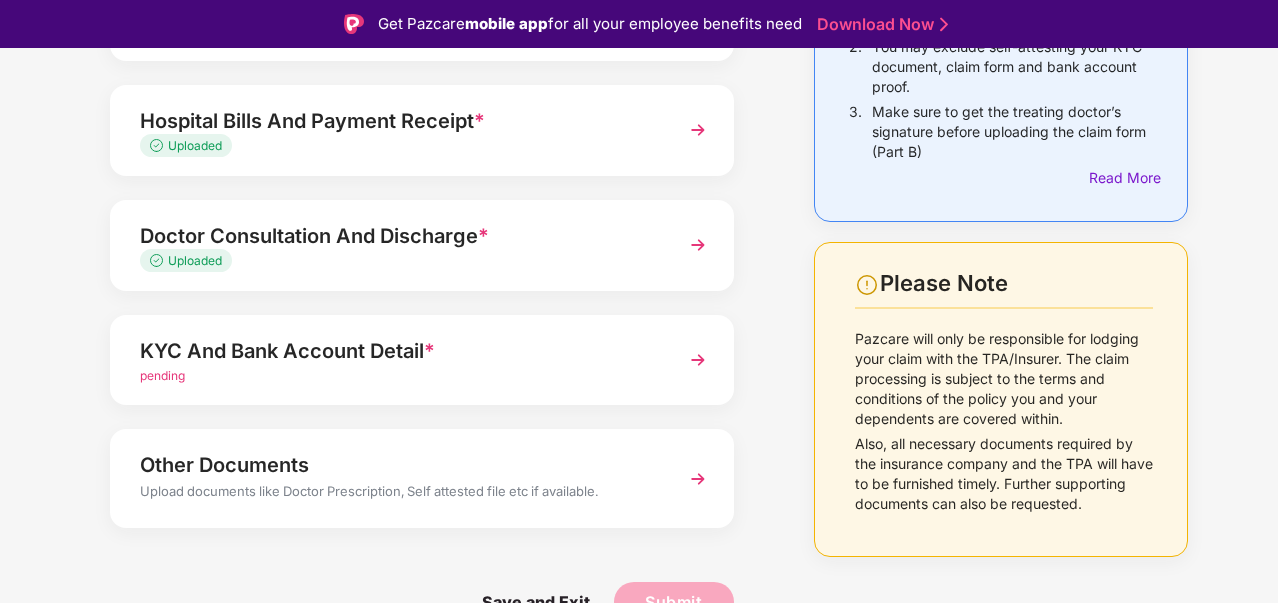 click on "pending" at bounding box center [398, 376] 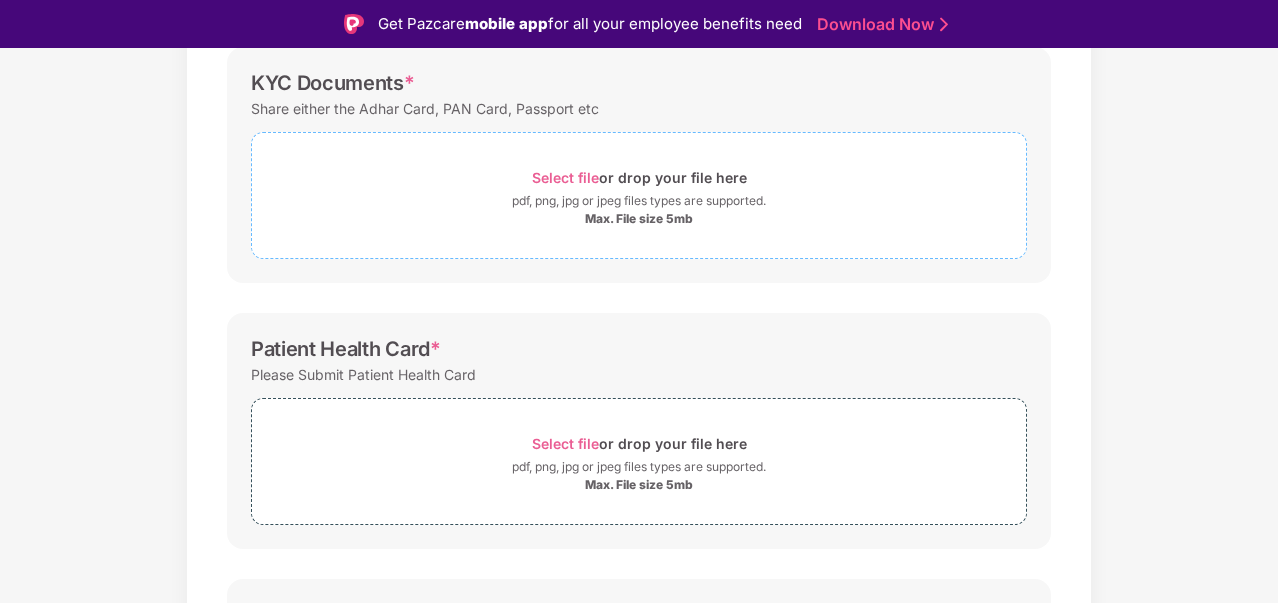 click on "Max. File size 5mb" at bounding box center [639, 219] 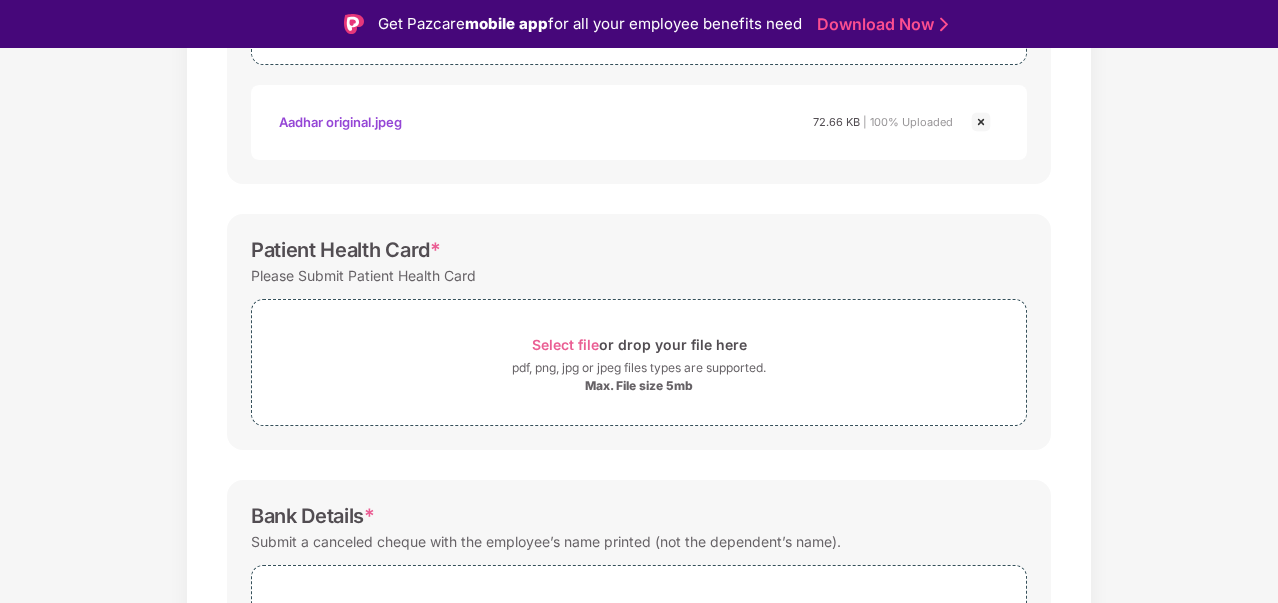 scroll, scrollTop: 508, scrollLeft: 0, axis: vertical 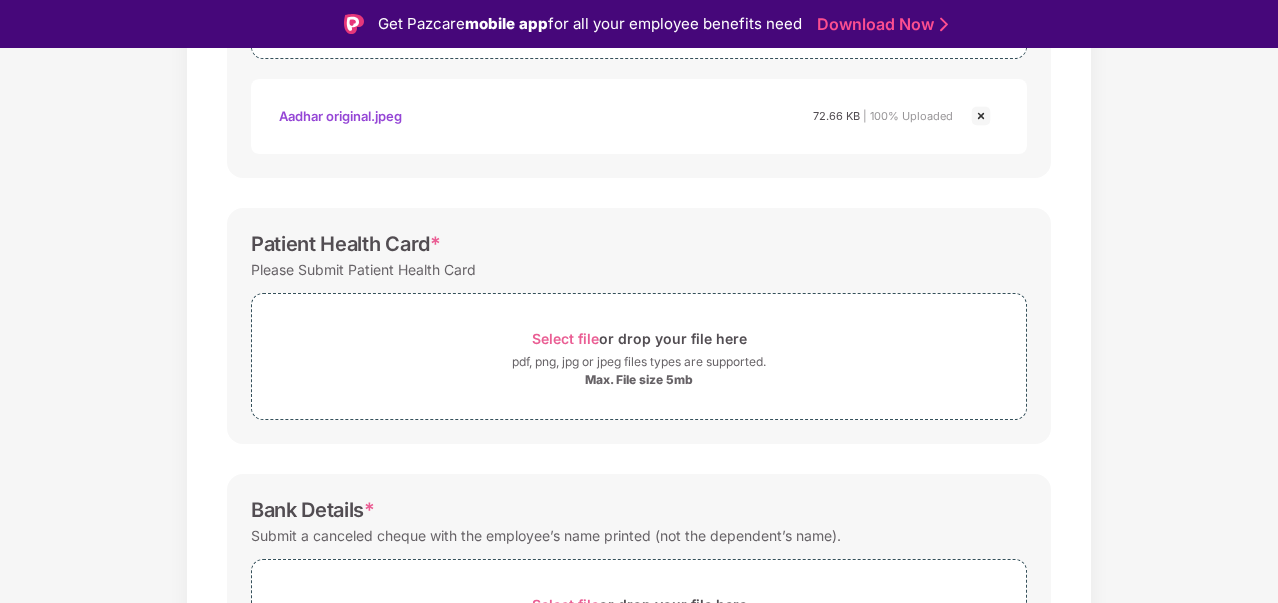 click on "pdf, png, jpg or jpeg files types are supported." at bounding box center [639, 362] 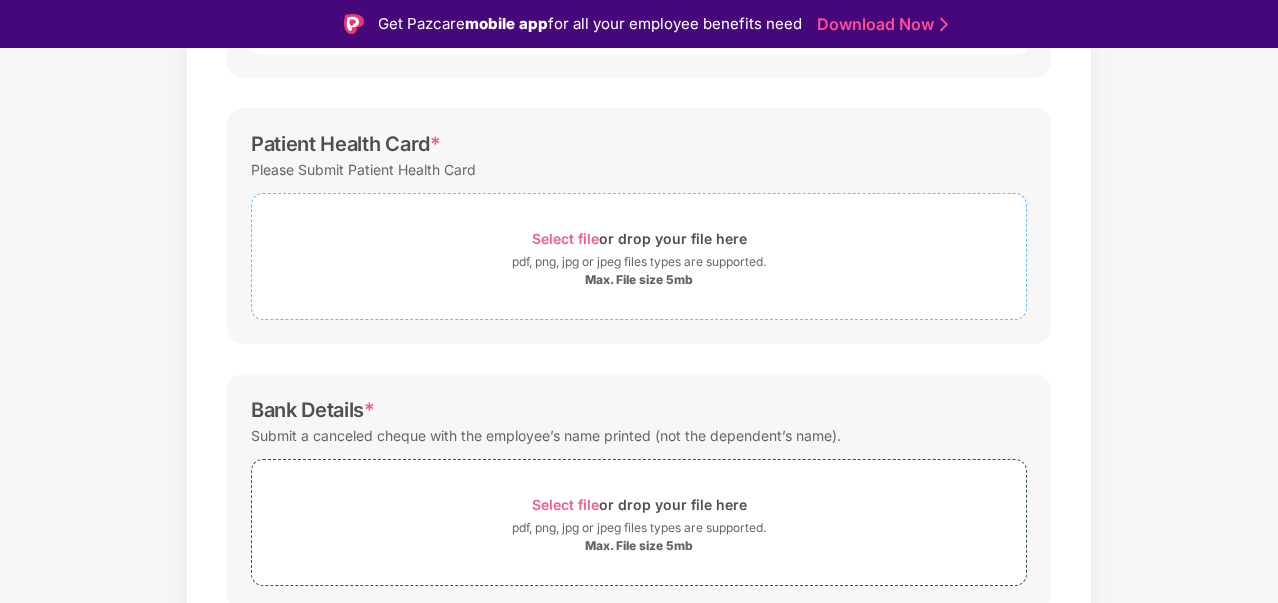 scroll, scrollTop: 685, scrollLeft: 0, axis: vertical 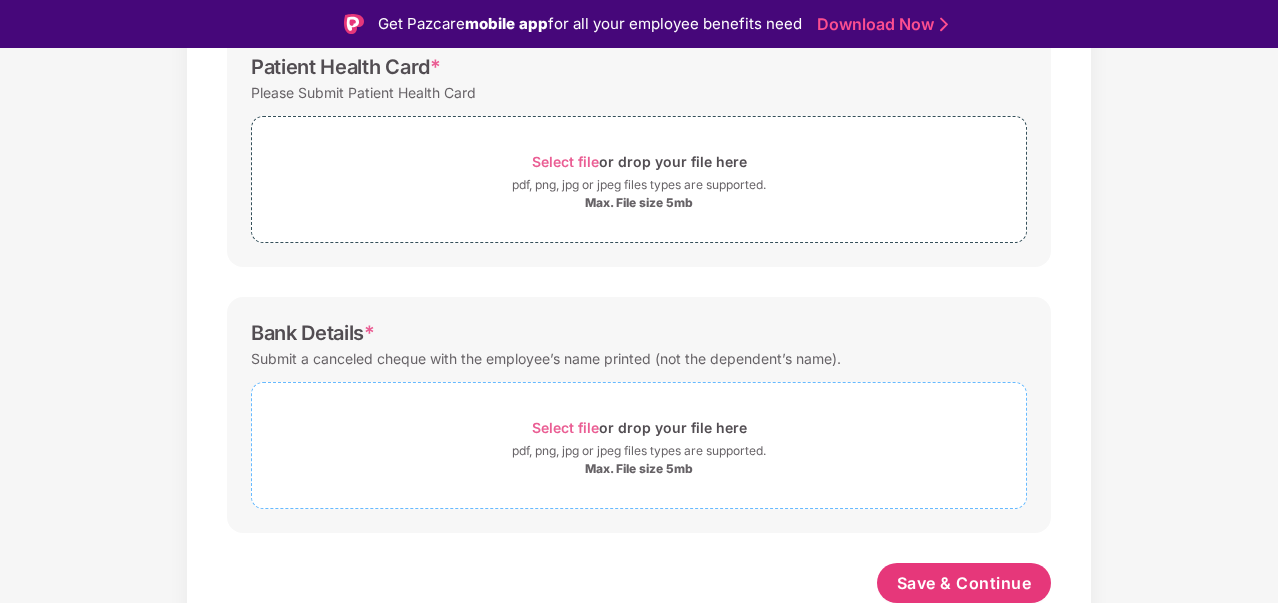 click on "Select file  or drop your file here" at bounding box center (639, 427) 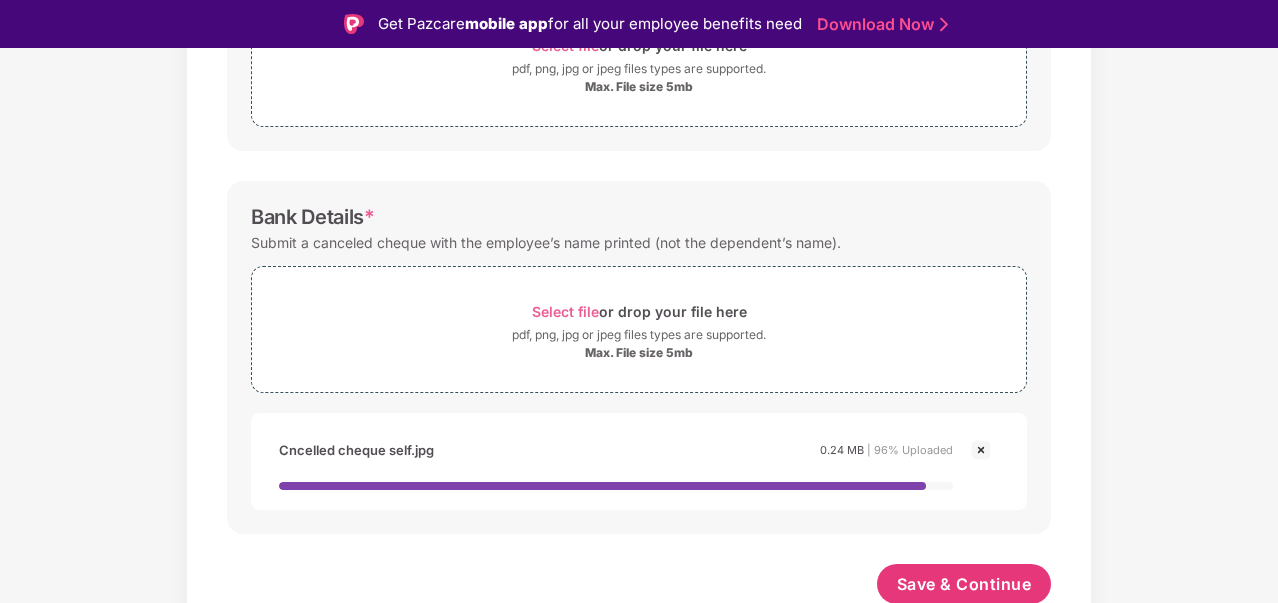 scroll, scrollTop: 802, scrollLeft: 0, axis: vertical 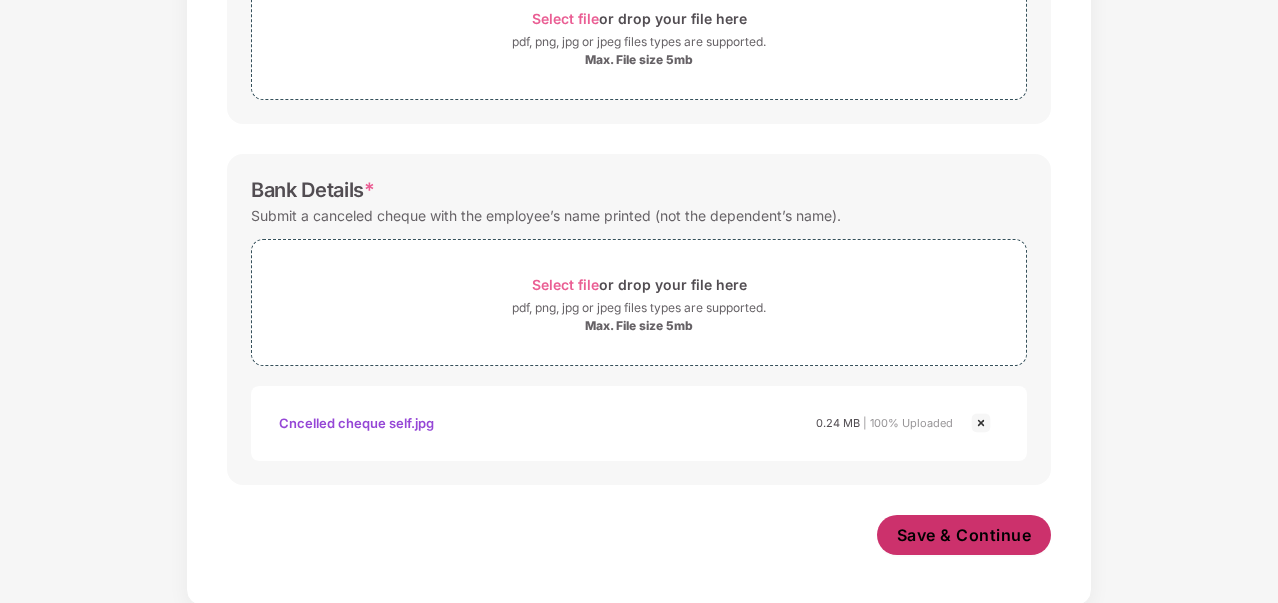 click on "Save & Continue" at bounding box center (964, 535) 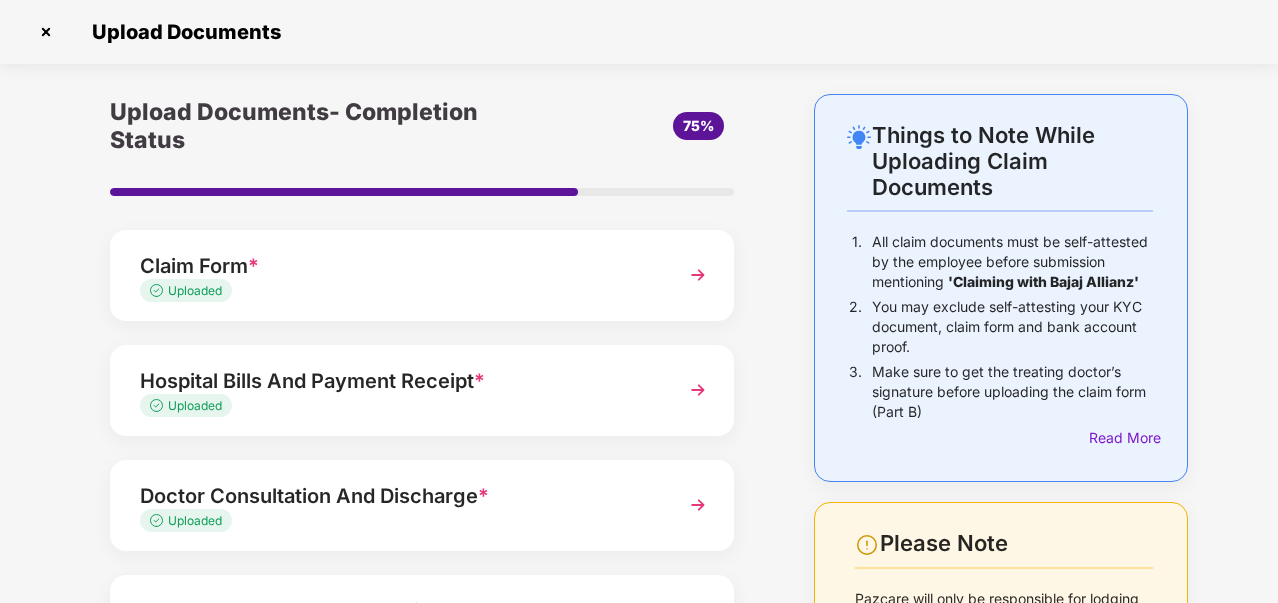 scroll, scrollTop: 308, scrollLeft: 0, axis: vertical 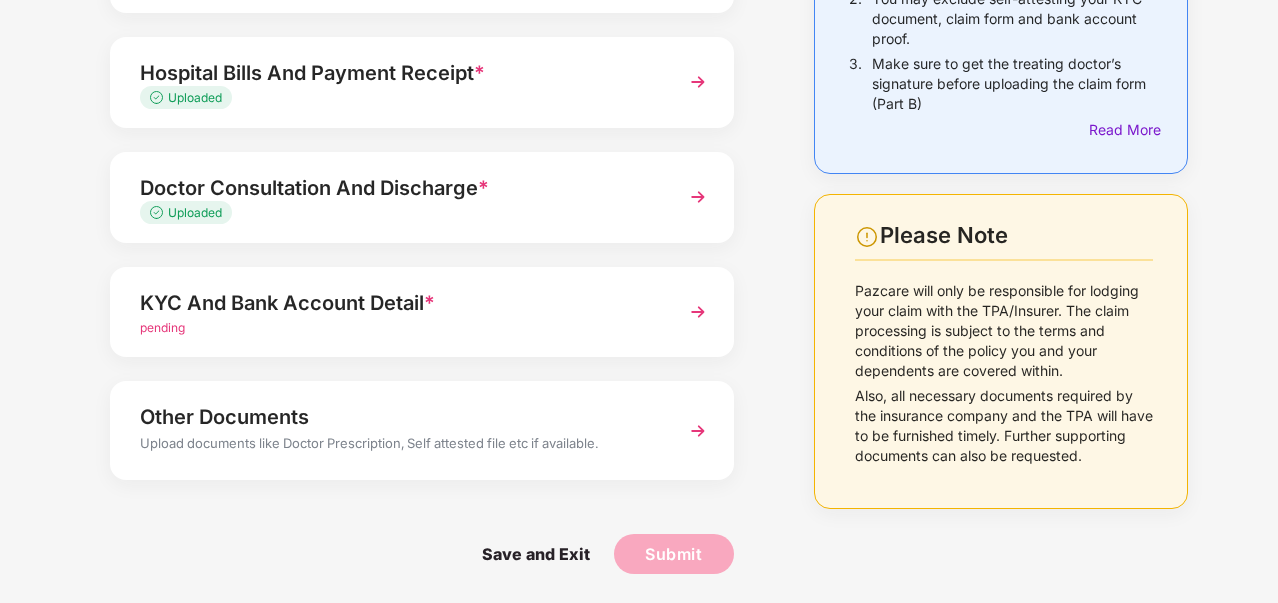 click on "KYC And Bank Account Detail *" at bounding box center (398, 303) 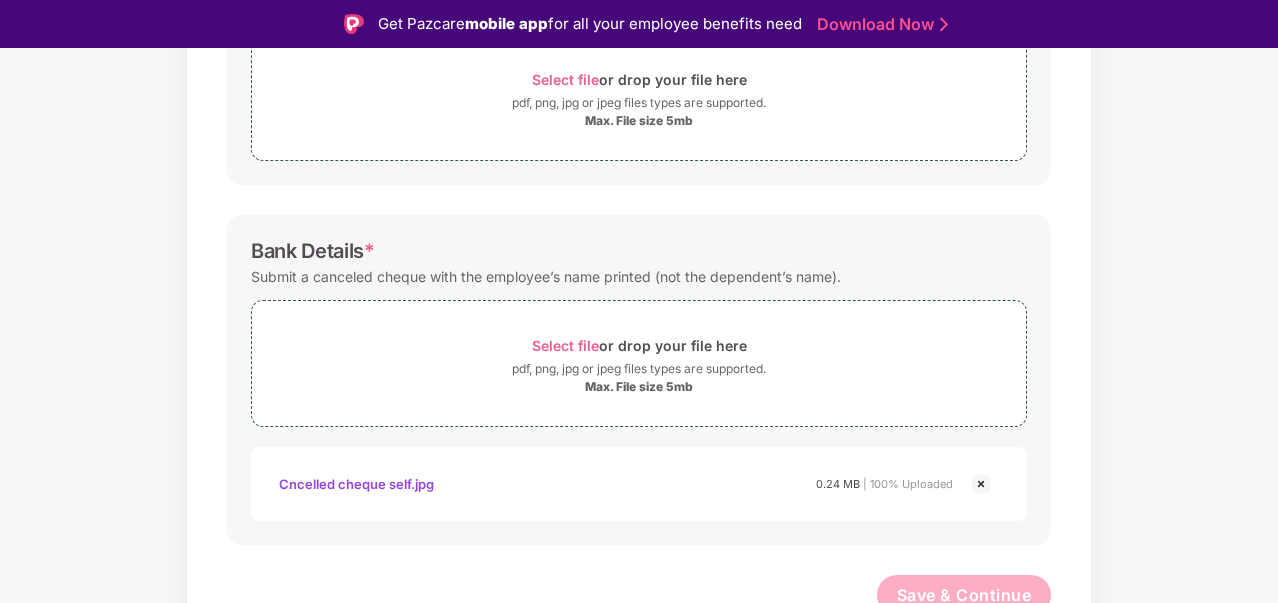 scroll, scrollTop: 778, scrollLeft: 0, axis: vertical 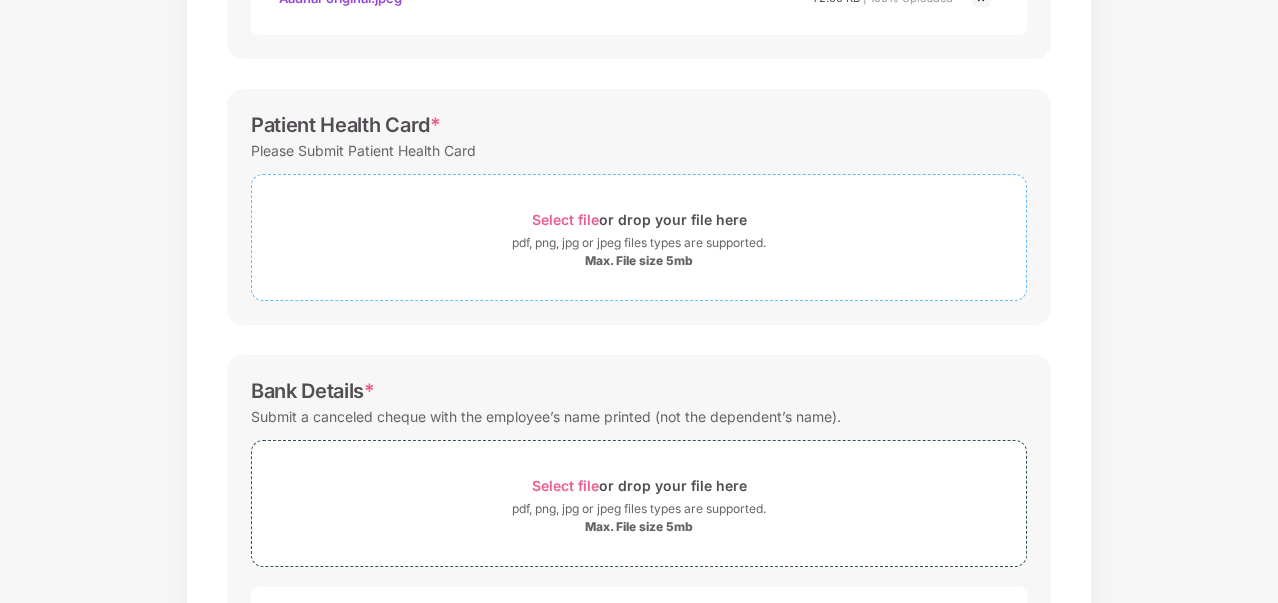 click on "Max. File size 5mb" at bounding box center (639, 261) 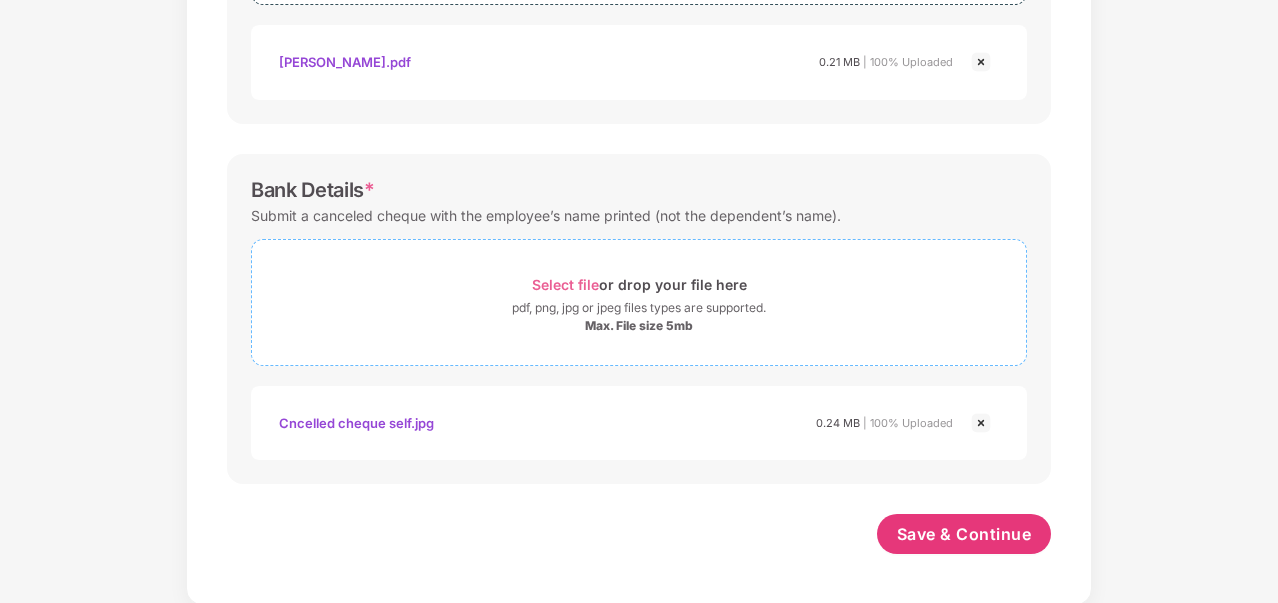 scroll, scrollTop: 873, scrollLeft: 0, axis: vertical 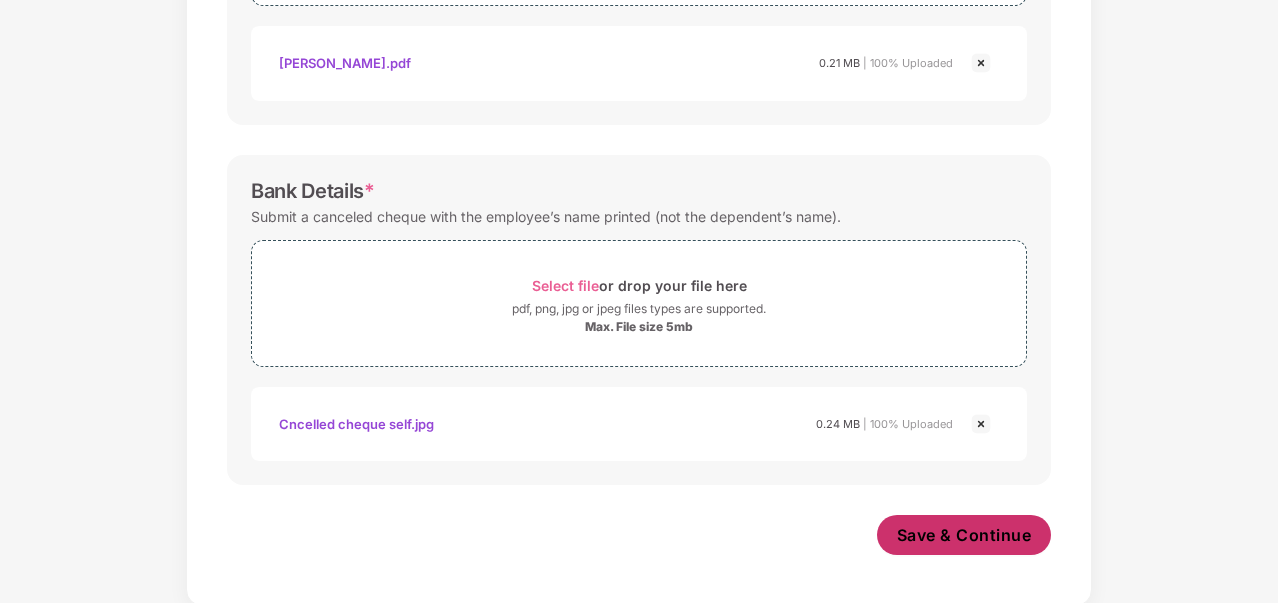 click on "Save & Continue" at bounding box center (964, 535) 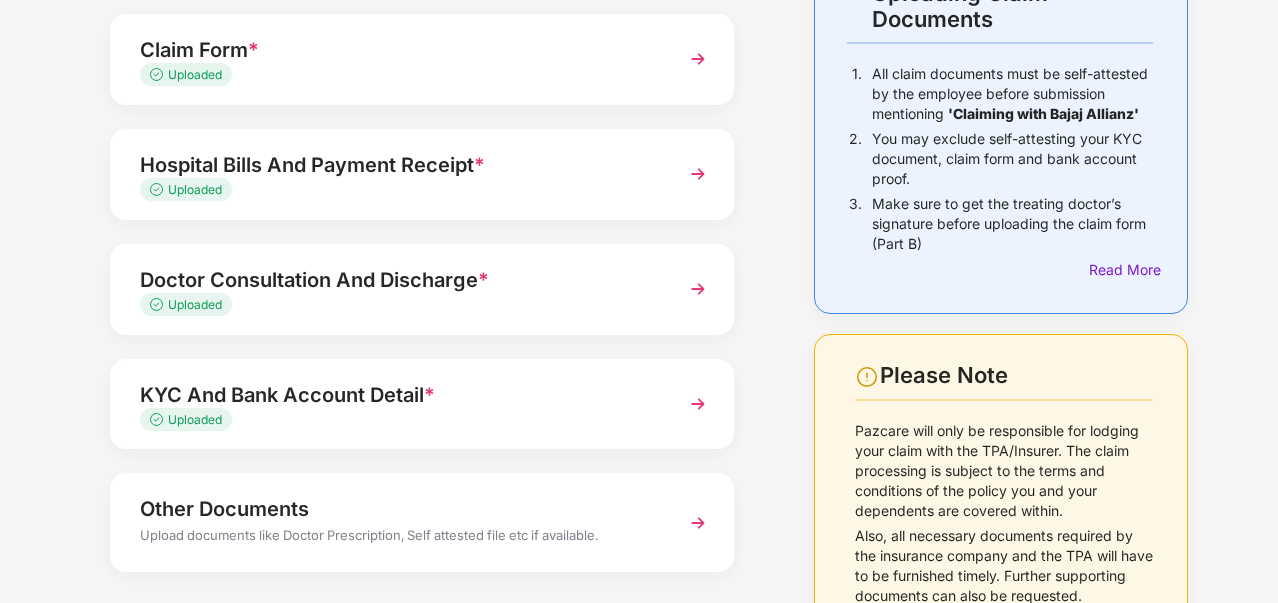 scroll, scrollTop: 260, scrollLeft: 0, axis: vertical 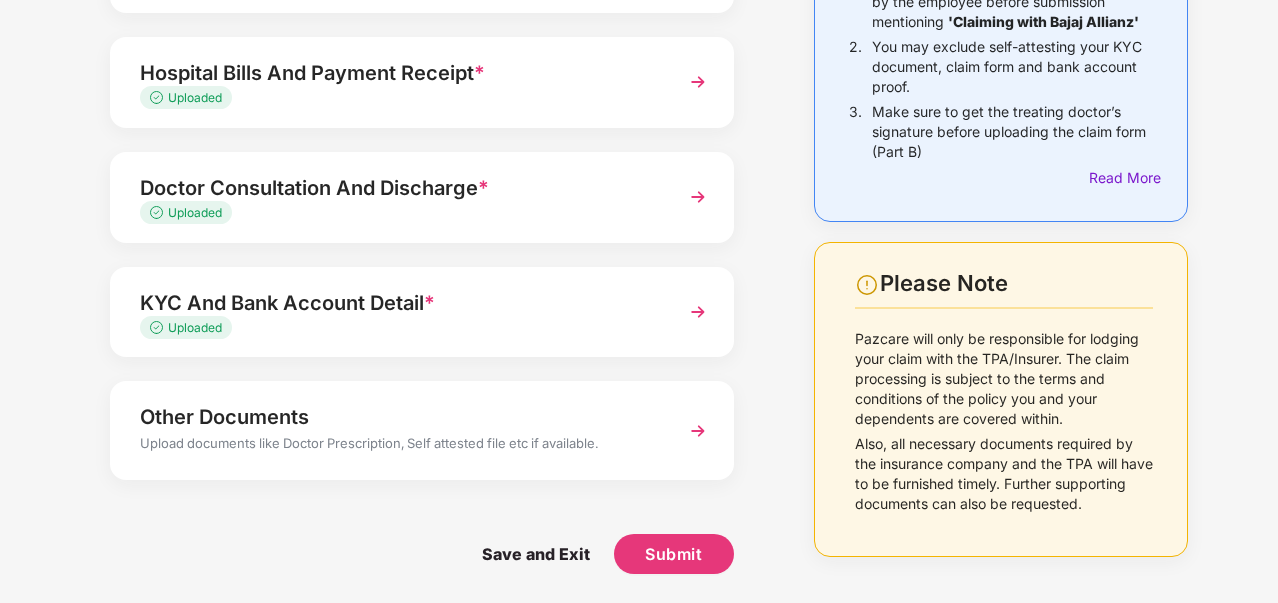 click on "Upload documents like Doctor Prescription, Self attested file etc if available." at bounding box center [398, 446] 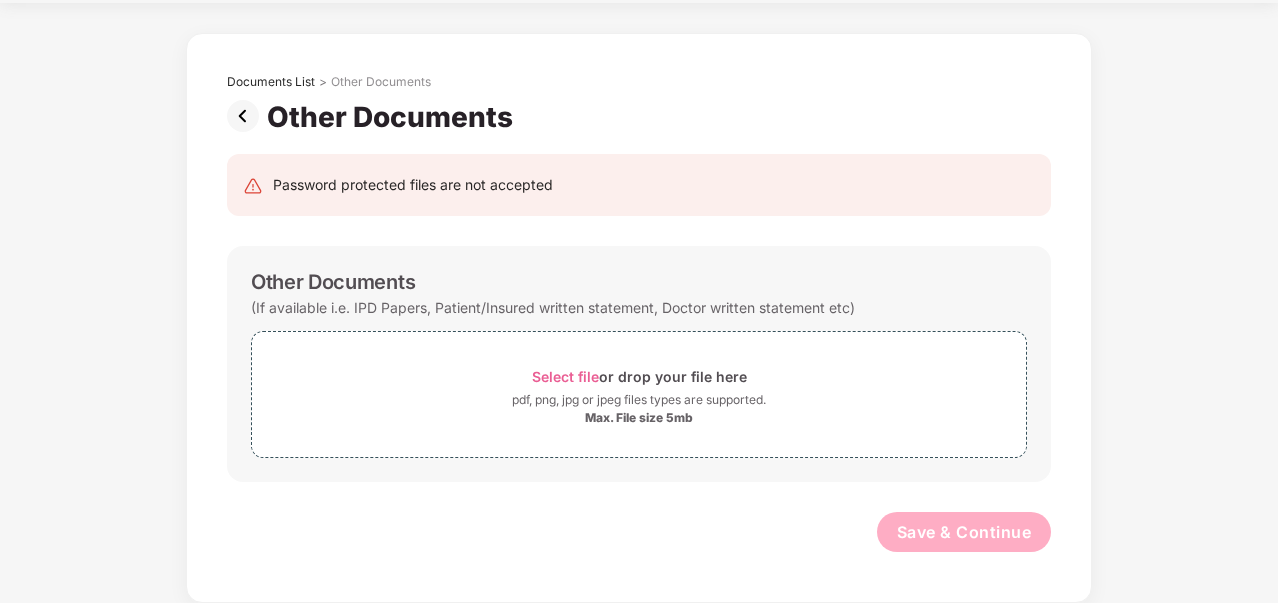 scroll, scrollTop: 0, scrollLeft: 0, axis: both 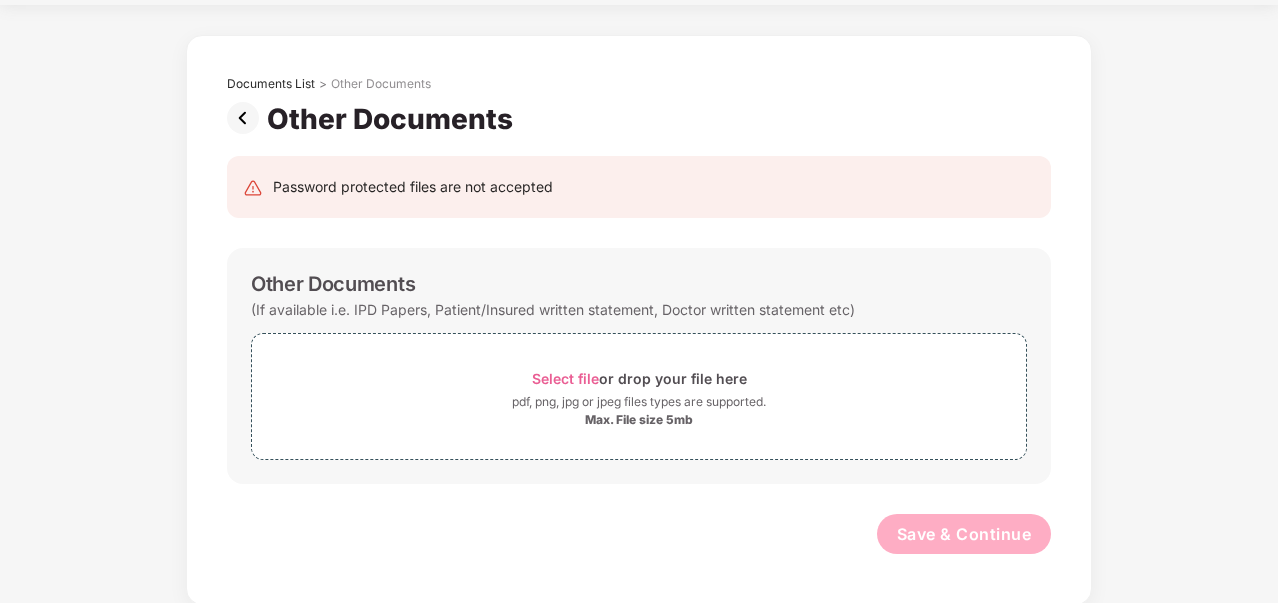 click at bounding box center [247, 118] 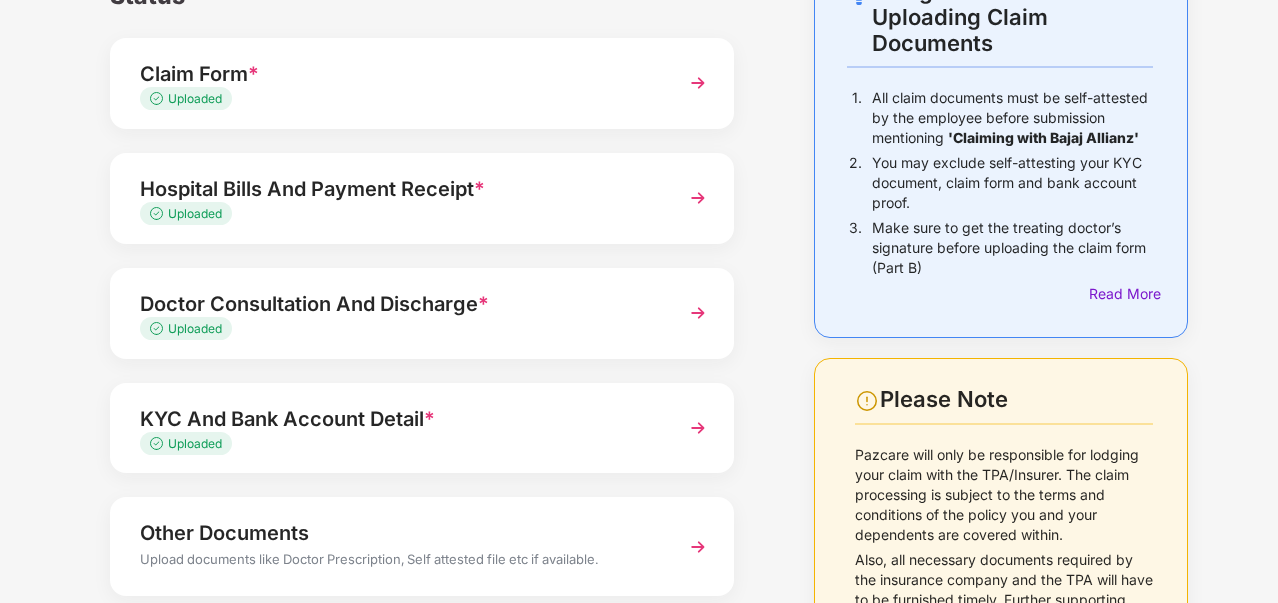 scroll, scrollTop: 260, scrollLeft: 0, axis: vertical 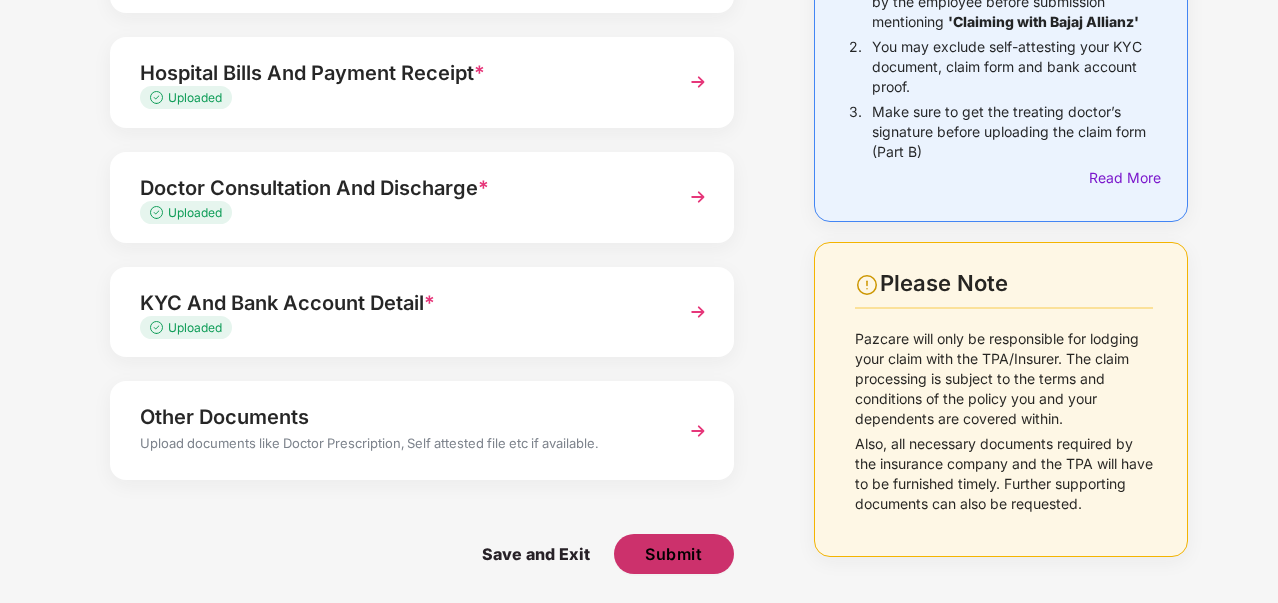 click on "Submit" at bounding box center [673, 554] 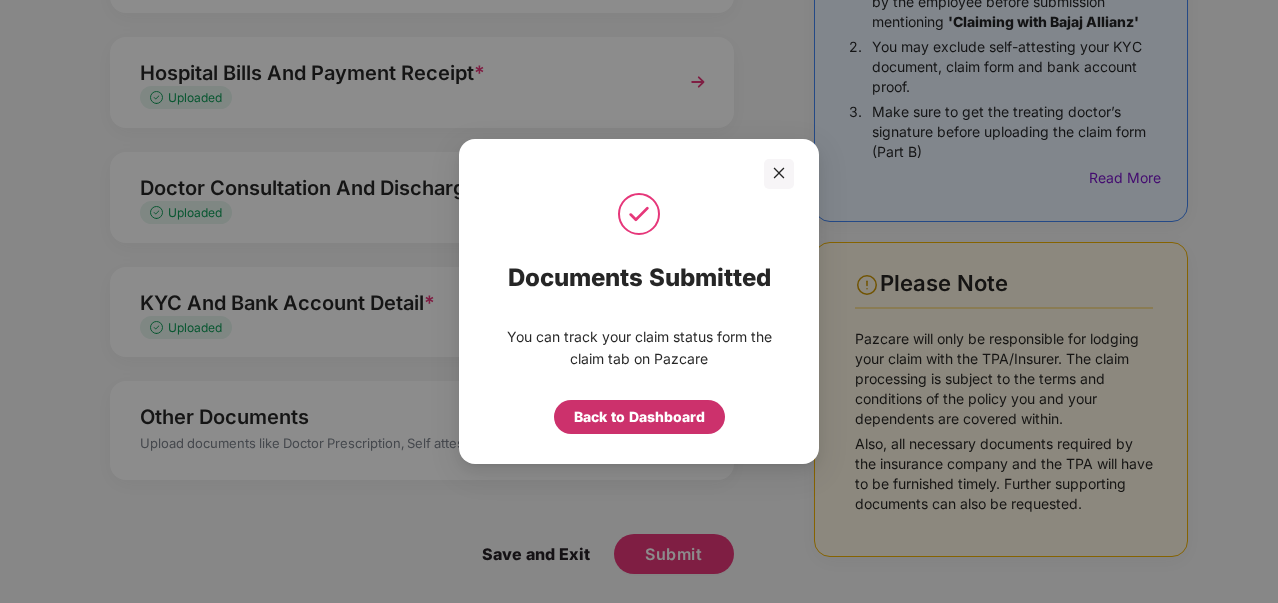 click on "Back to Dashboard" at bounding box center [639, 417] 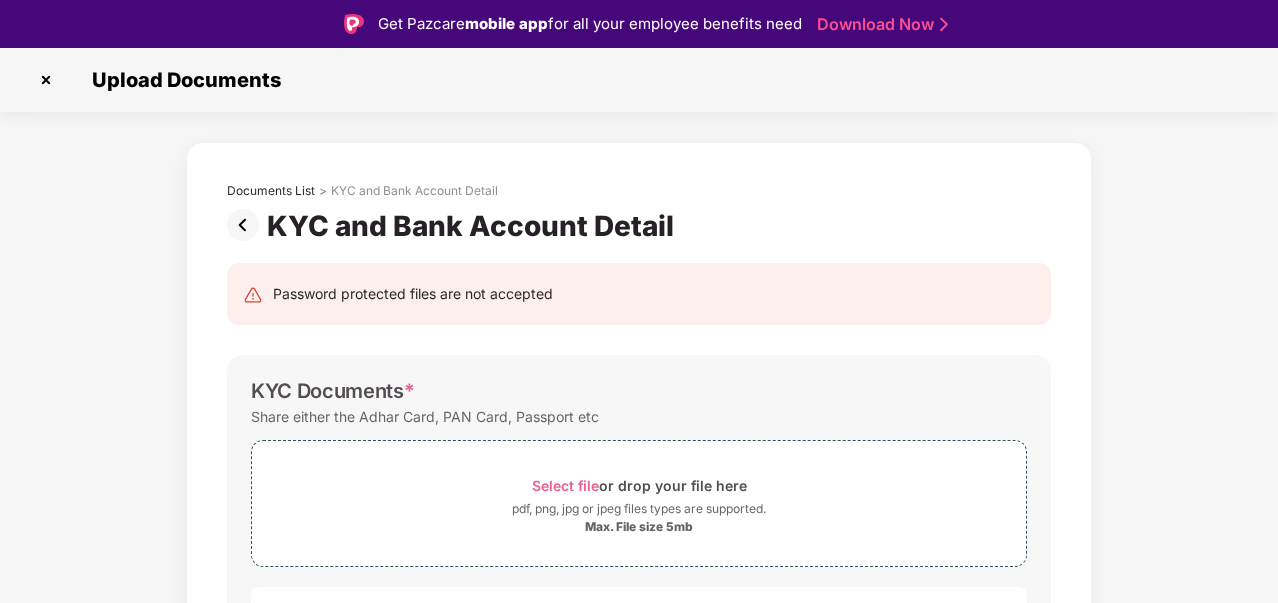 scroll, scrollTop: 0, scrollLeft: 0, axis: both 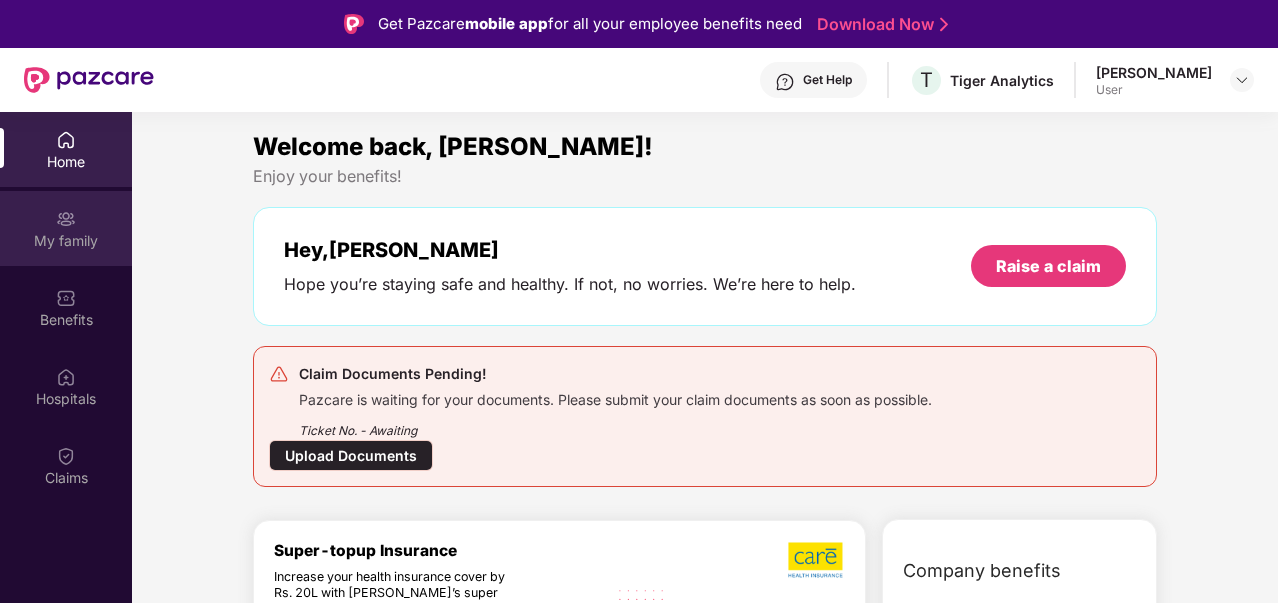 click on "My family" at bounding box center (66, 241) 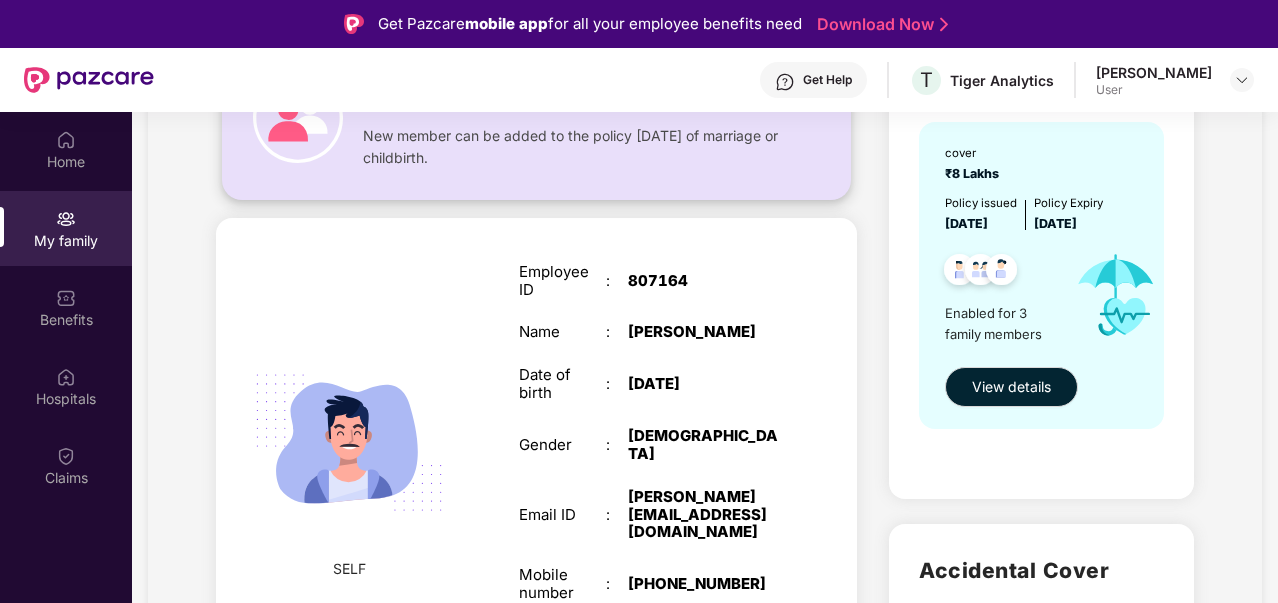scroll, scrollTop: 208, scrollLeft: 0, axis: vertical 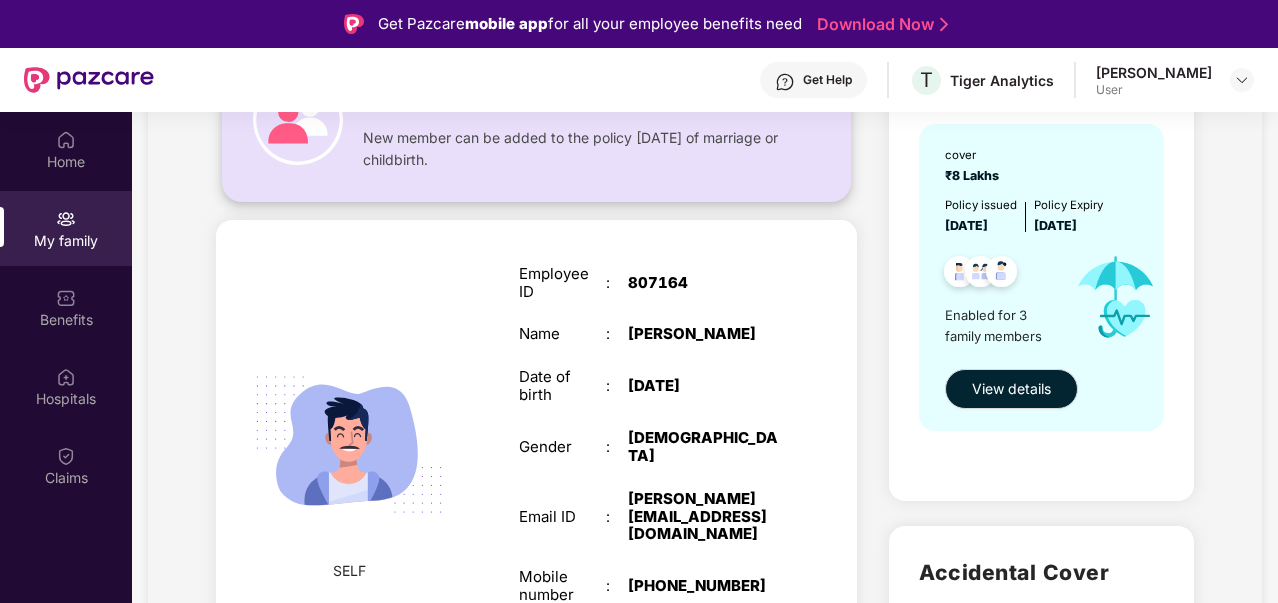 click on "Employee ID : 807164 Name : [PERSON_NAME] Date of birth : [DEMOGRAPHIC_DATA] Gender : [DEMOGRAPHIC_DATA] Email ID : [PERSON_NAME][EMAIL_ADDRESS][DOMAIN_NAME] Mobile number : [PHONE_NUMBER] Benefits : GMC GPA" at bounding box center [649, 466] 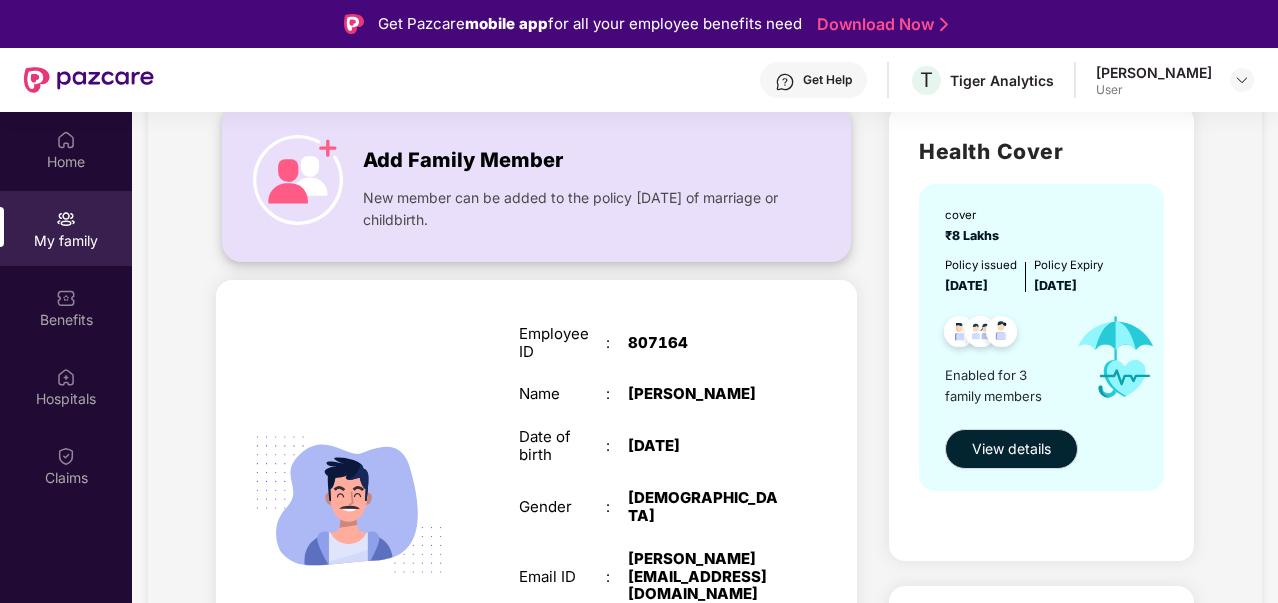 scroll, scrollTop: 150, scrollLeft: 0, axis: vertical 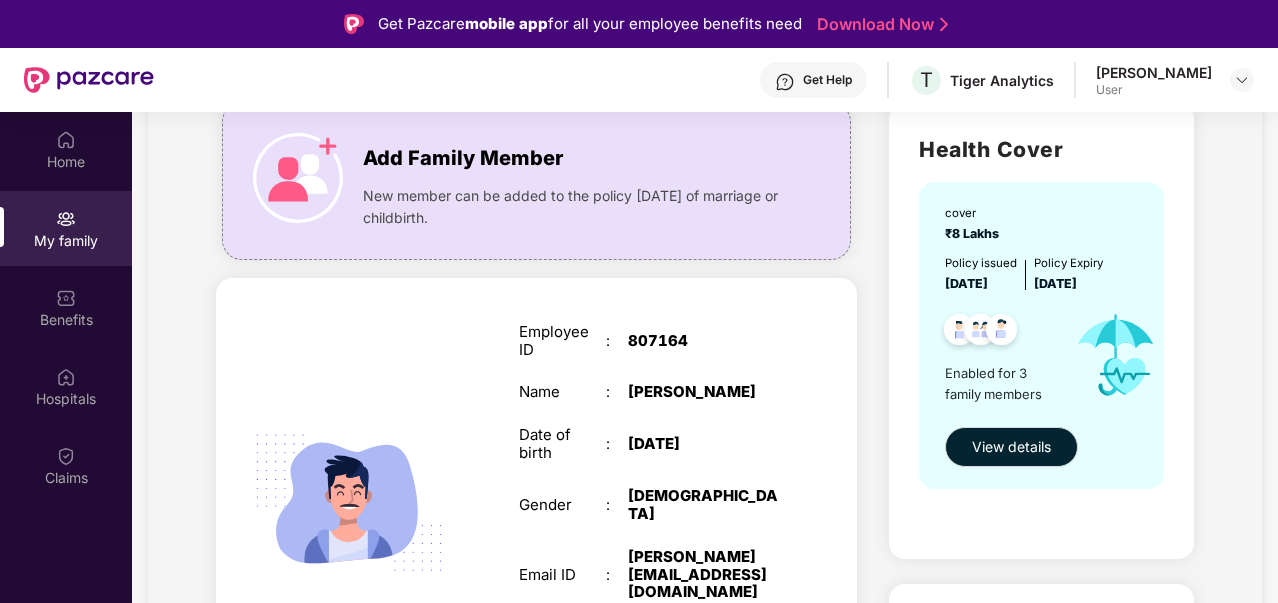 click on "Employee ID : 807164" at bounding box center (649, 341) 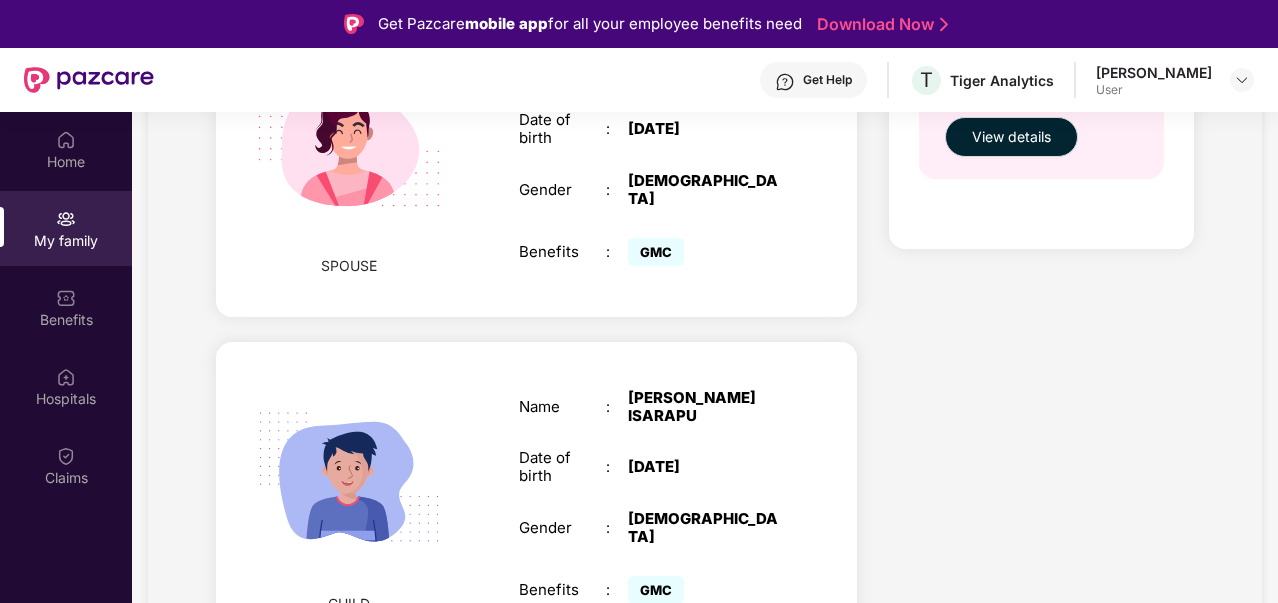 scroll, scrollTop: 944, scrollLeft: 0, axis: vertical 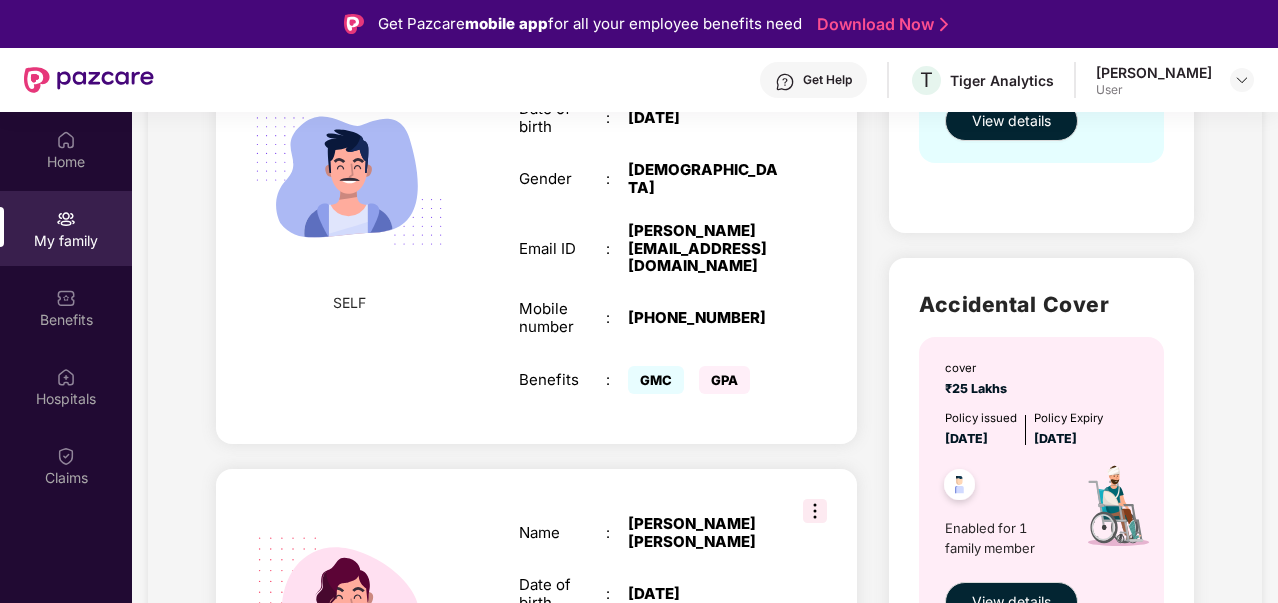 click at bounding box center (815, 511) 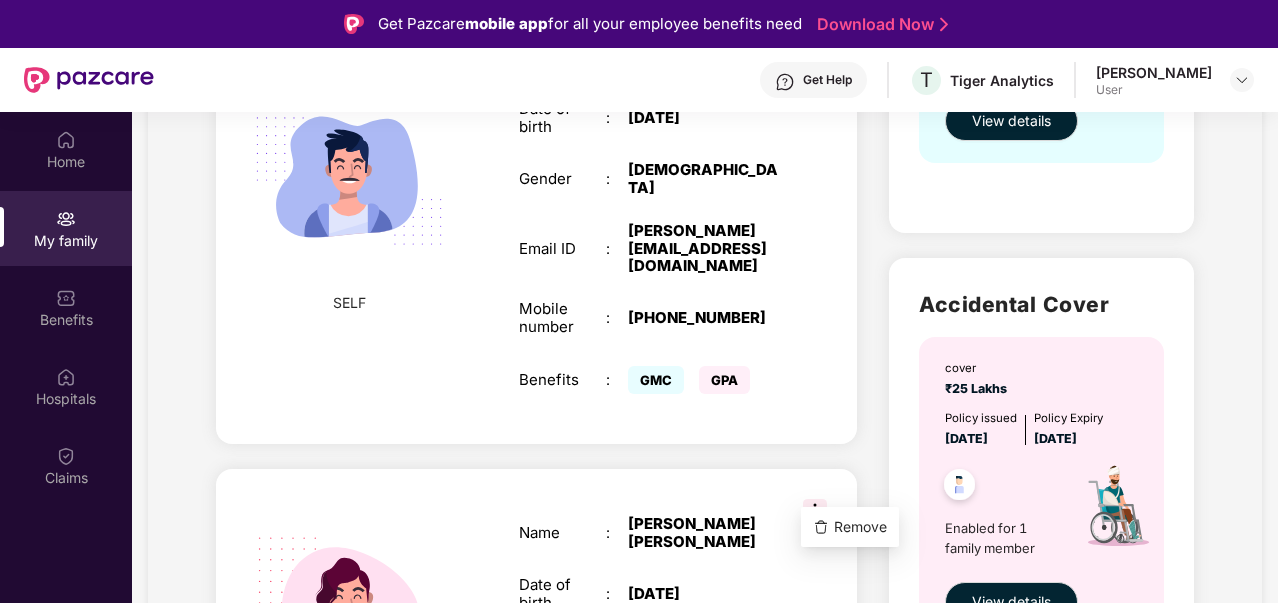 click on "SPOUSE Name : [PERSON_NAME] [PERSON_NAME] Date of birth : [DEMOGRAPHIC_DATA] Gender : [DEMOGRAPHIC_DATA] Benefits : GMC" at bounding box center (536, 625) 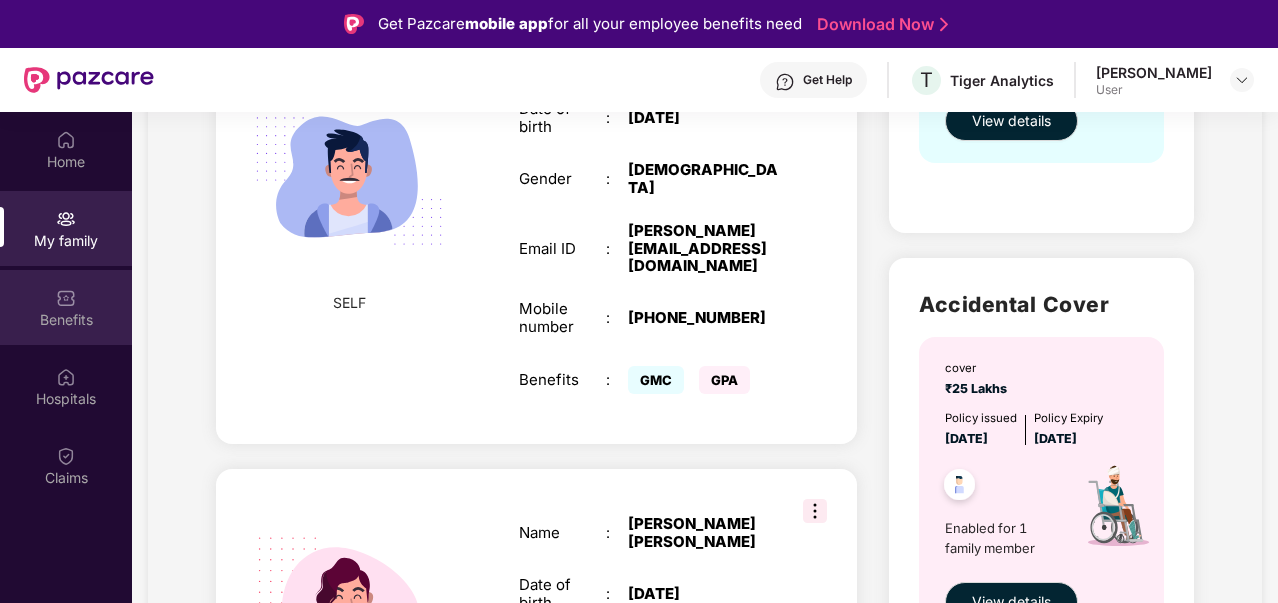 click on "Benefits" at bounding box center (66, 307) 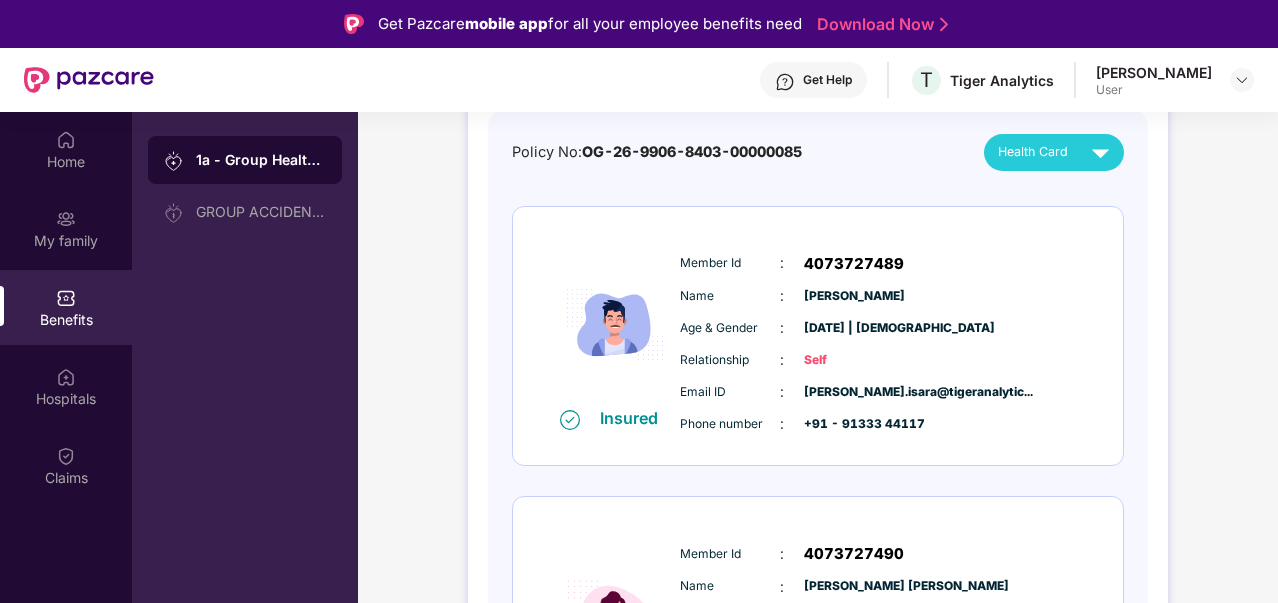 scroll, scrollTop: 79, scrollLeft: 0, axis: vertical 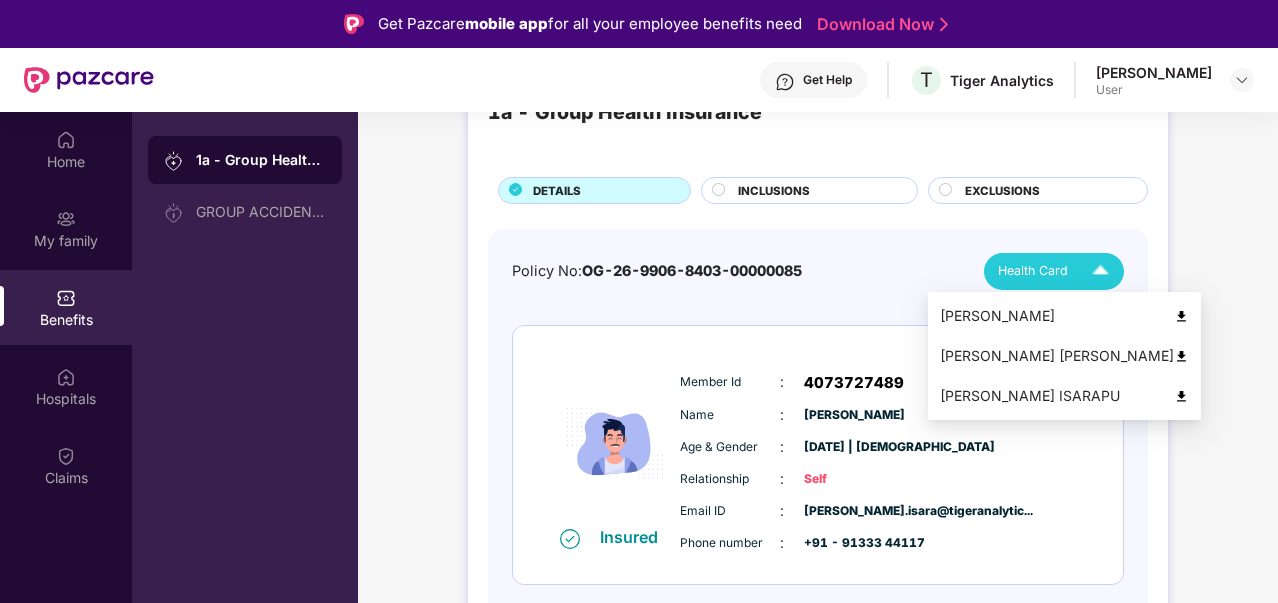 click on "Health Card" at bounding box center [1033, 271] 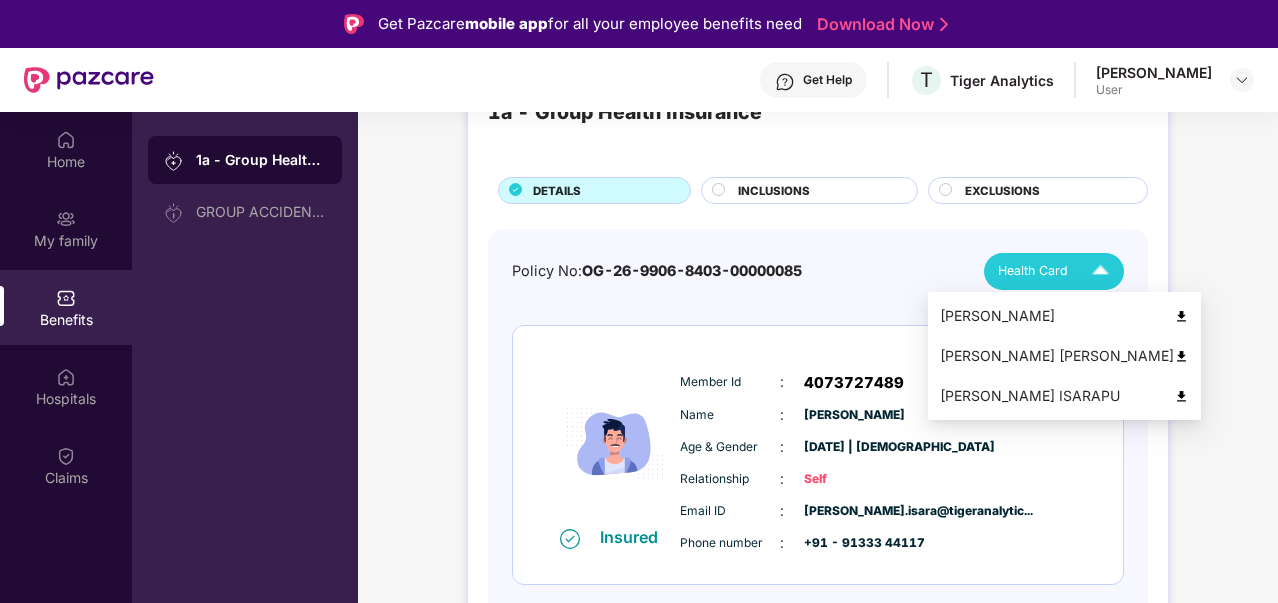 click at bounding box center (1181, 316) 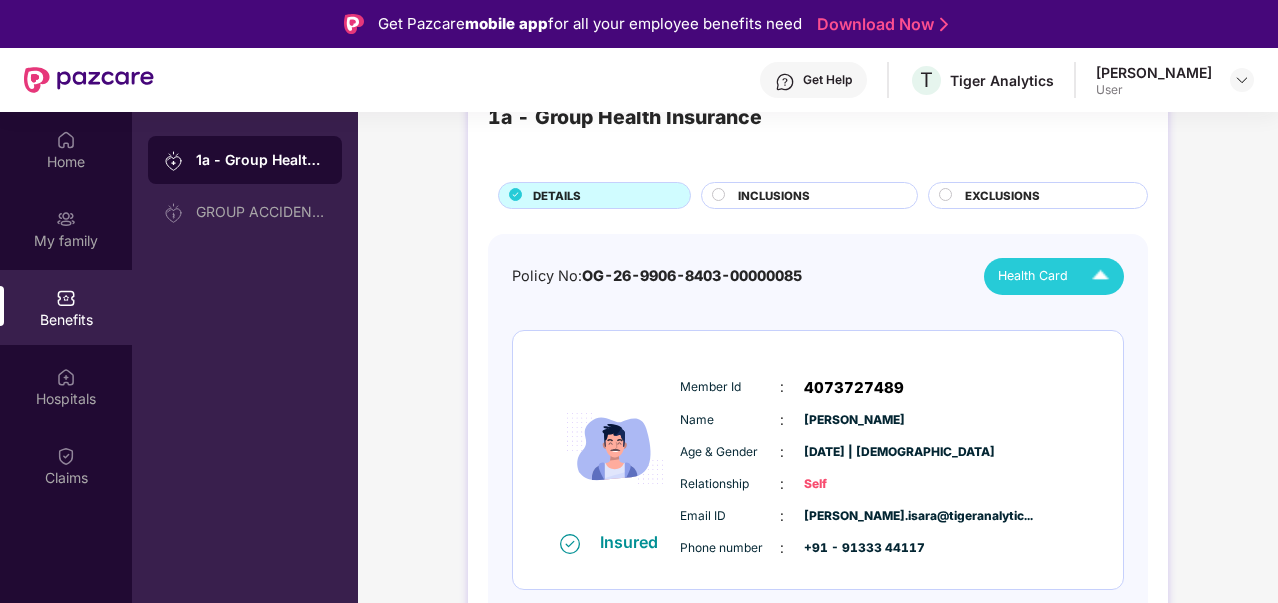 scroll, scrollTop: 0, scrollLeft: 0, axis: both 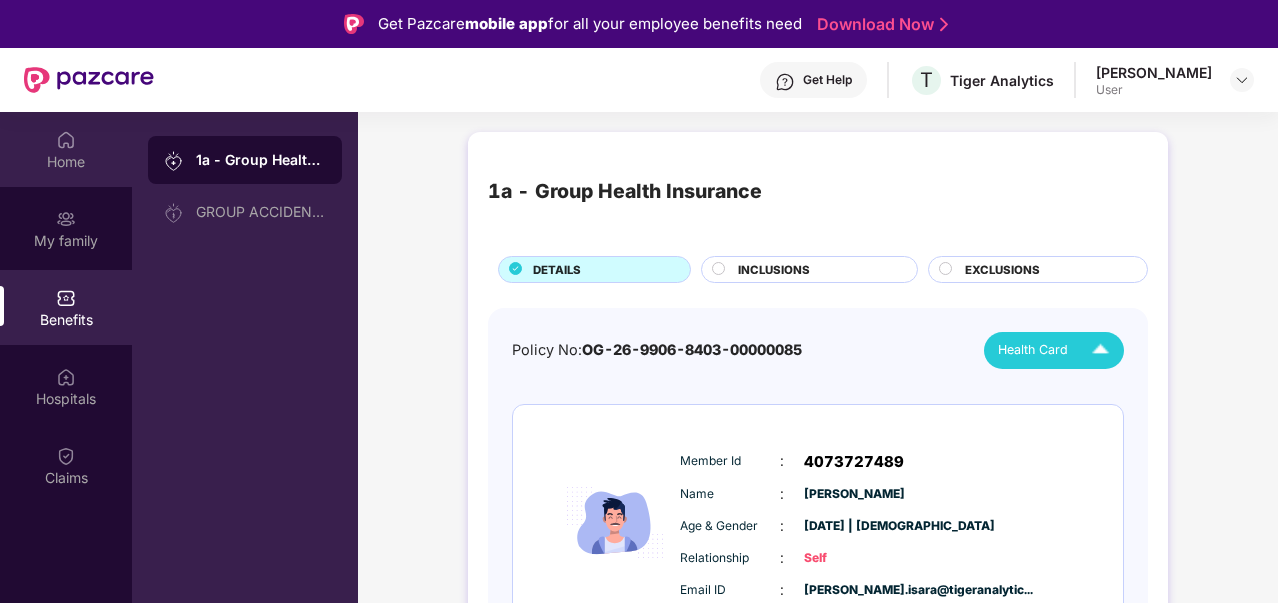 click on "Home" at bounding box center [66, 162] 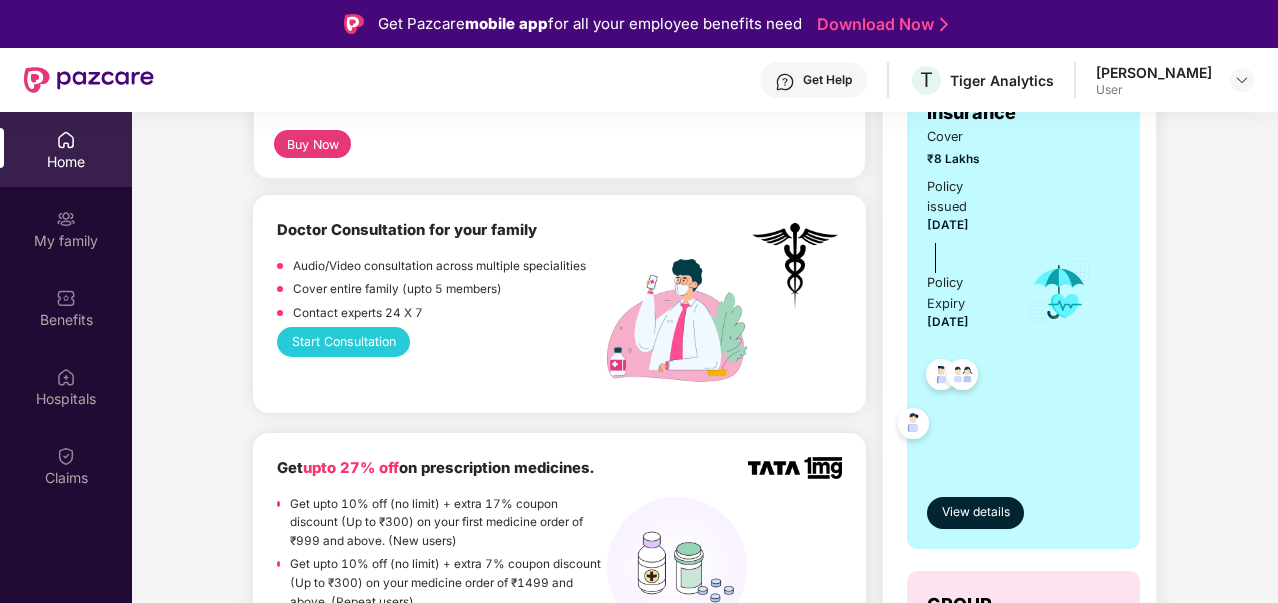 scroll, scrollTop: 470, scrollLeft: 0, axis: vertical 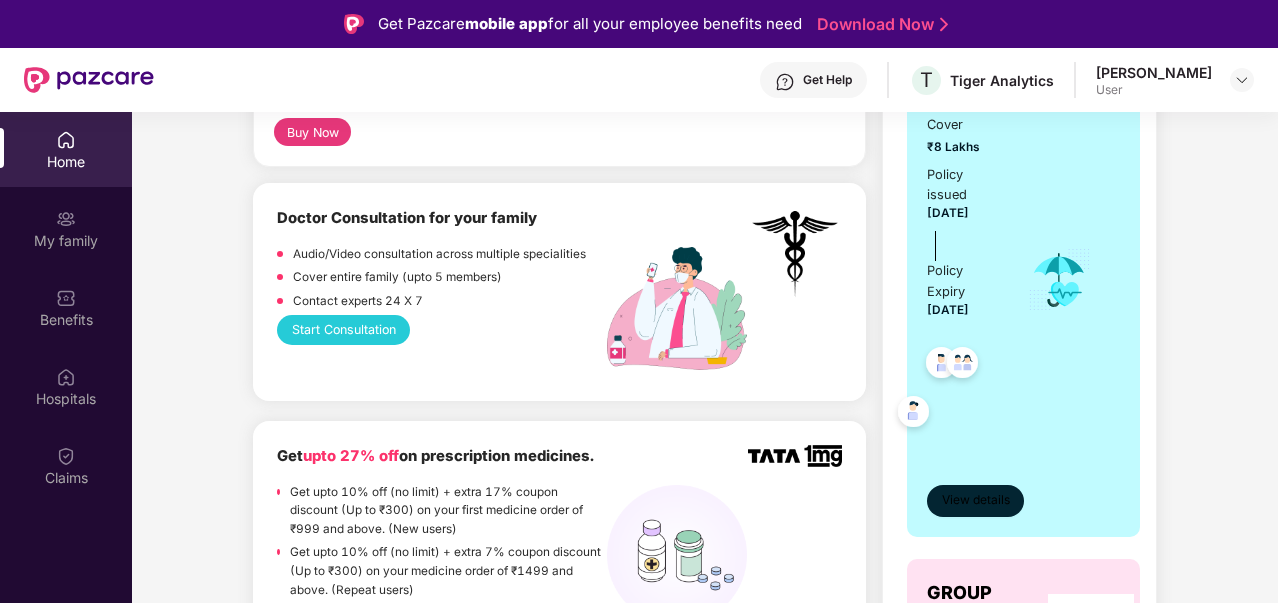 click on "View details" at bounding box center [976, 500] 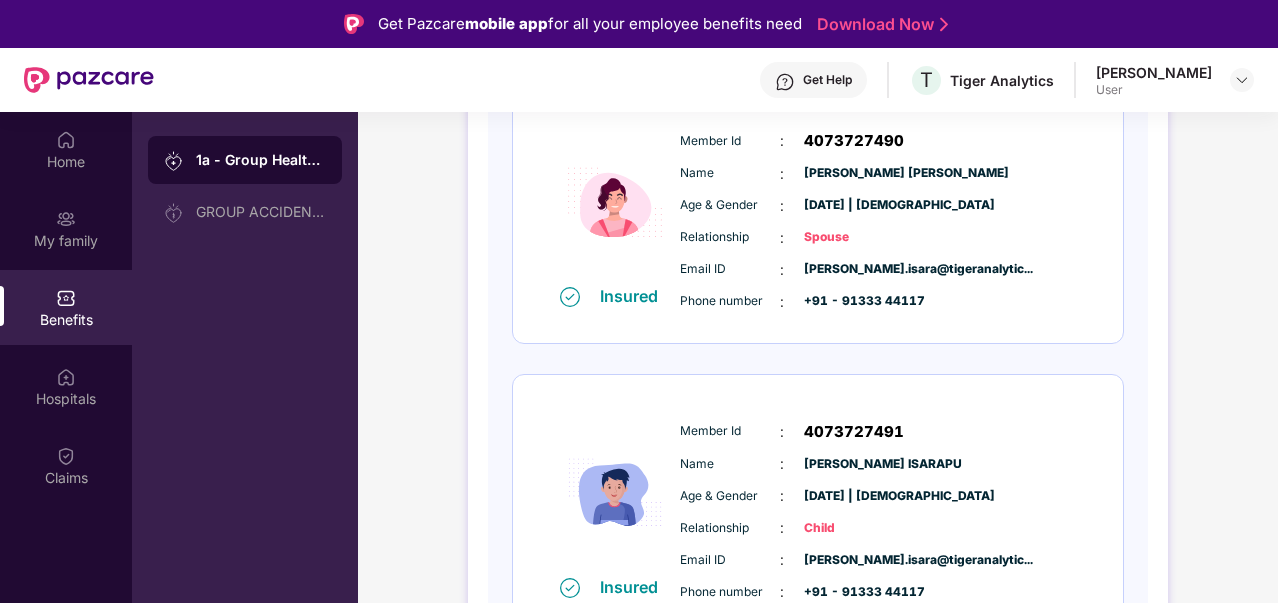 scroll, scrollTop: 651, scrollLeft: 0, axis: vertical 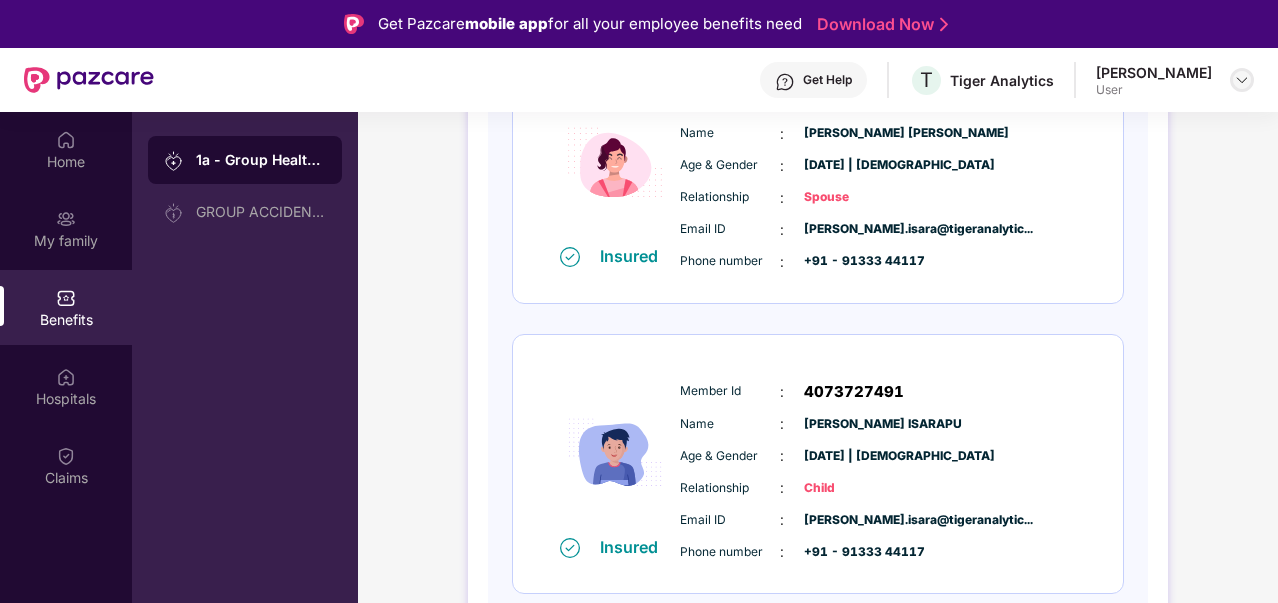 click at bounding box center (1242, 80) 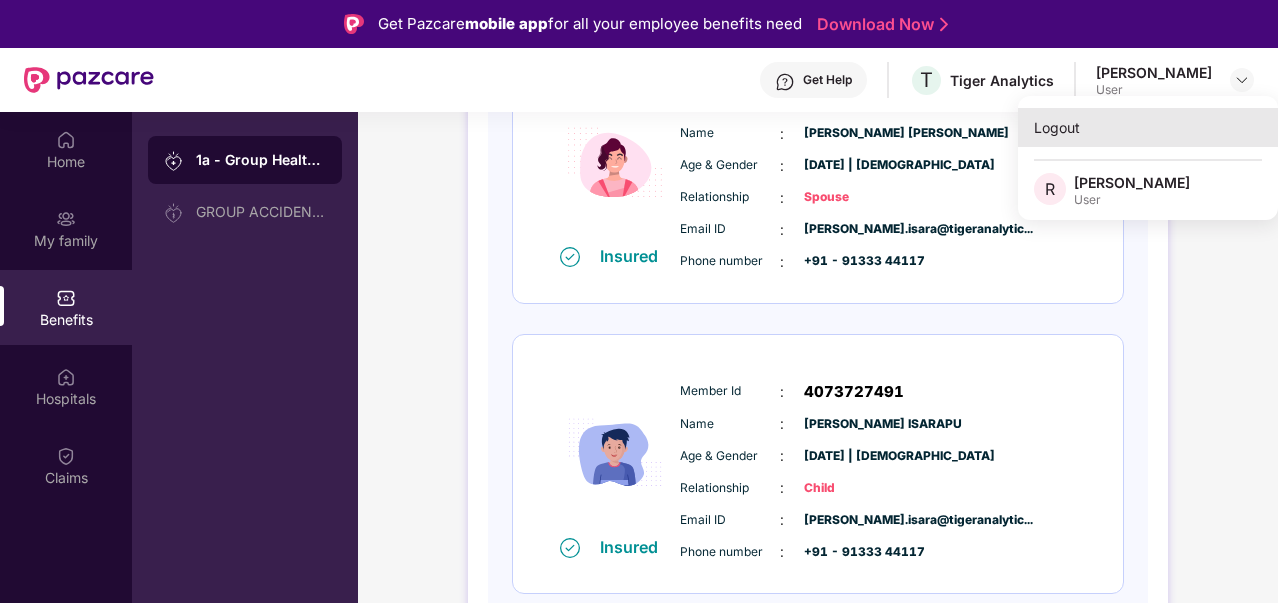 click on "Logout" at bounding box center (1148, 127) 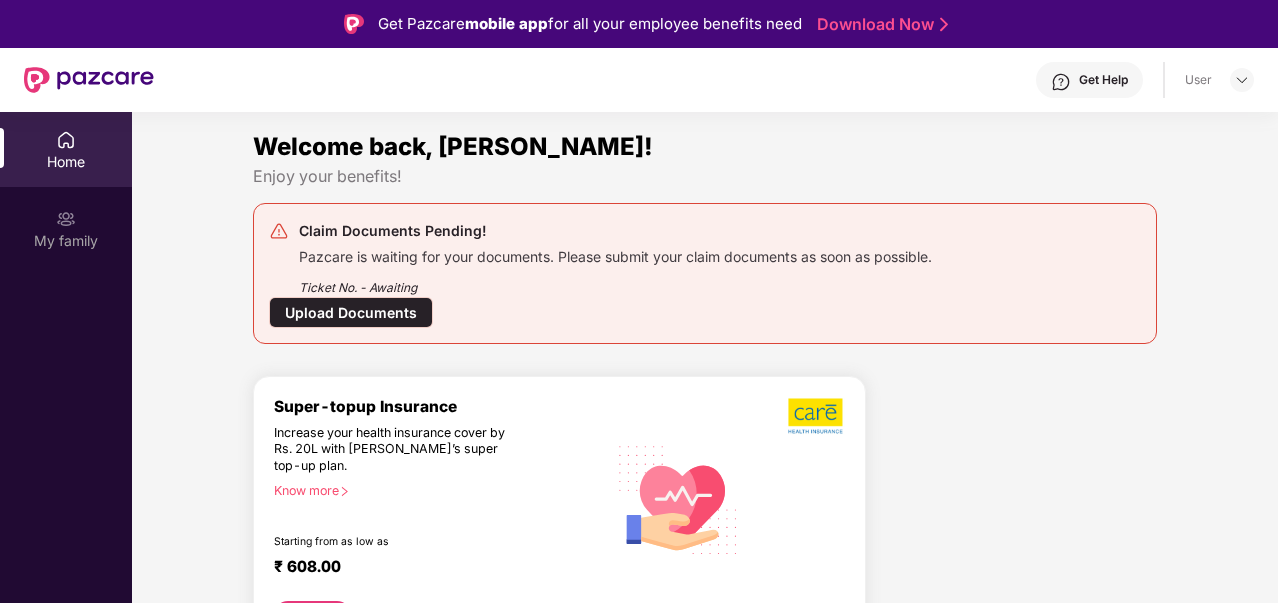 scroll, scrollTop: 0, scrollLeft: 0, axis: both 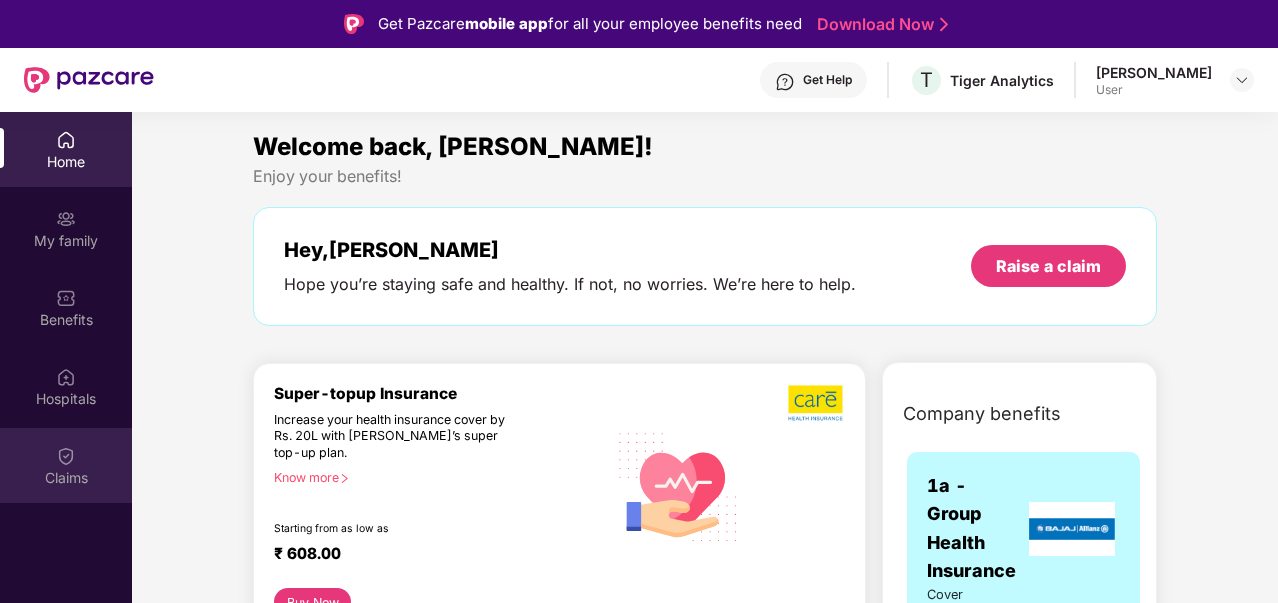 click on "Claims" at bounding box center (66, 465) 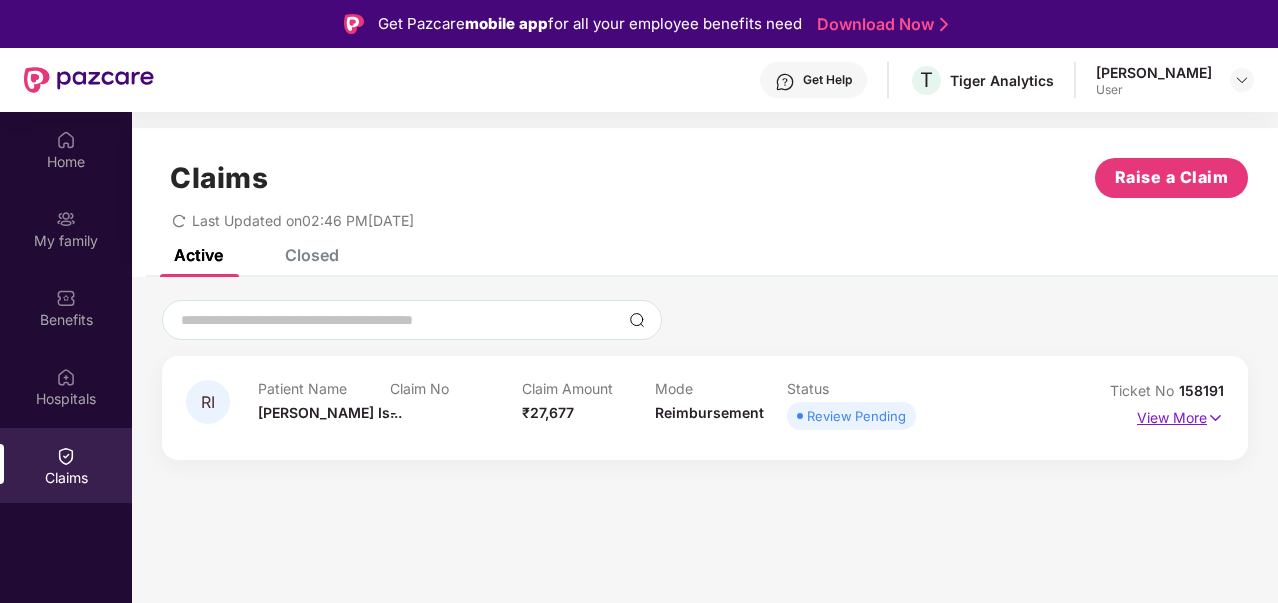click on "View More" at bounding box center [1180, 415] 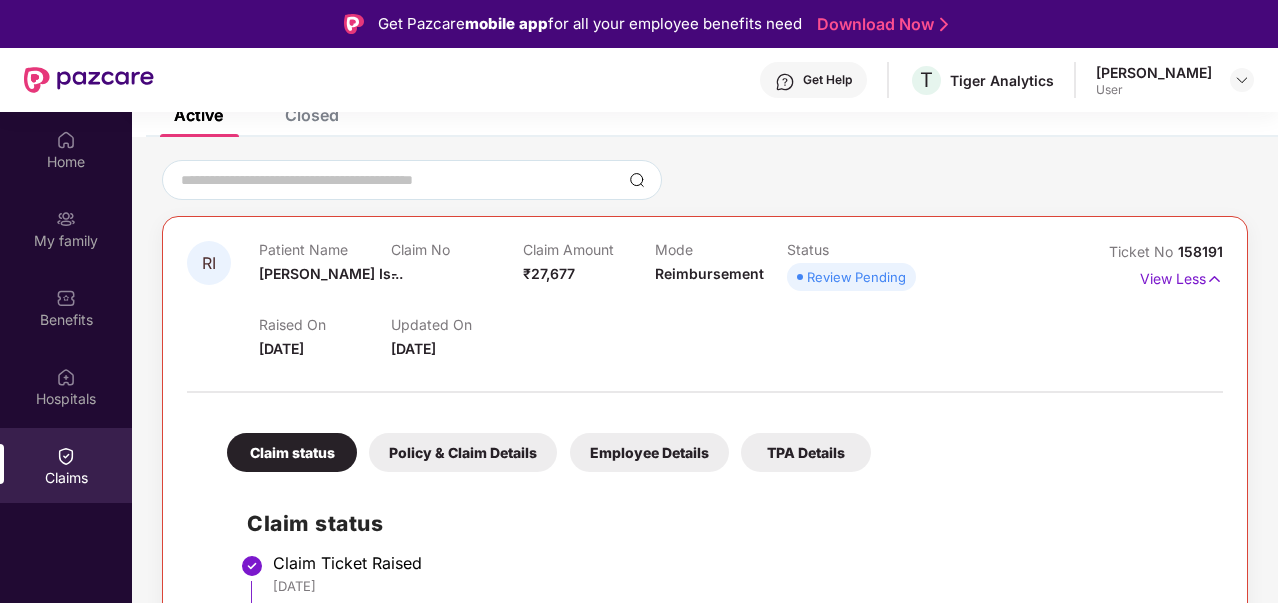 scroll, scrollTop: 260, scrollLeft: 0, axis: vertical 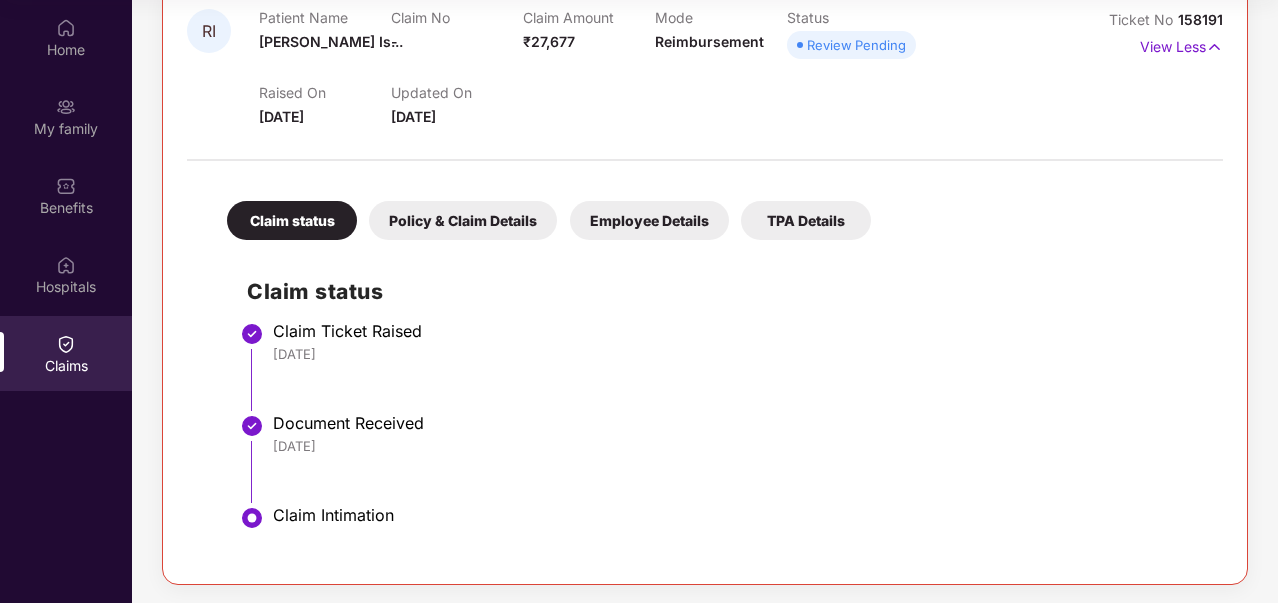 click on "Employee Details" at bounding box center (649, 220) 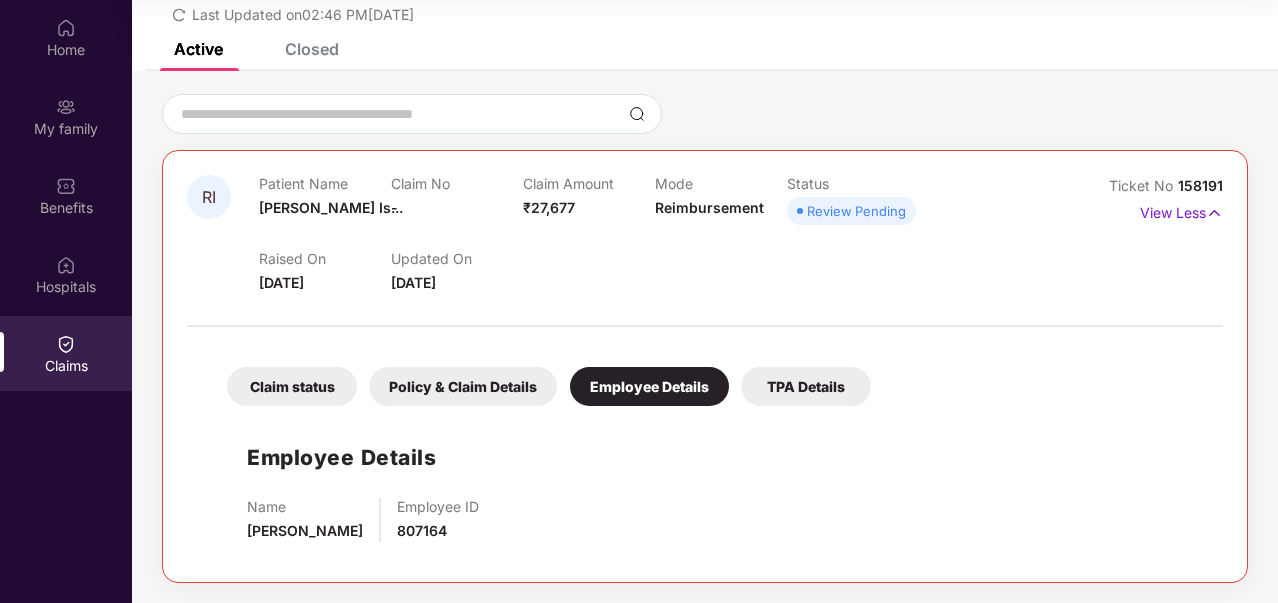 scroll, scrollTop: 92, scrollLeft: 0, axis: vertical 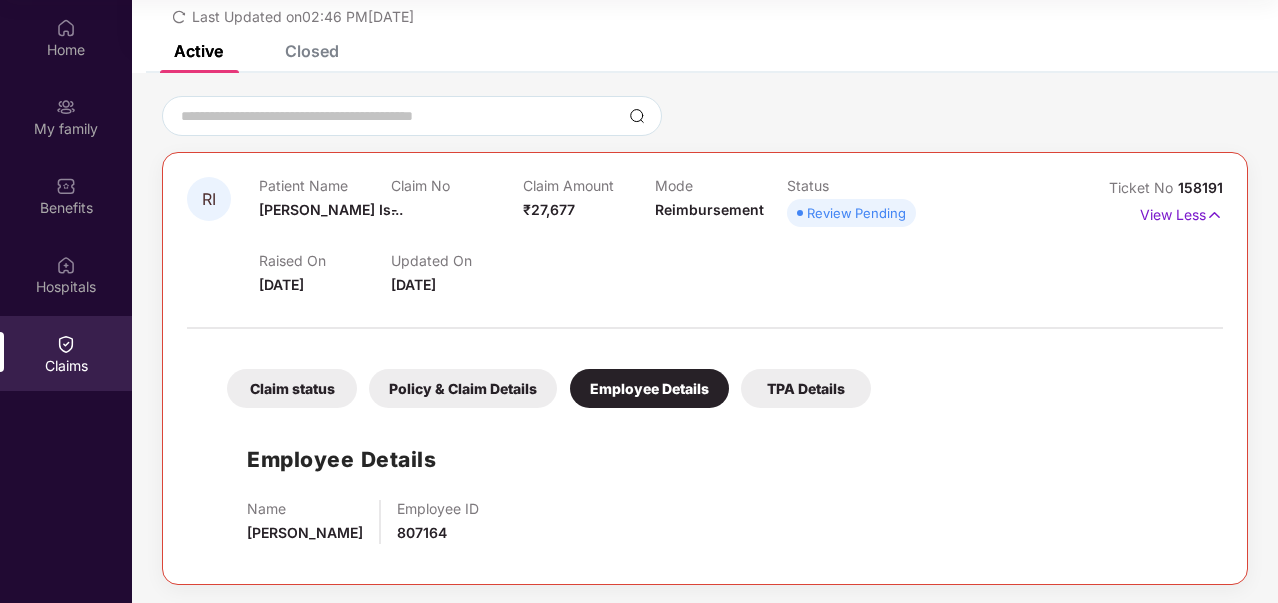 click on "TPA Details" at bounding box center [806, 388] 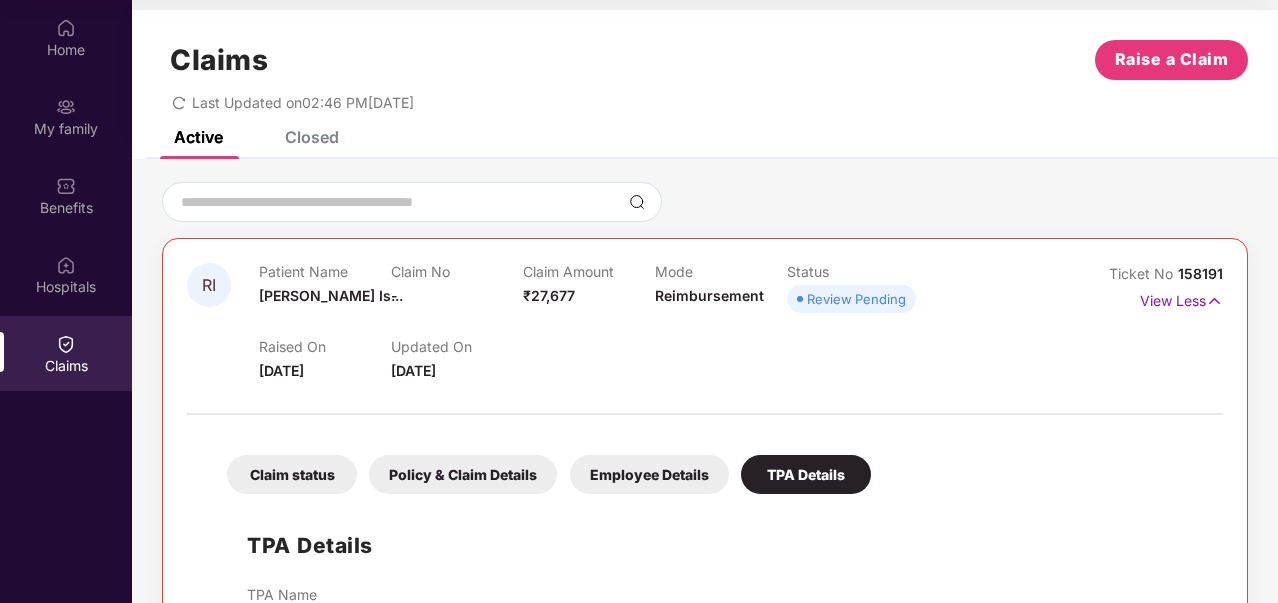scroll, scrollTop: 0, scrollLeft: 0, axis: both 